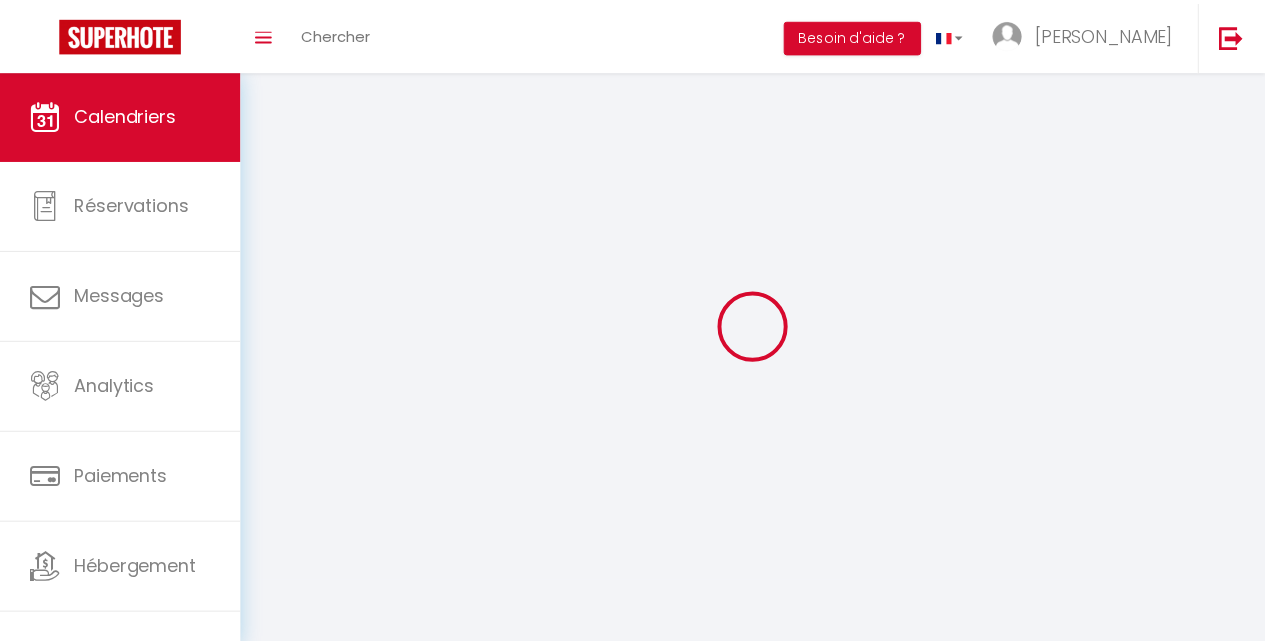 scroll, scrollTop: 0, scrollLeft: 0, axis: both 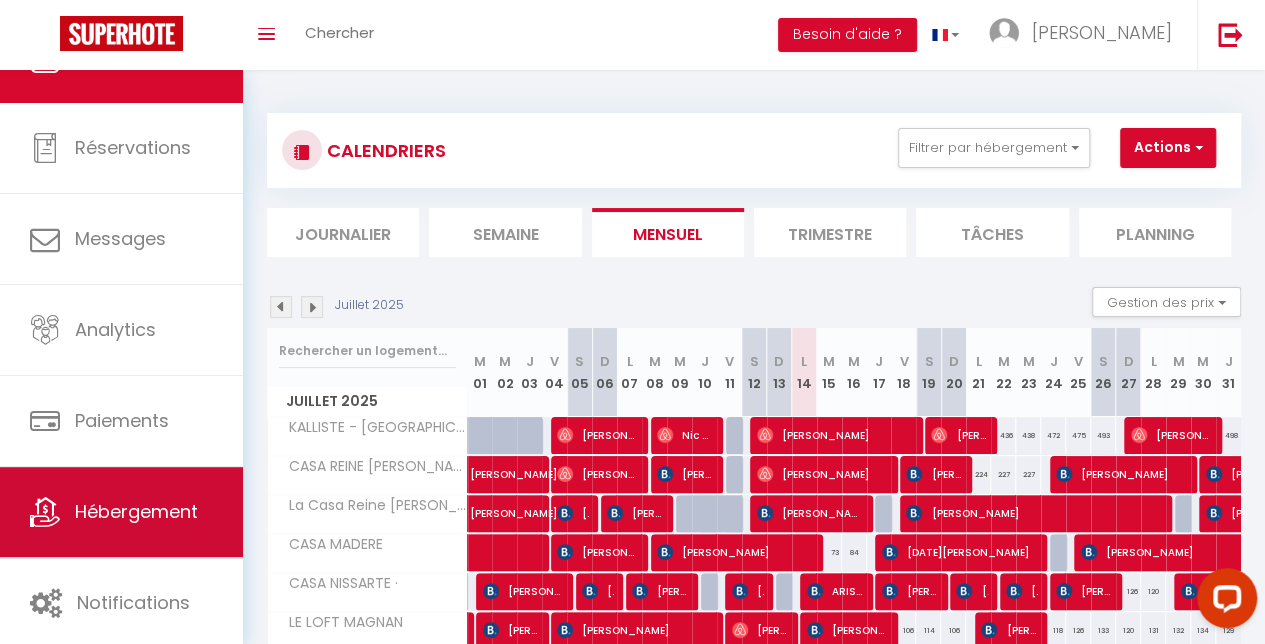 click on "Hébergement" at bounding box center (136, 511) 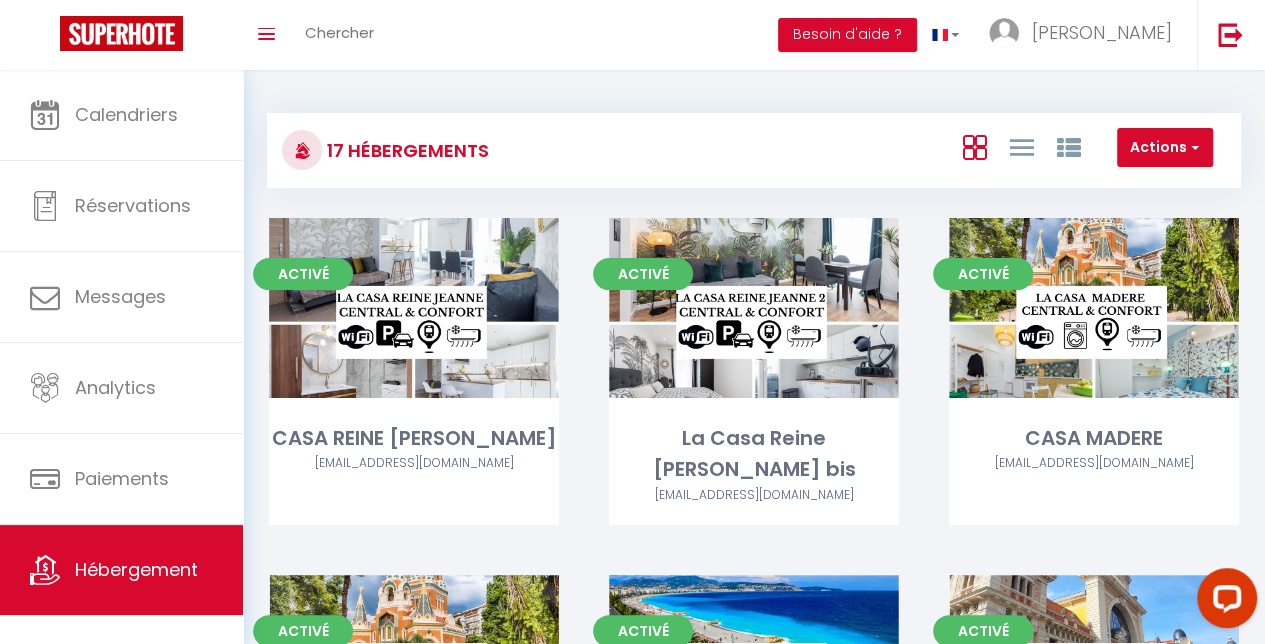 scroll, scrollTop: 563, scrollLeft: 0, axis: vertical 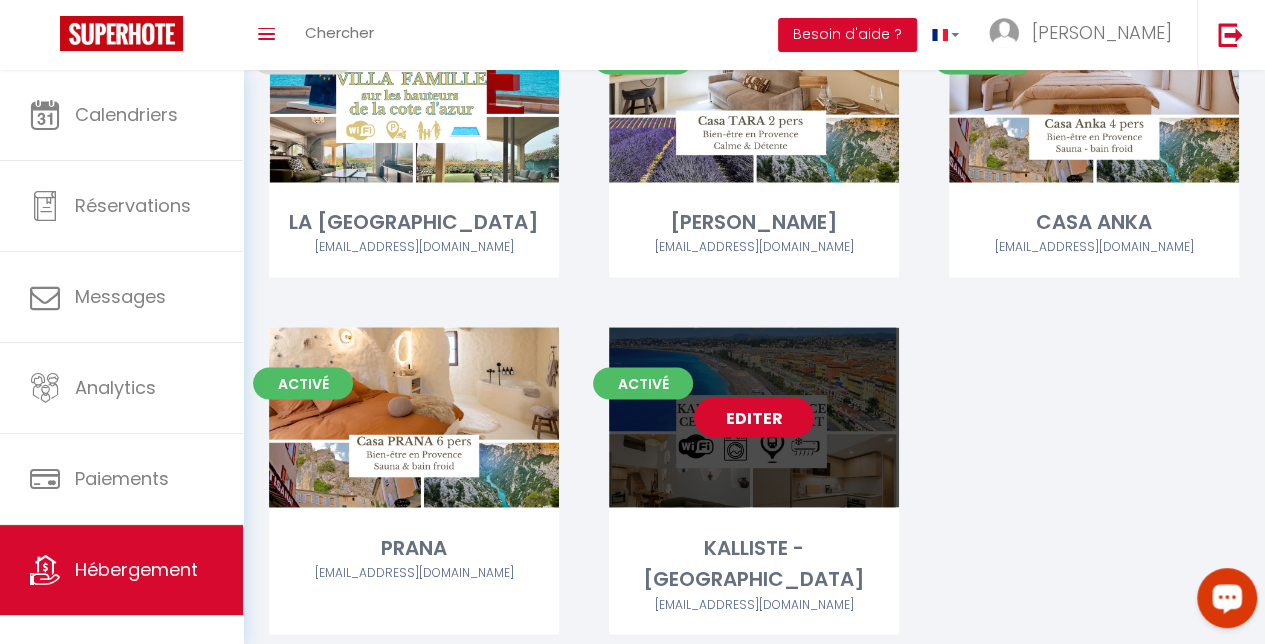 click on "Editer" at bounding box center [754, 417] 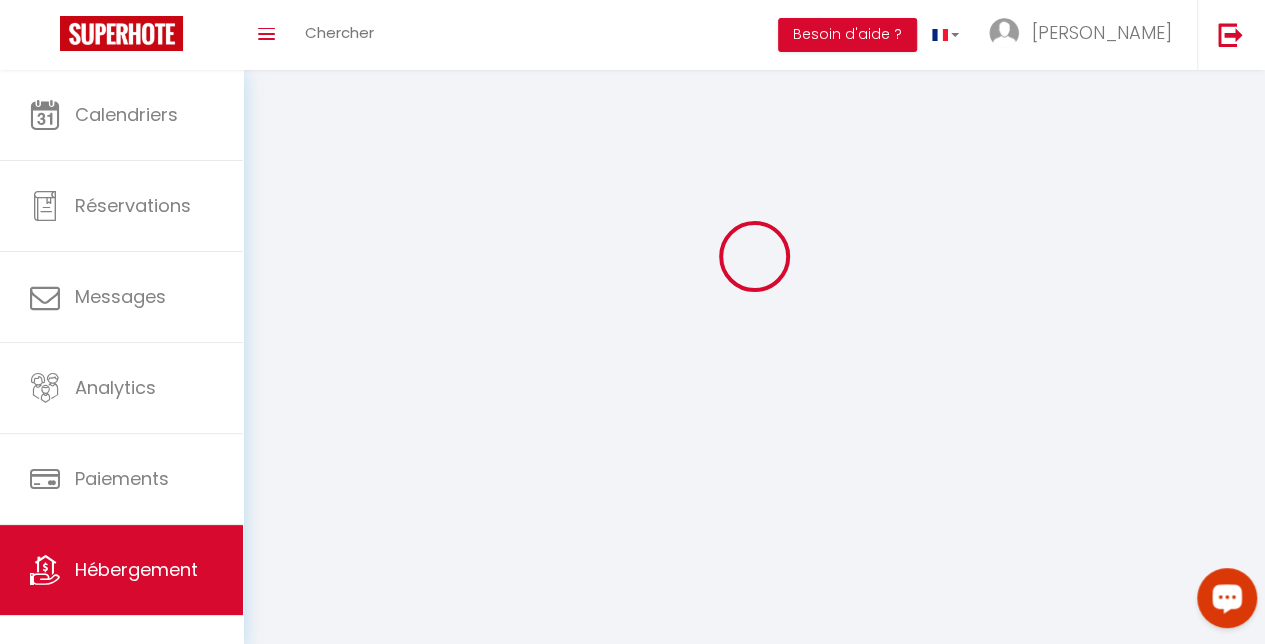 scroll, scrollTop: 0, scrollLeft: 0, axis: both 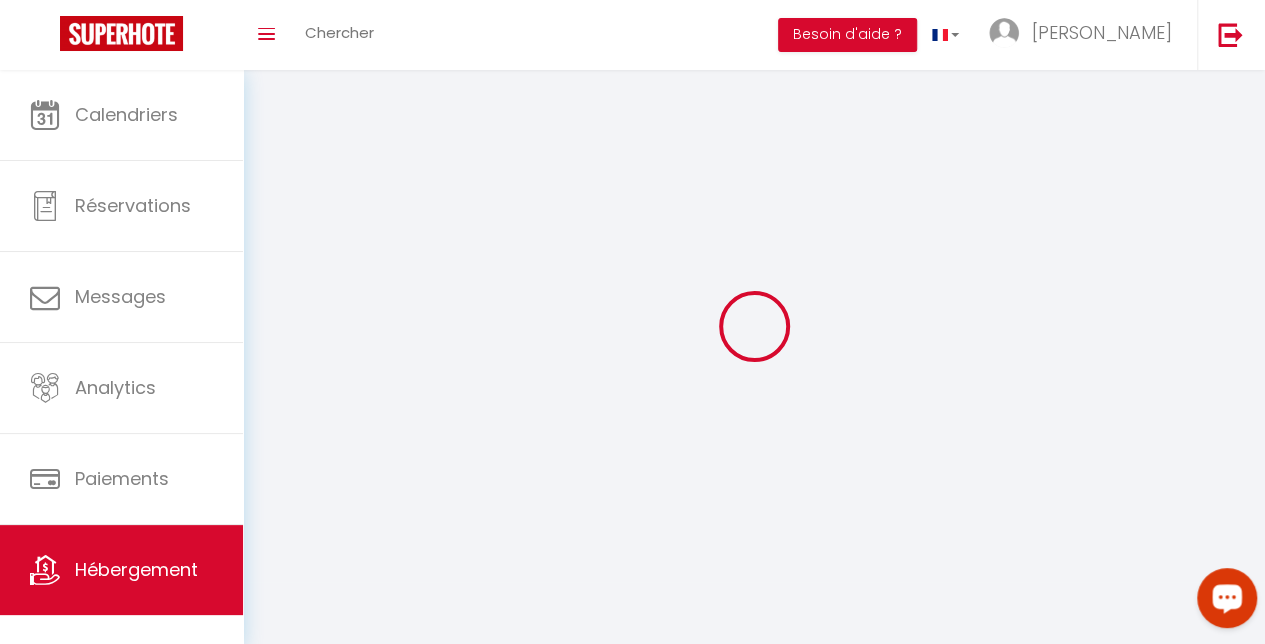 select 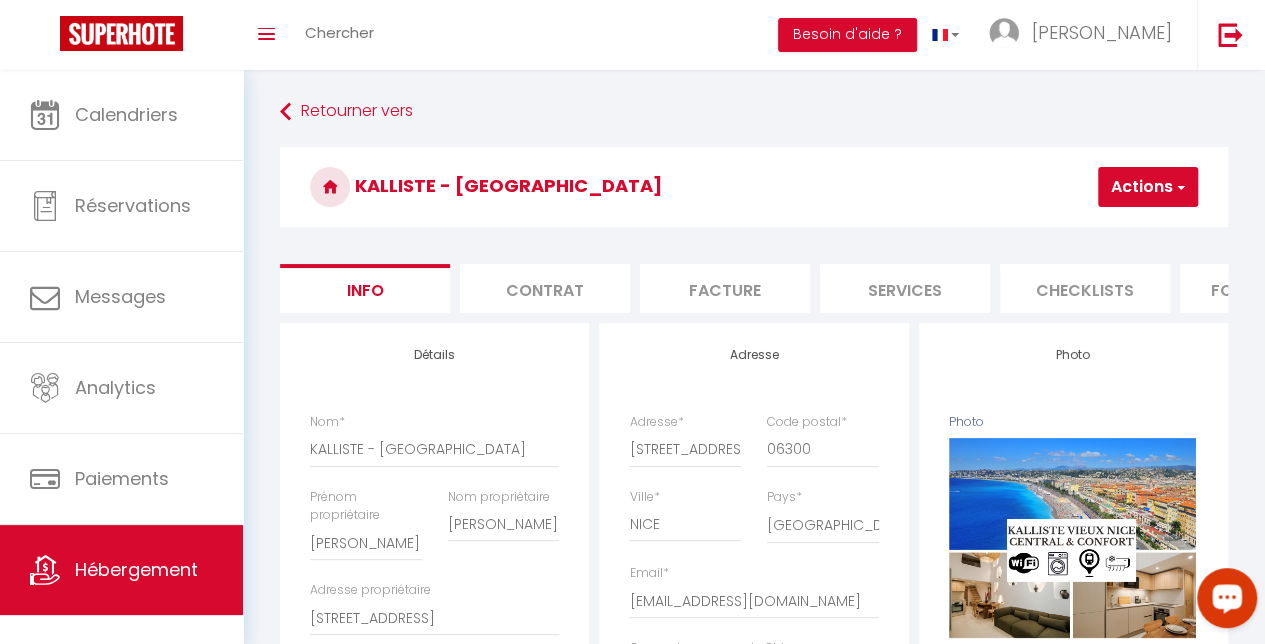click on "Contrat" at bounding box center [545, 288] 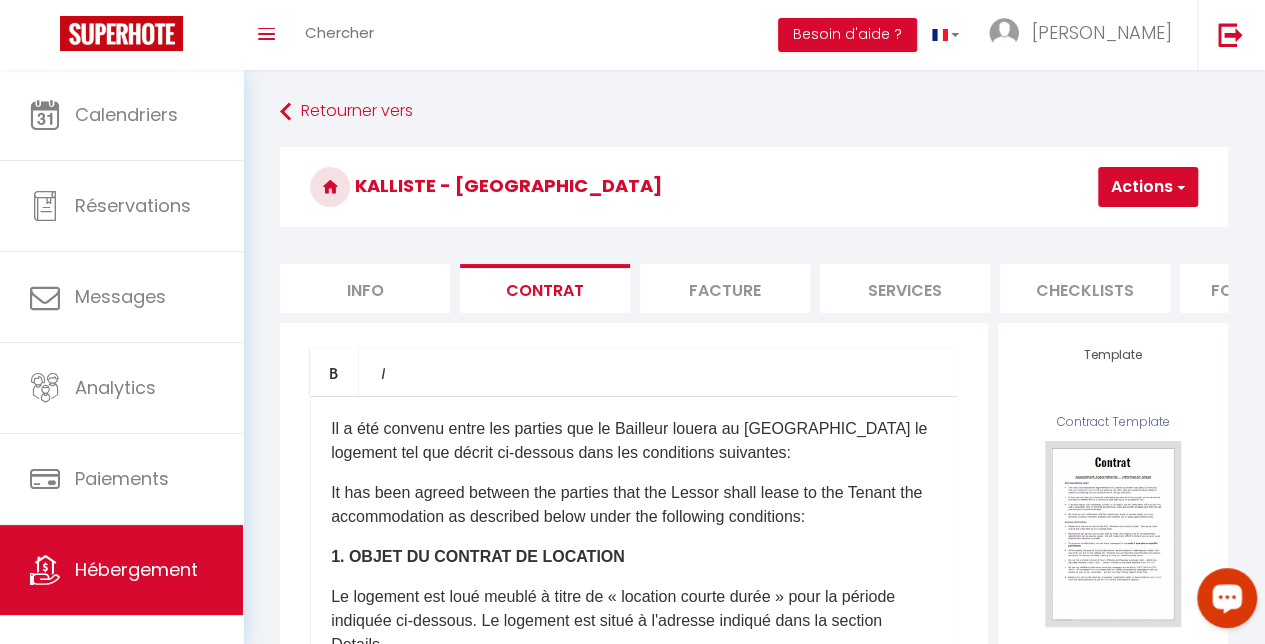 click on "Facture" at bounding box center [725, 288] 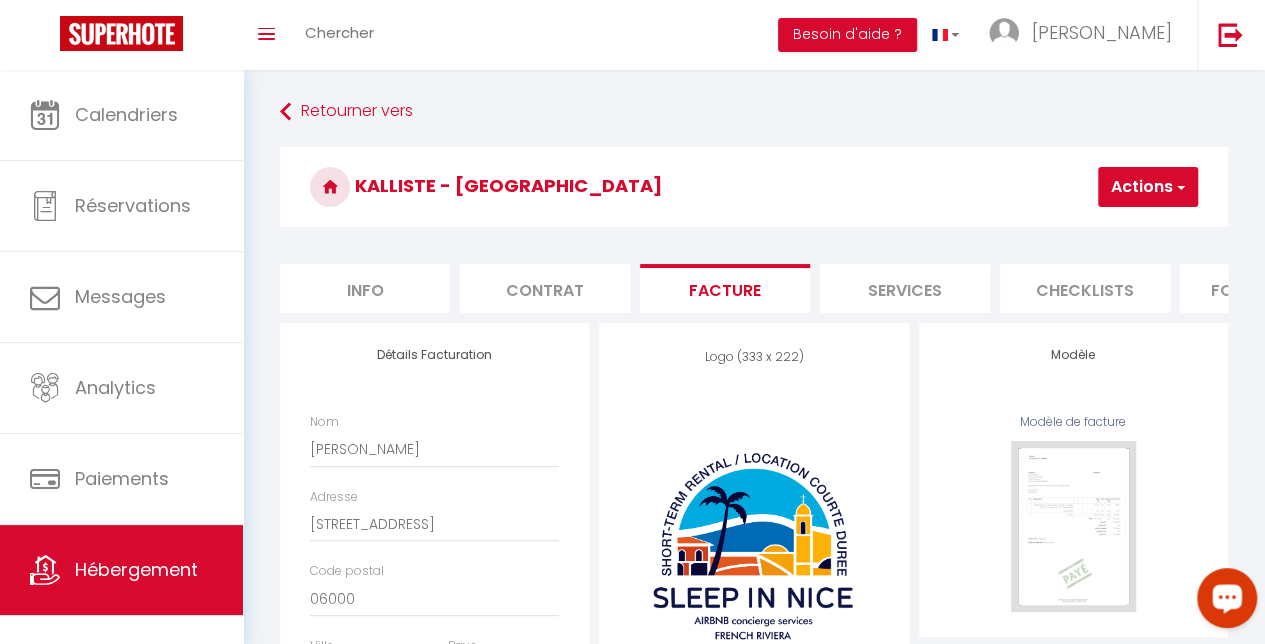 click on "Services" at bounding box center [905, 288] 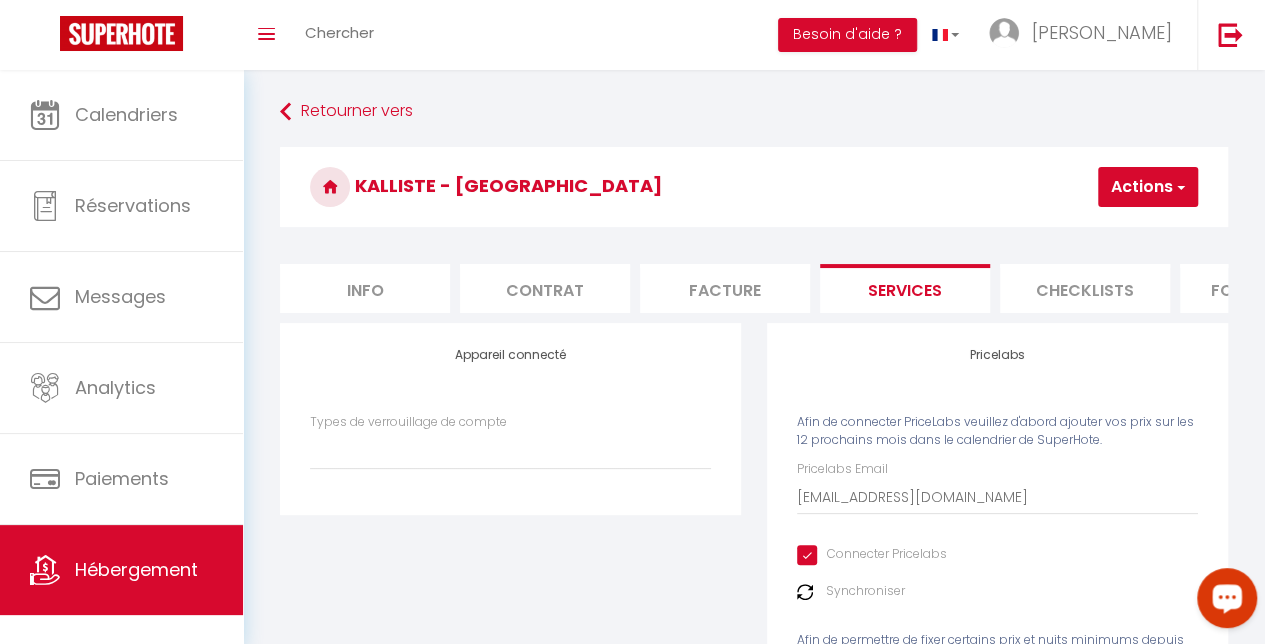 select 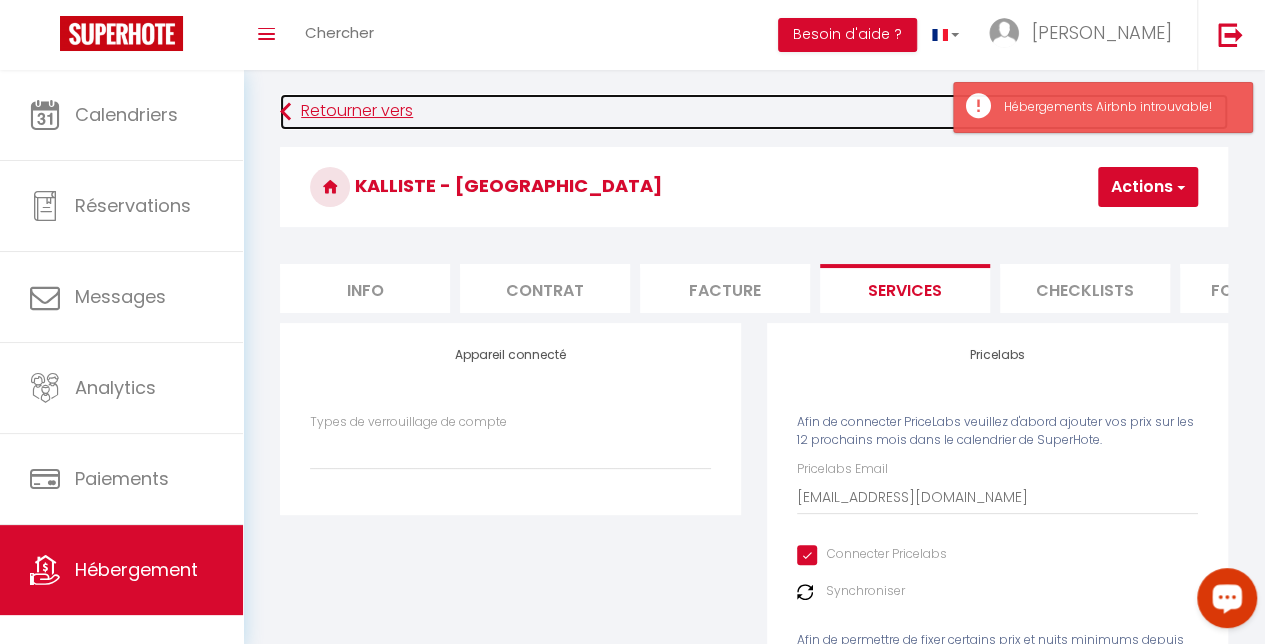 click on "Retourner vers" at bounding box center (754, 112) 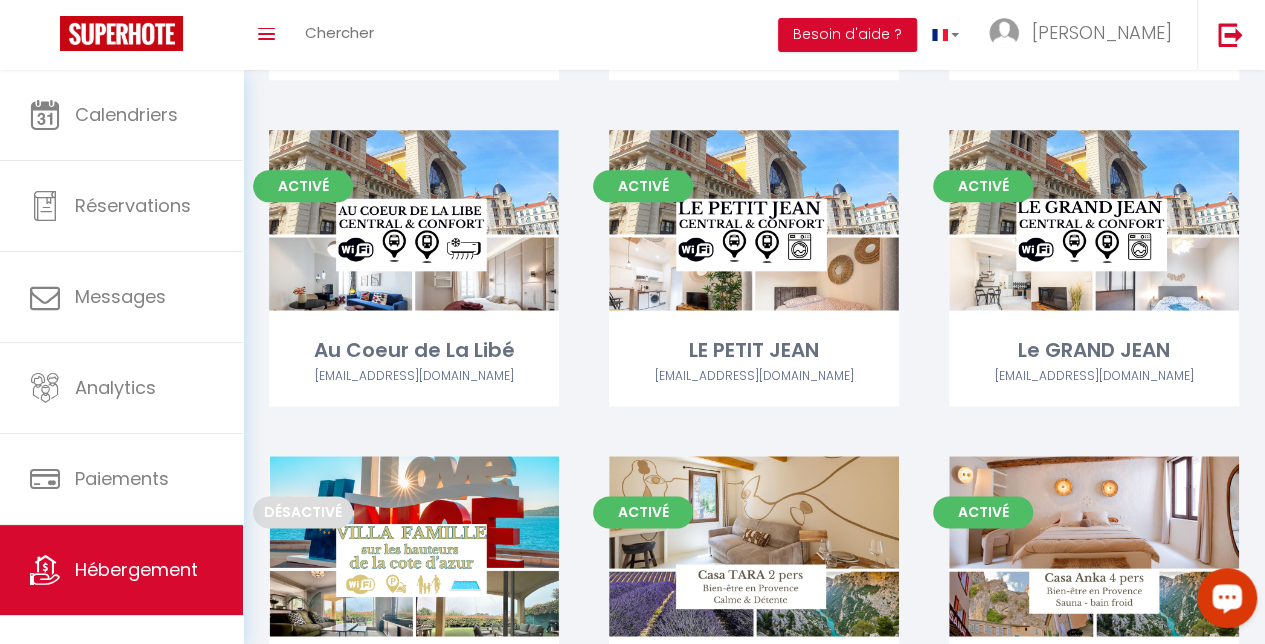 scroll, scrollTop: 563, scrollLeft: 0, axis: vertical 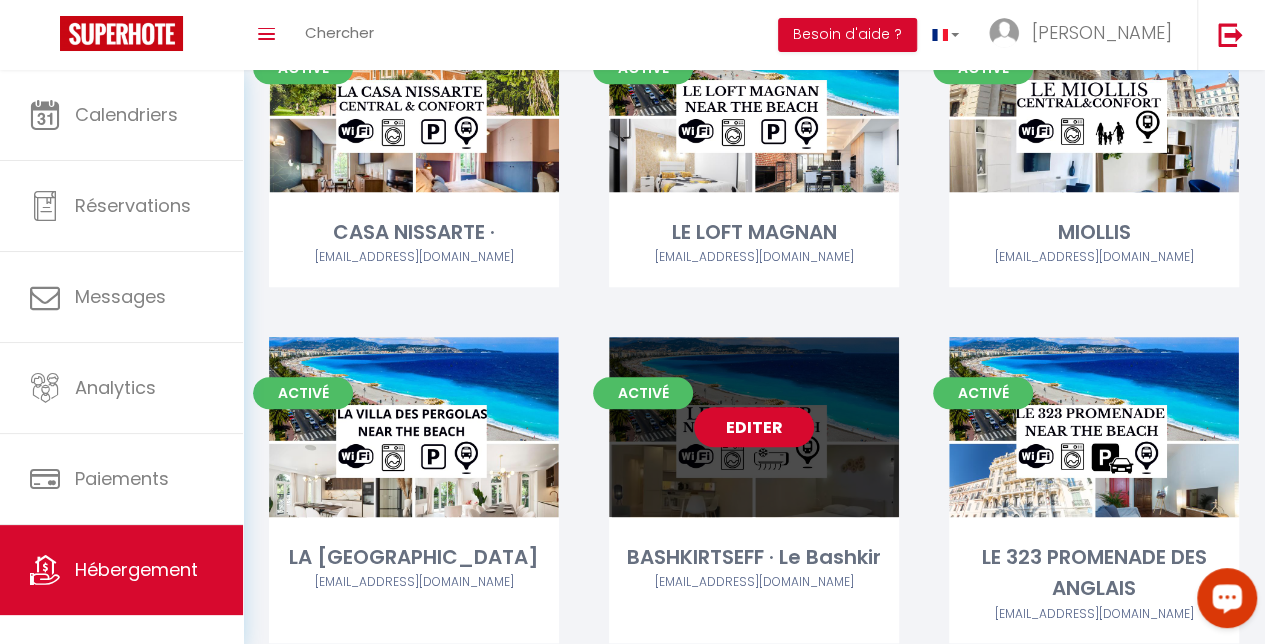 click on "Editer" at bounding box center (754, 427) 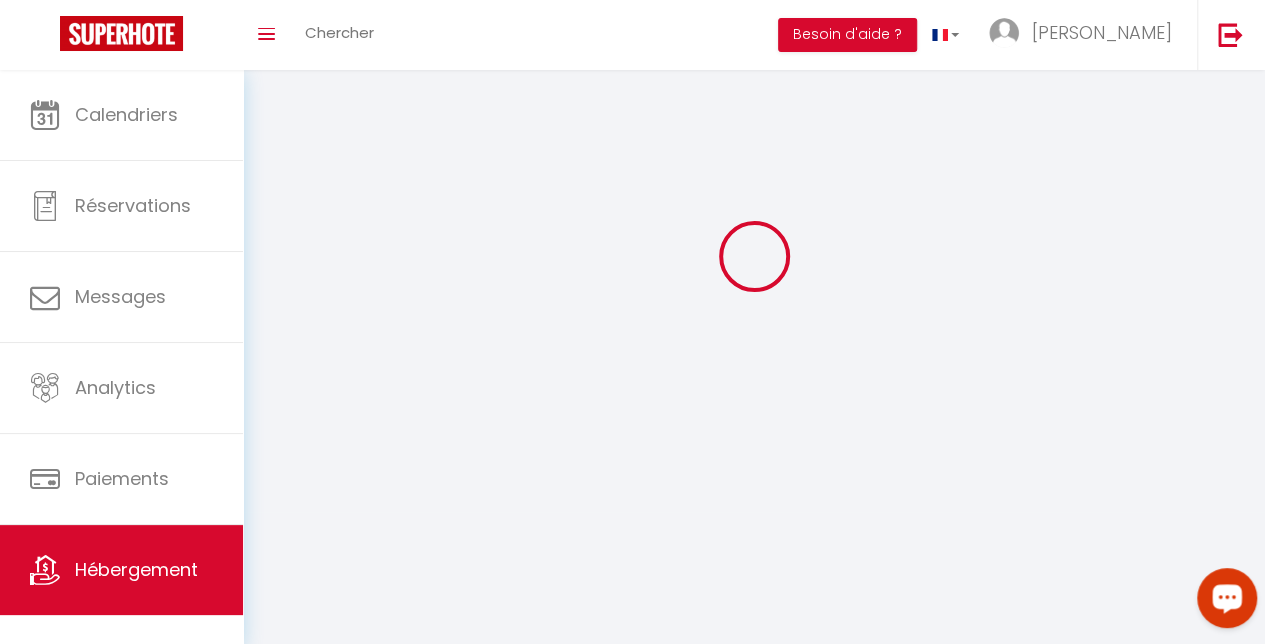 scroll, scrollTop: 0, scrollLeft: 0, axis: both 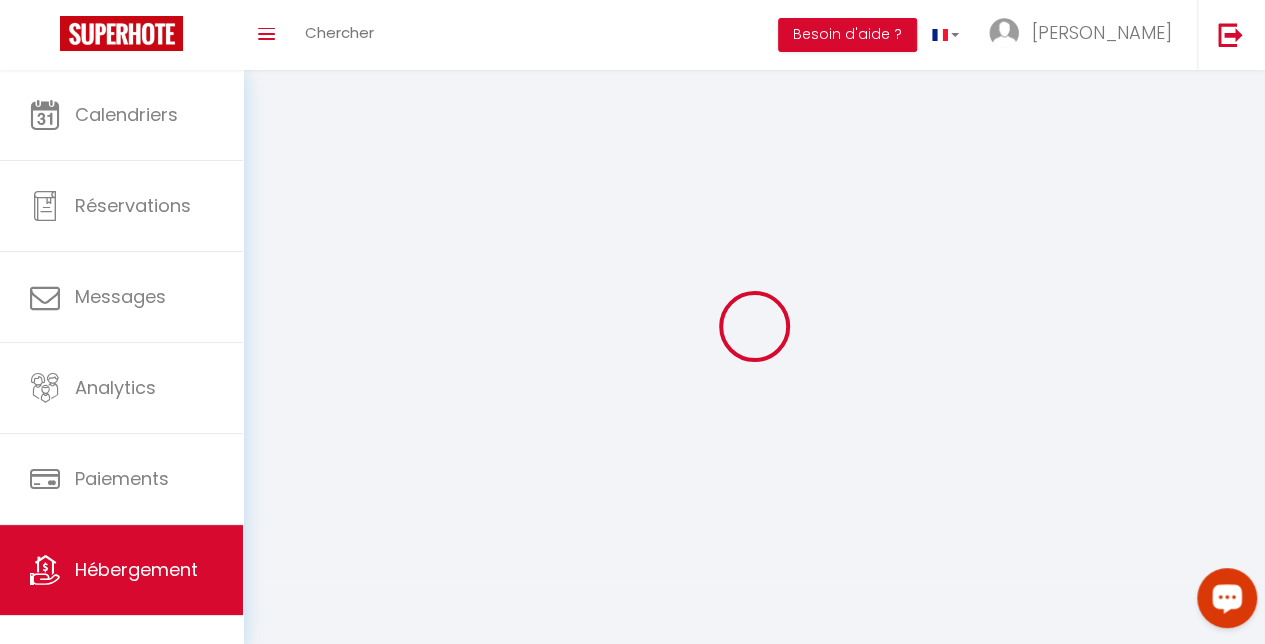select 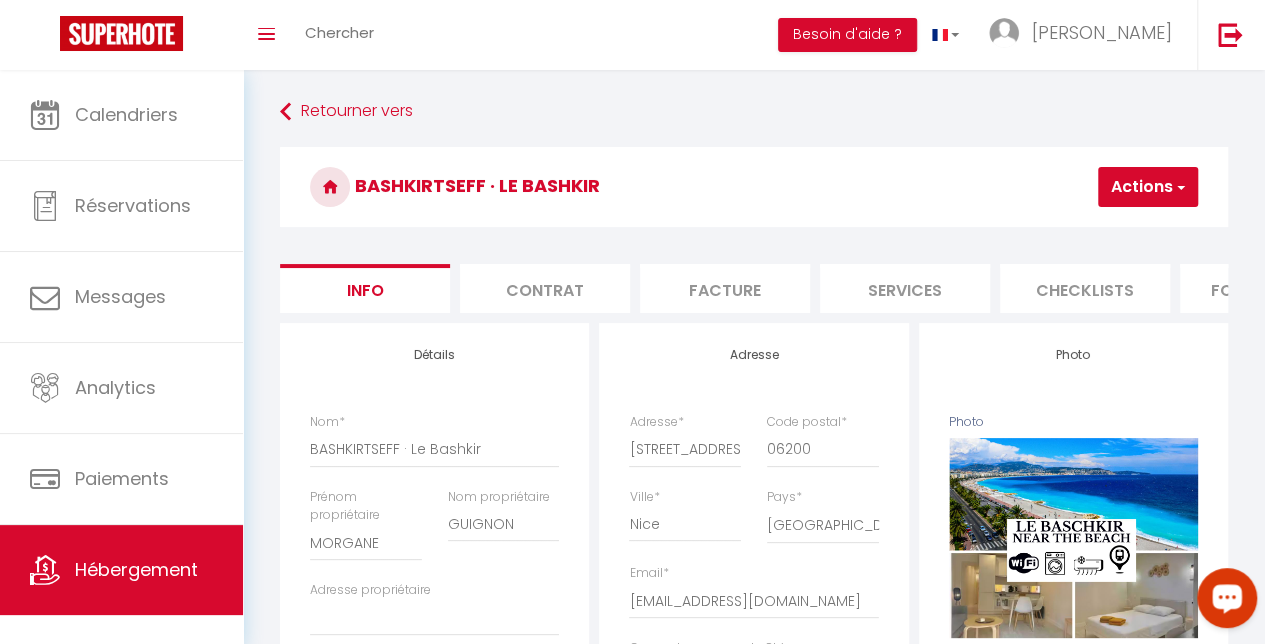 click on "Services" at bounding box center (905, 288) 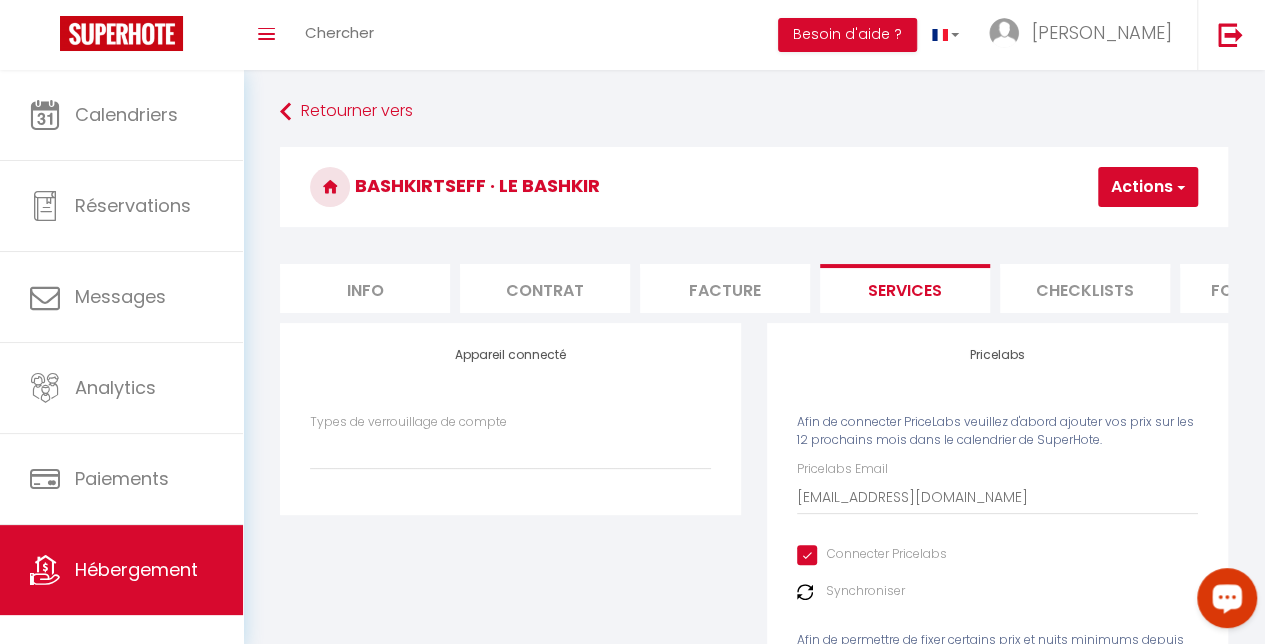 click on "Contrat" at bounding box center [545, 288] 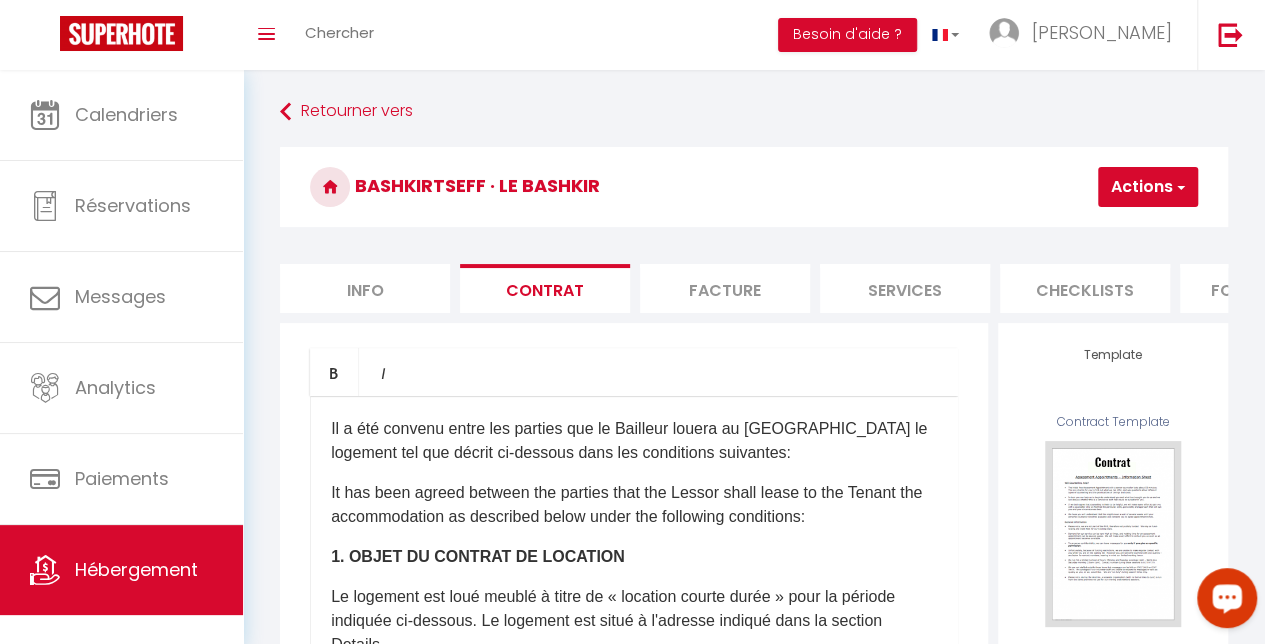 click on "Info" at bounding box center [365, 288] 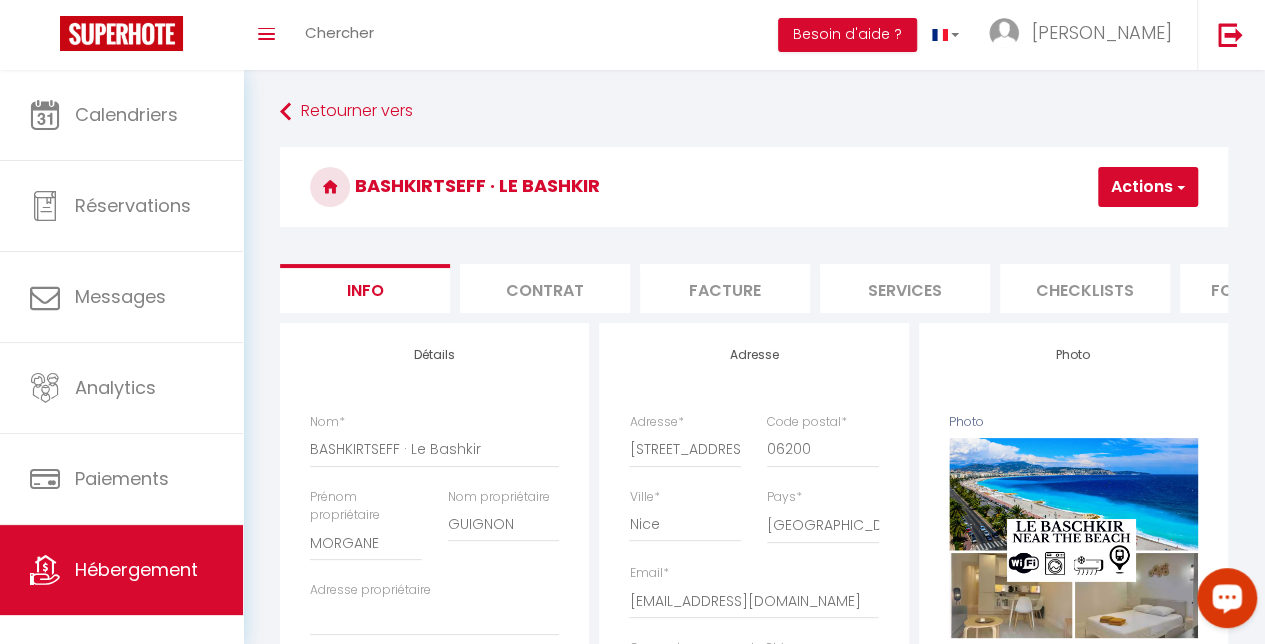 scroll, scrollTop: 563, scrollLeft: 0, axis: vertical 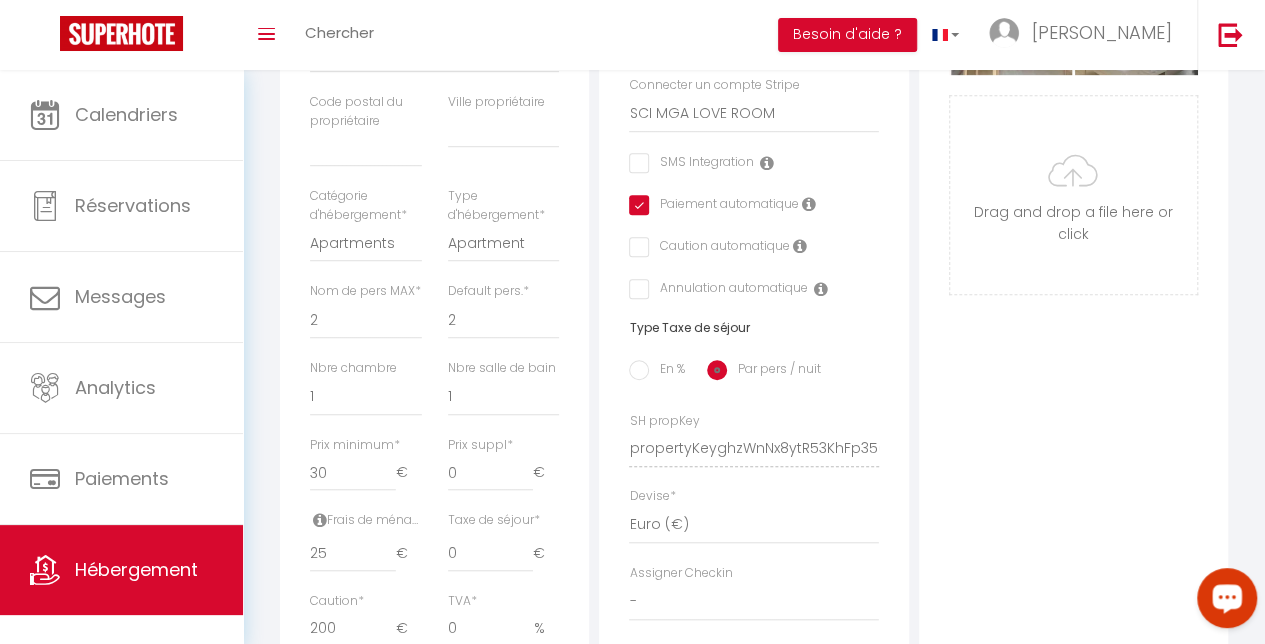 select 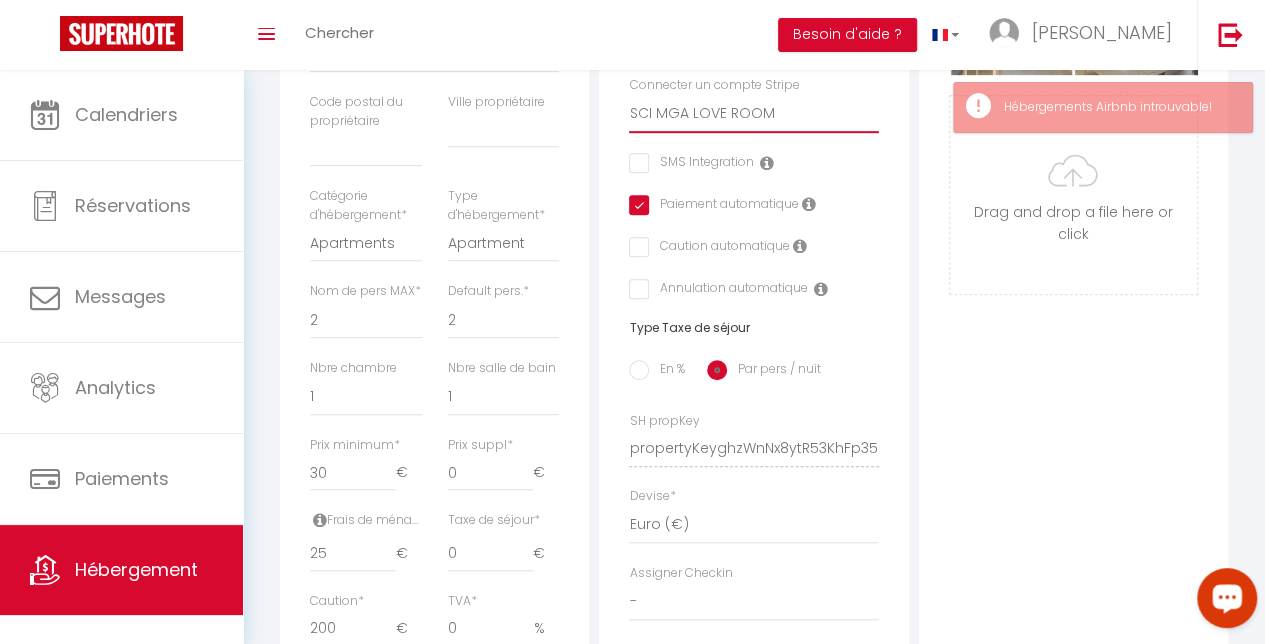 click on "STRIPE [PERSON_NAME]
stripe fabio
STRIPE FABIO DISTINCT
STRIPE [PERSON_NAME]
STRIPE [PERSON_NAME] 323 PROM
[PERSON_NAME]
SCI MGA LOVE ROOM
SAS MH INVEST" at bounding box center (753, 114) 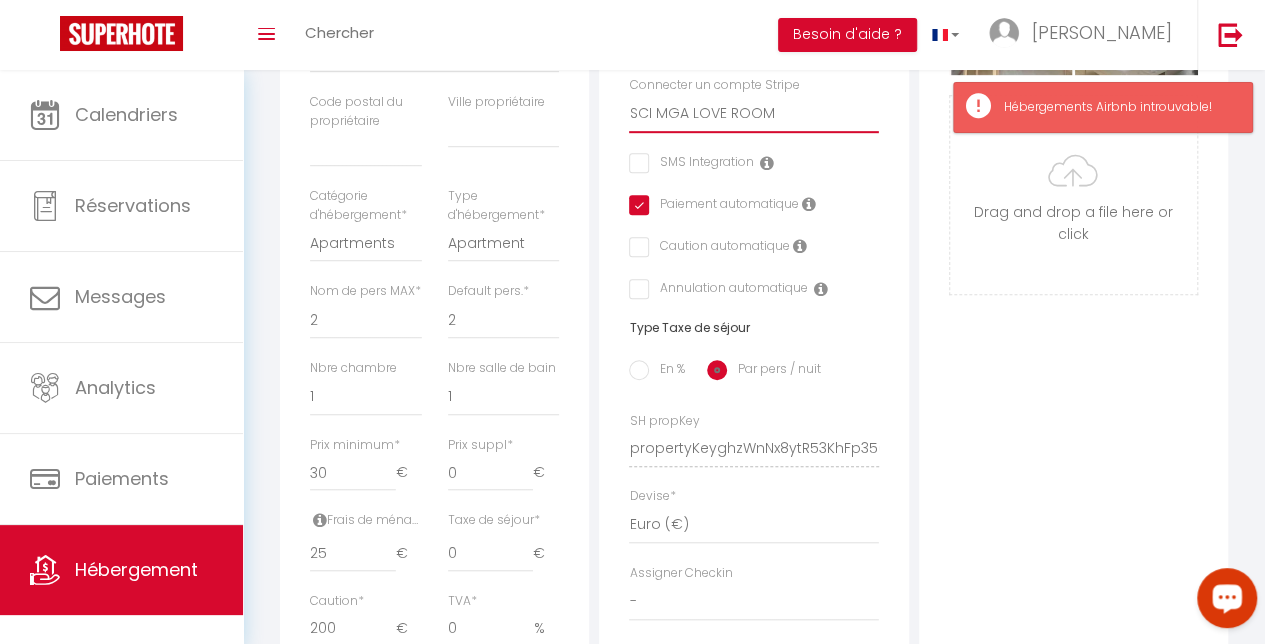 select on "11010" 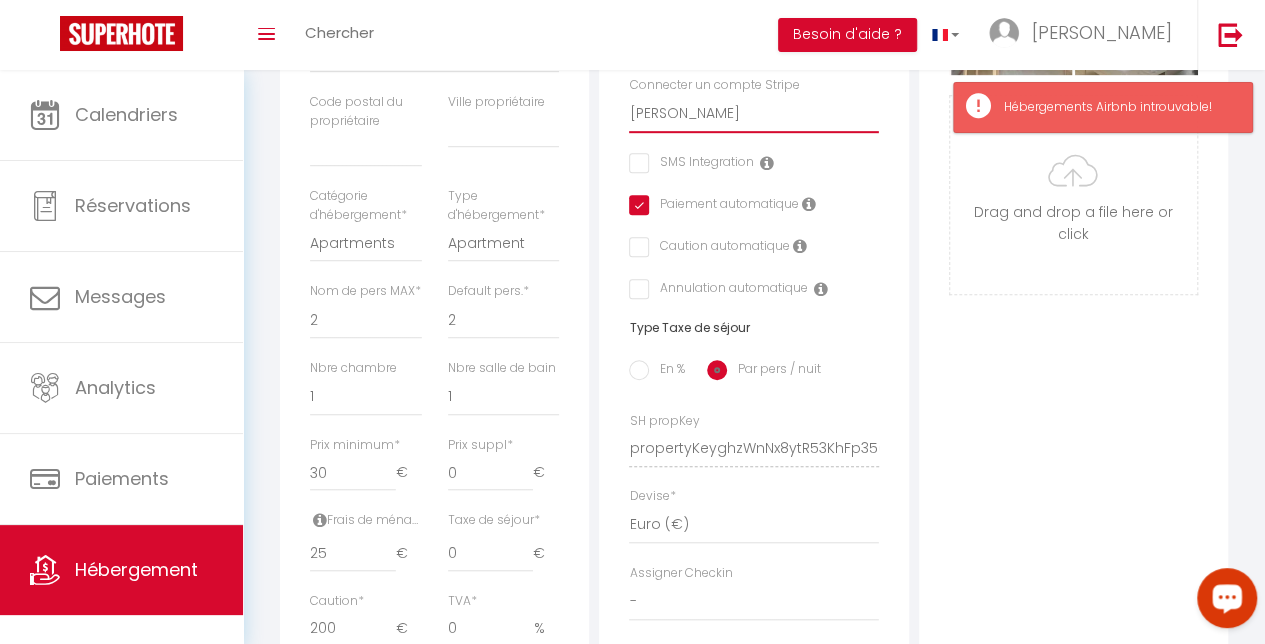 click on "STRIPE [PERSON_NAME]
stripe fabio
STRIPE FABIO DISTINCT
STRIPE [PERSON_NAME]
STRIPE [PERSON_NAME] 323 PROM
[PERSON_NAME]
SCI MGA LOVE ROOM
SAS MH INVEST" at bounding box center (753, 114) 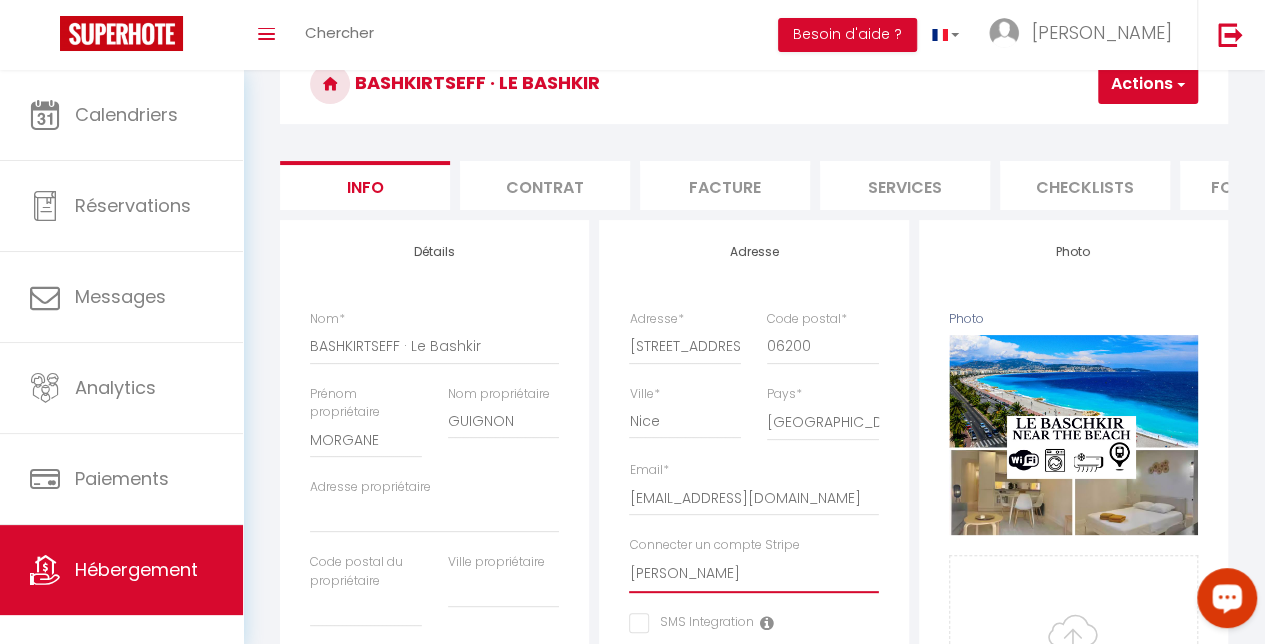 scroll, scrollTop: 105, scrollLeft: 0, axis: vertical 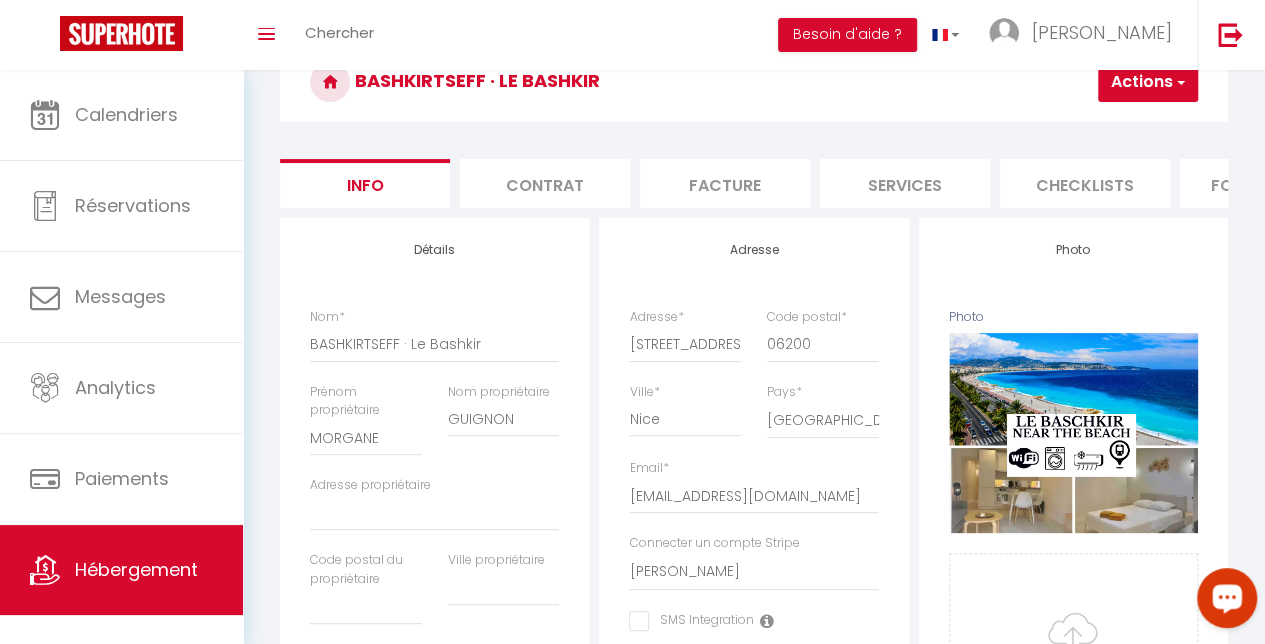 click on "Actions" at bounding box center [1148, 82] 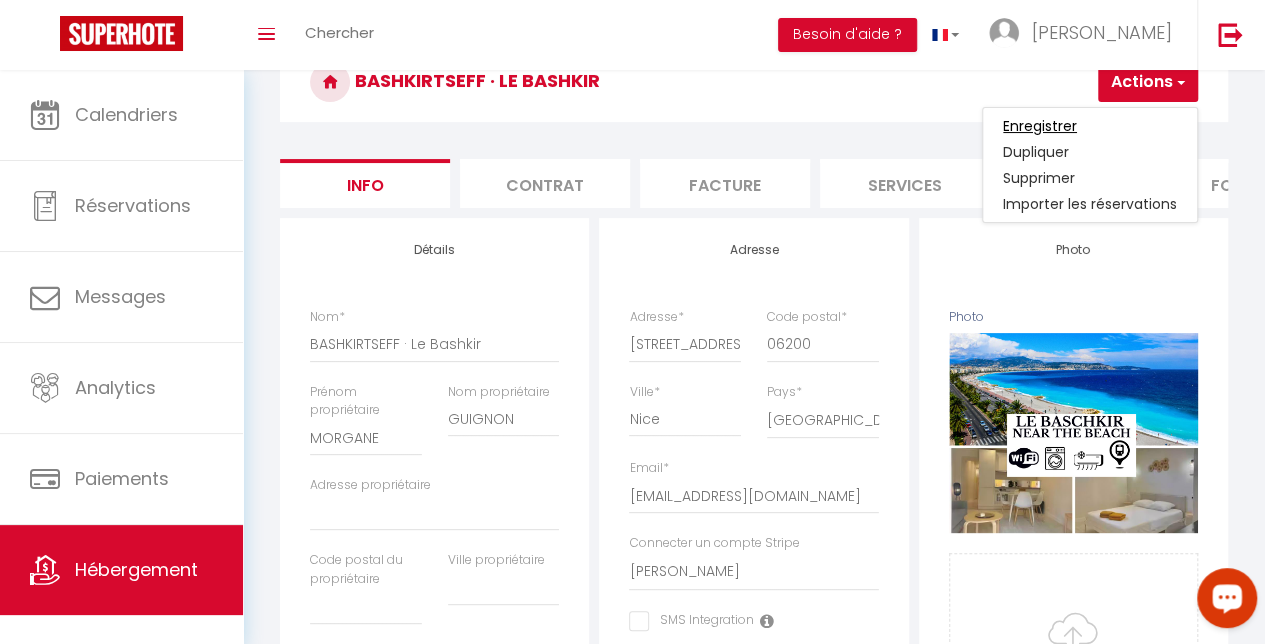 click on "Enregistrer" at bounding box center [1040, 126] 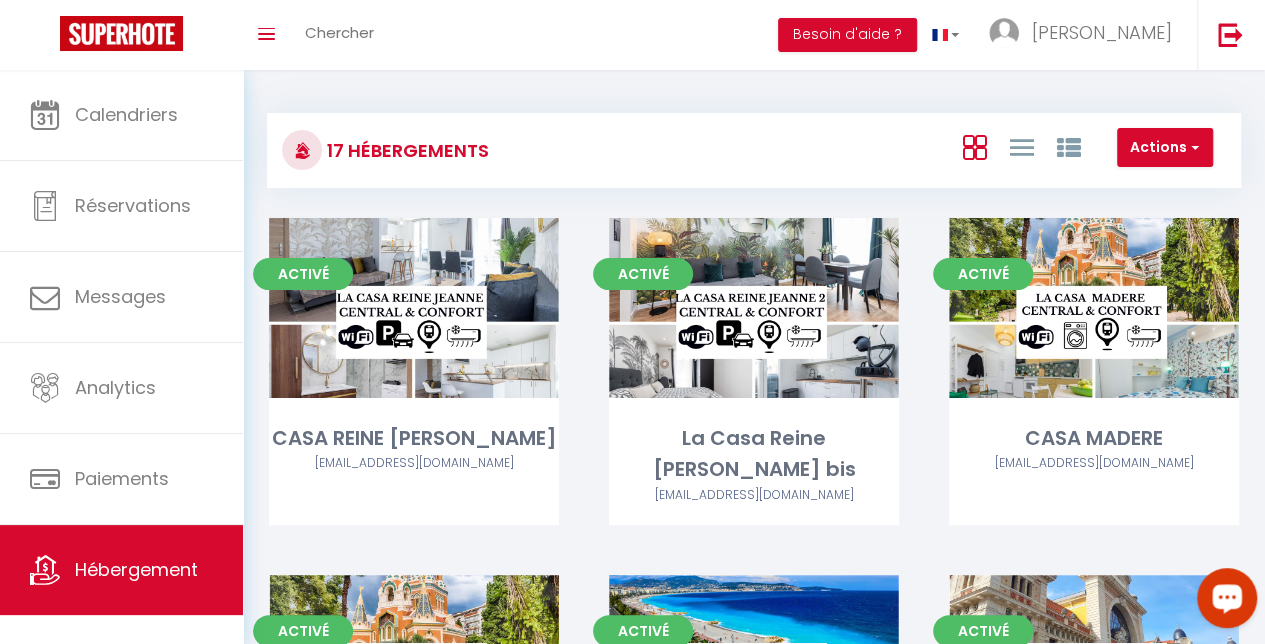 scroll, scrollTop: 563, scrollLeft: 0, axis: vertical 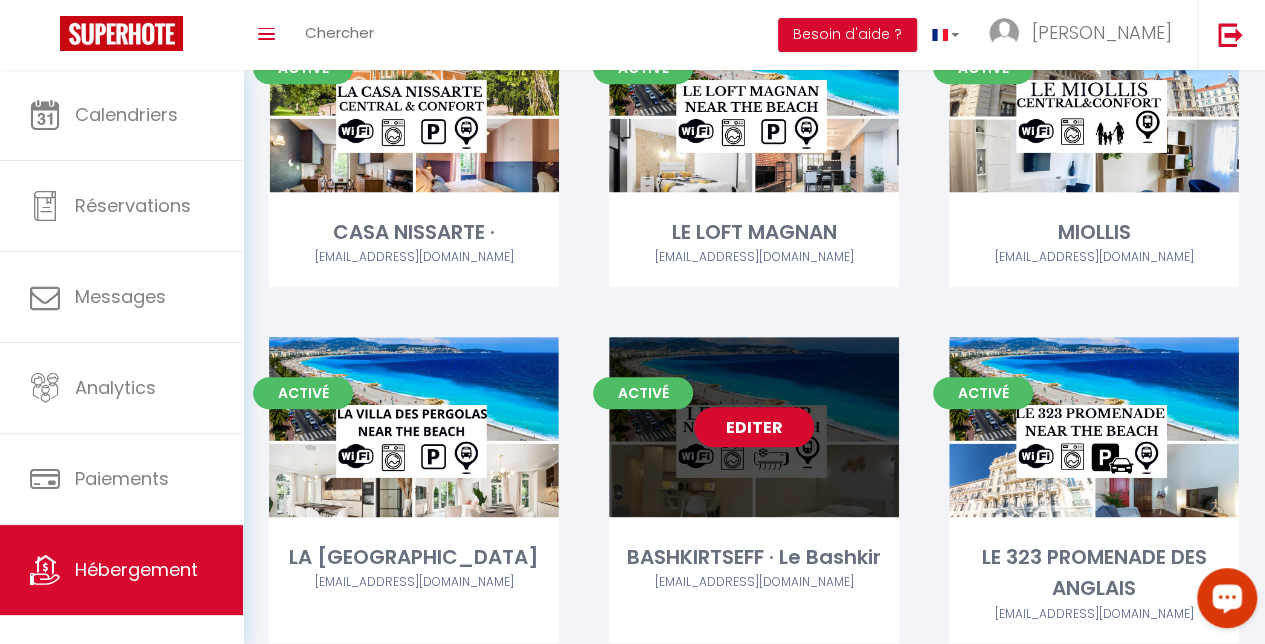 click on "Editer" at bounding box center (754, 427) 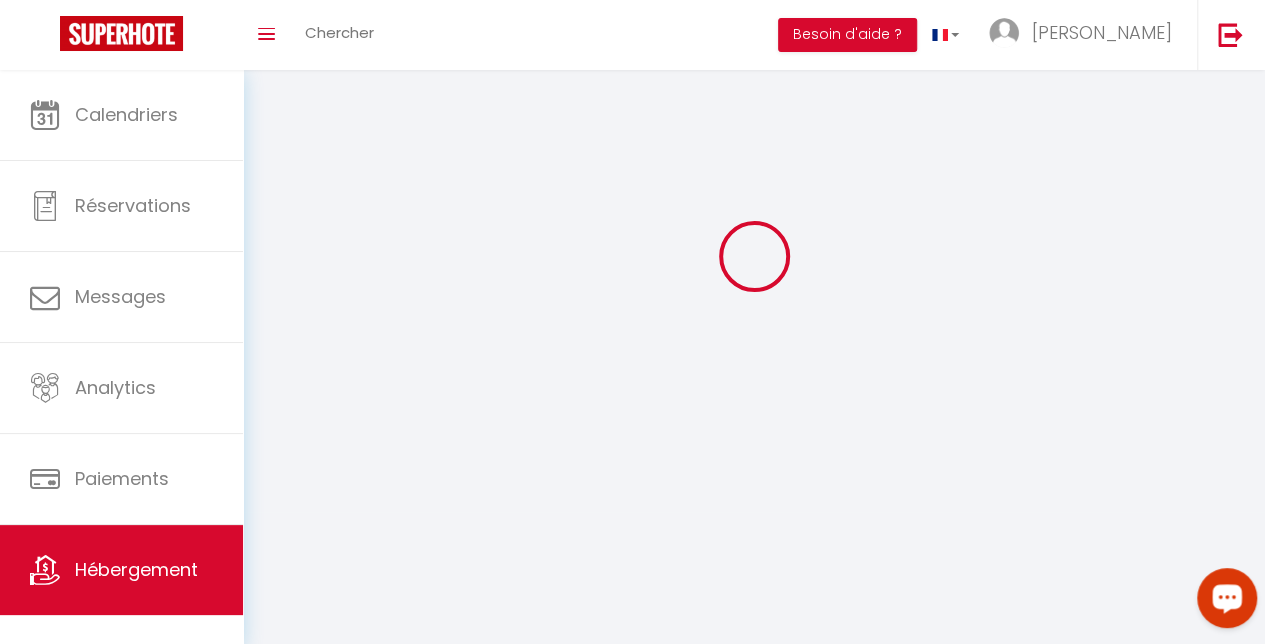 scroll, scrollTop: 0, scrollLeft: 0, axis: both 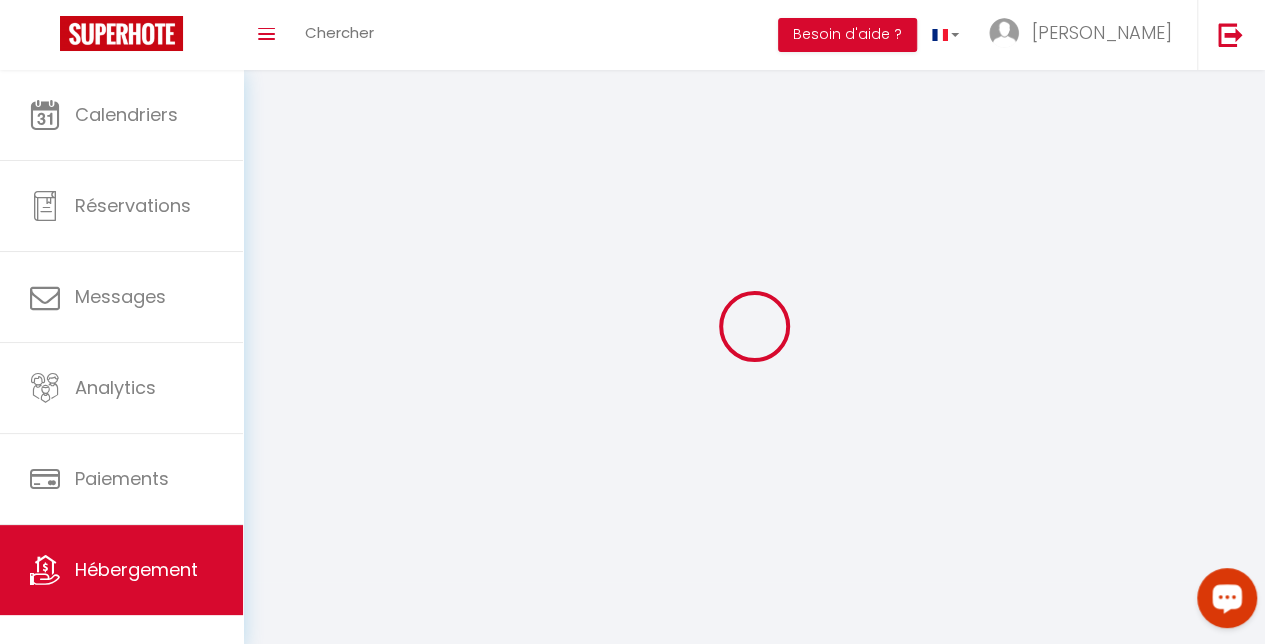 select 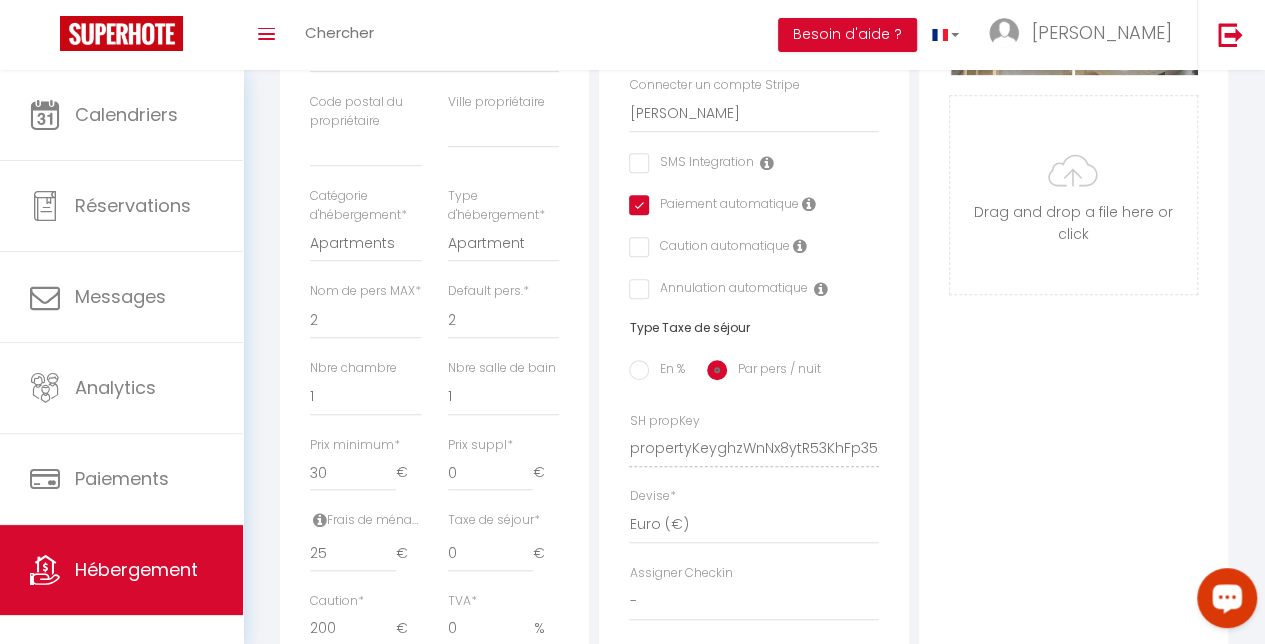 scroll, scrollTop: 0, scrollLeft: 0, axis: both 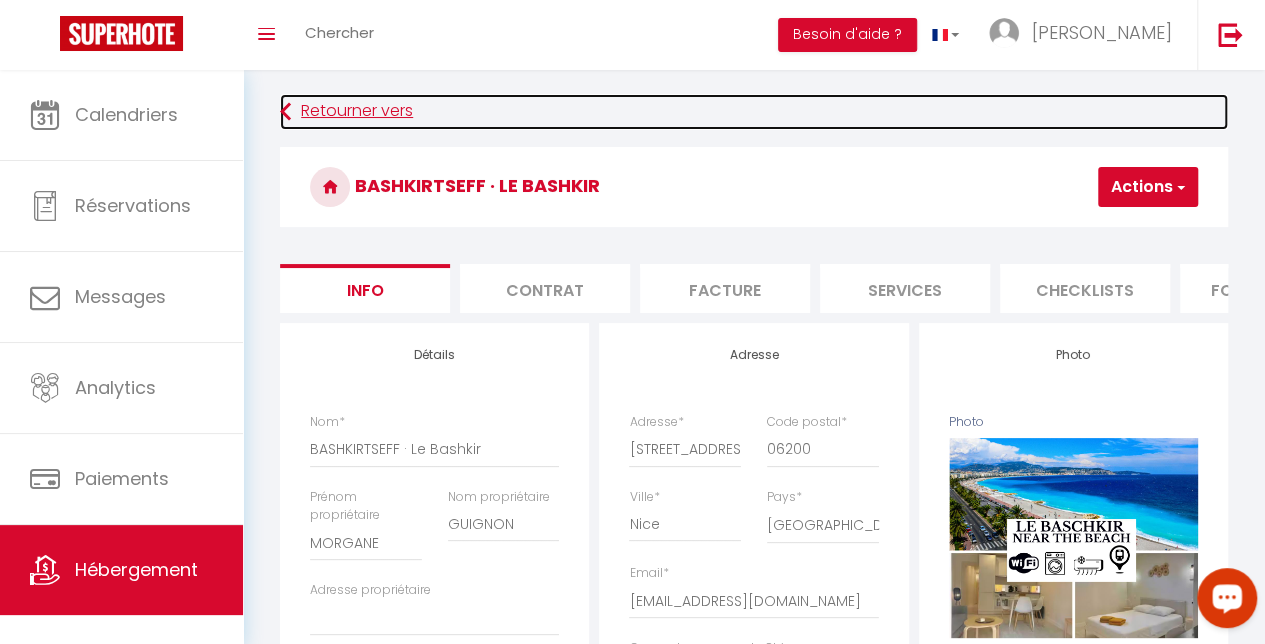 click at bounding box center [285, 112] 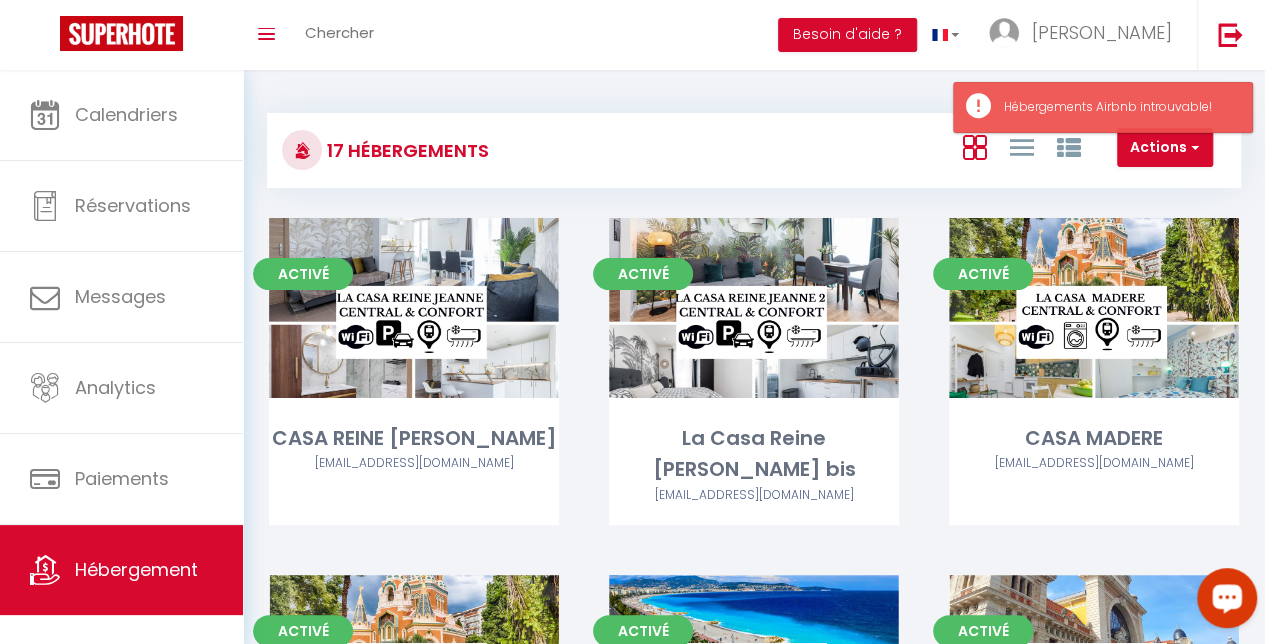 scroll, scrollTop: 56, scrollLeft: 0, axis: vertical 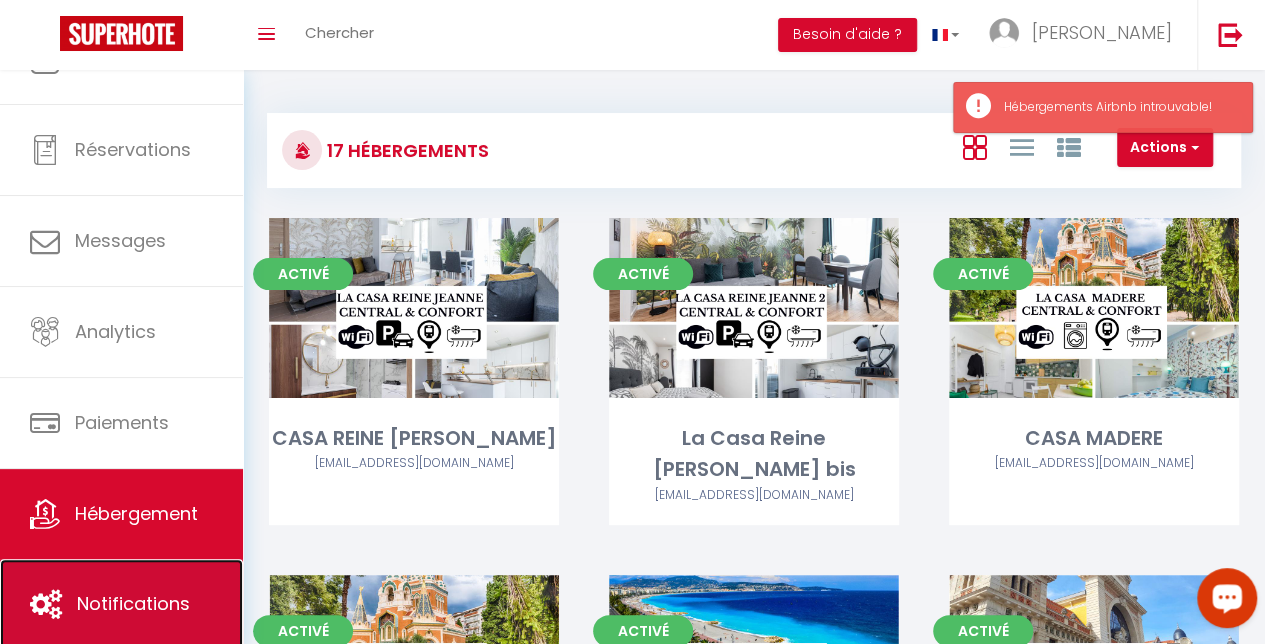 click on "Notifications" at bounding box center [121, 604] 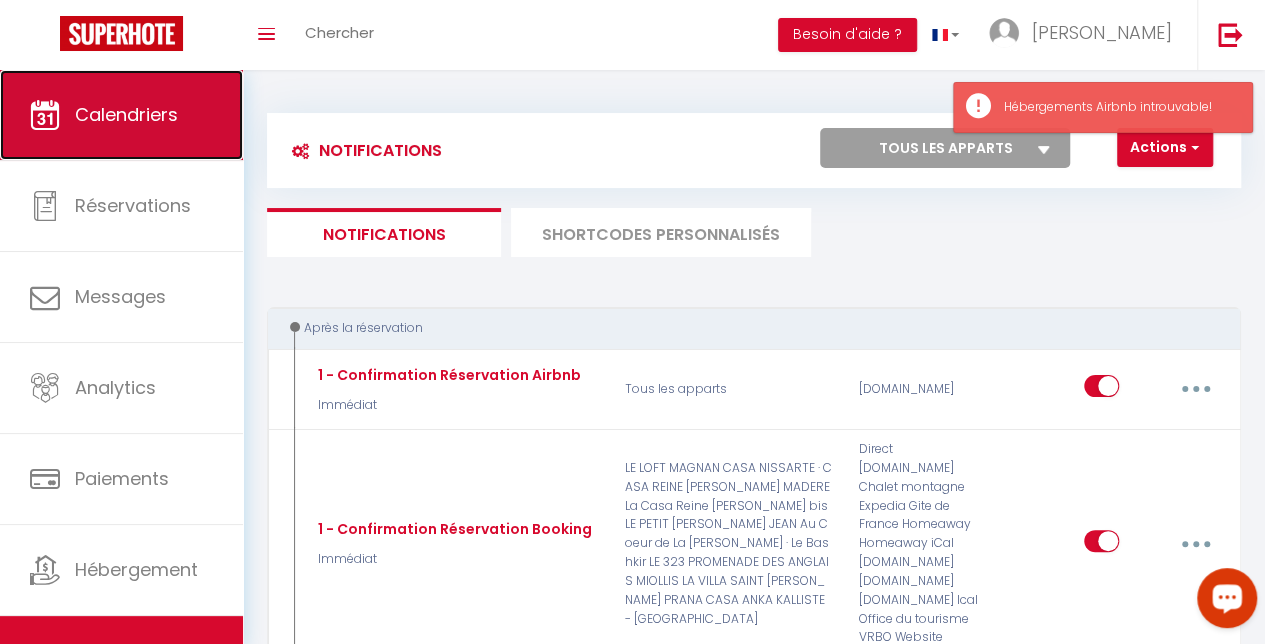 click on "Calendriers" at bounding box center (126, 114) 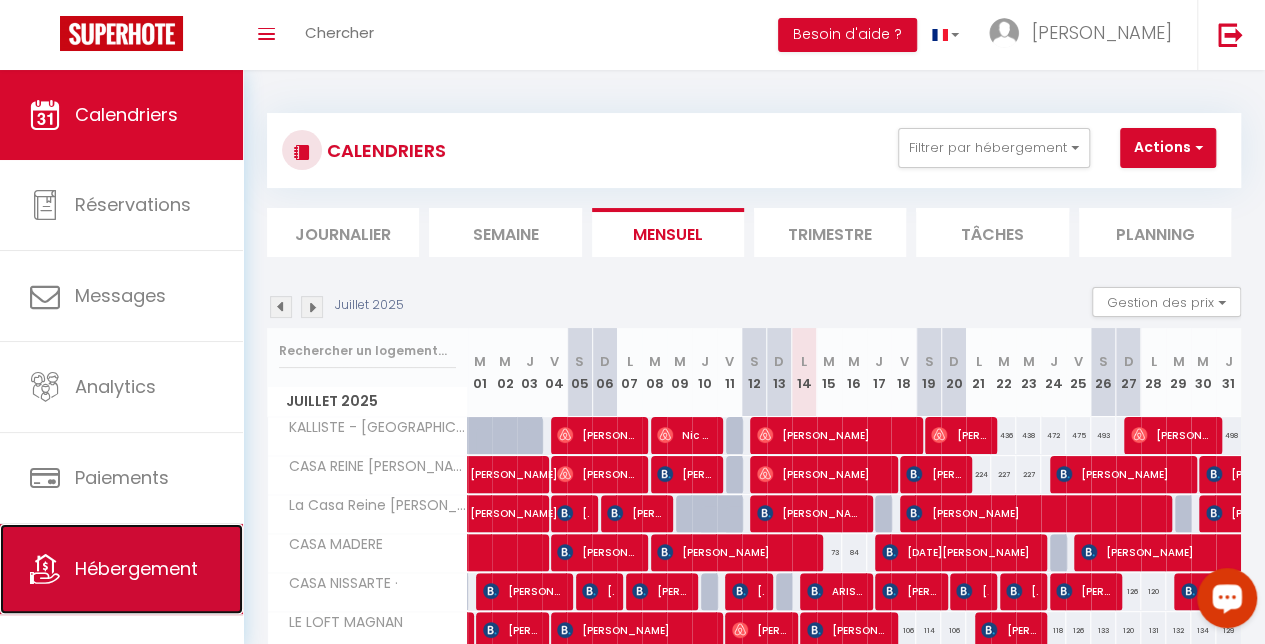 click on "Hébergement" at bounding box center (136, 568) 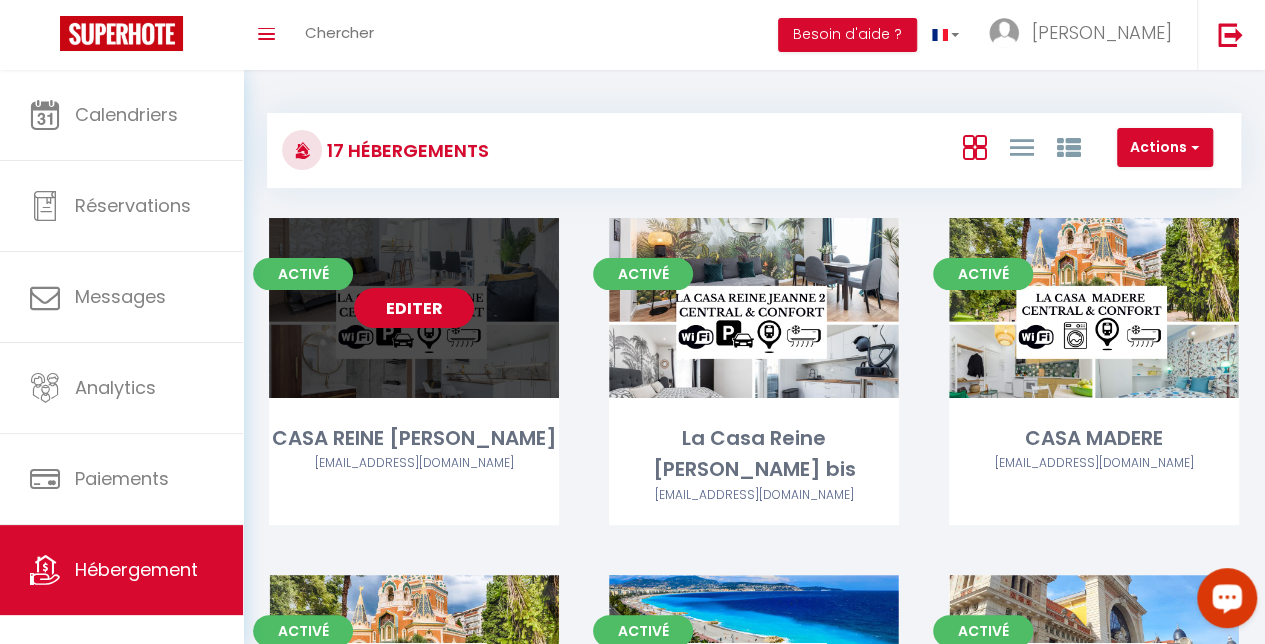 click on "Editer" at bounding box center (414, 308) 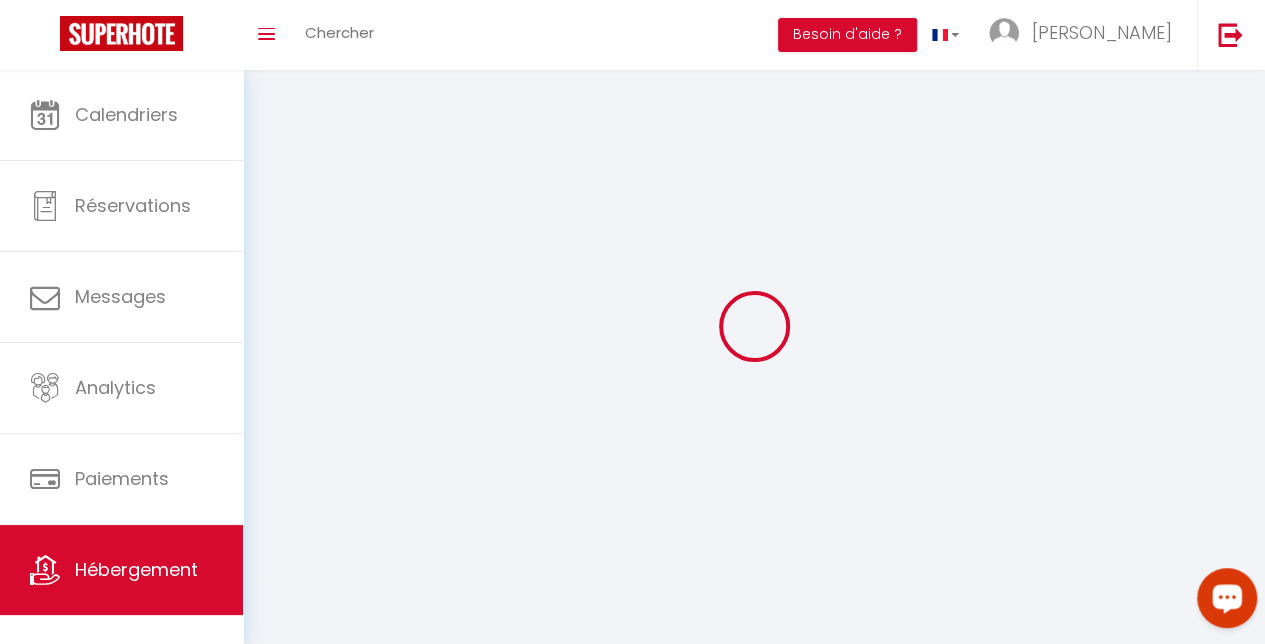 select 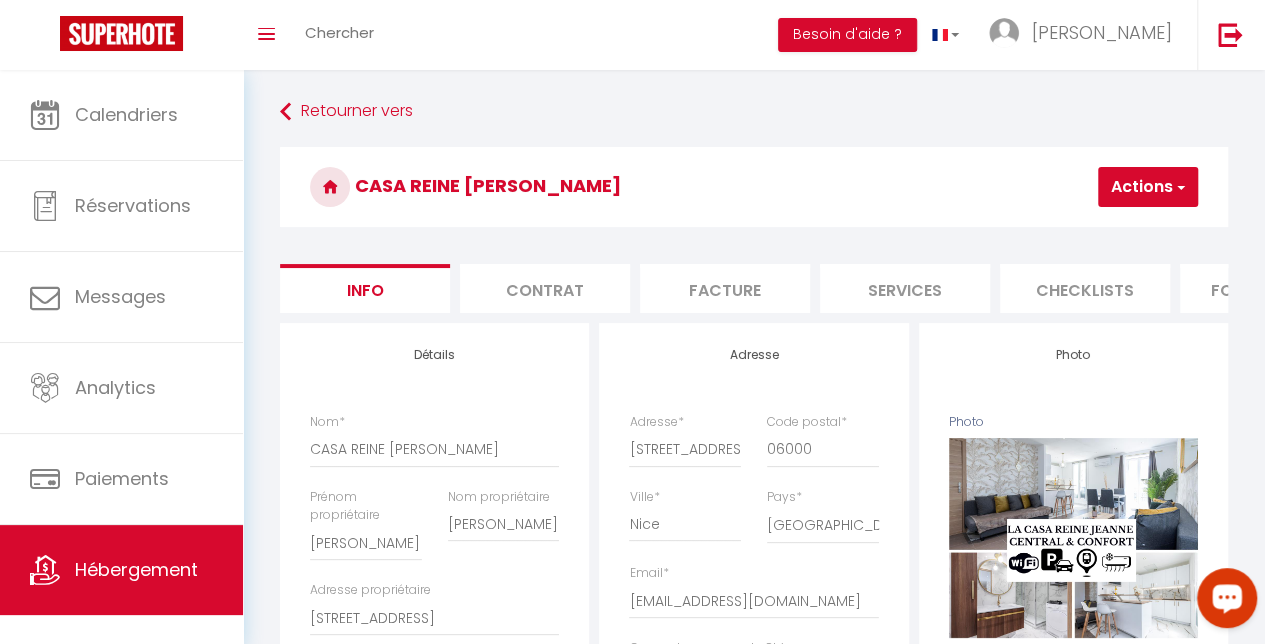 drag, startPoint x: 1234, startPoint y: 200, endPoint x: 1236, endPoint y: 300, distance: 100.02 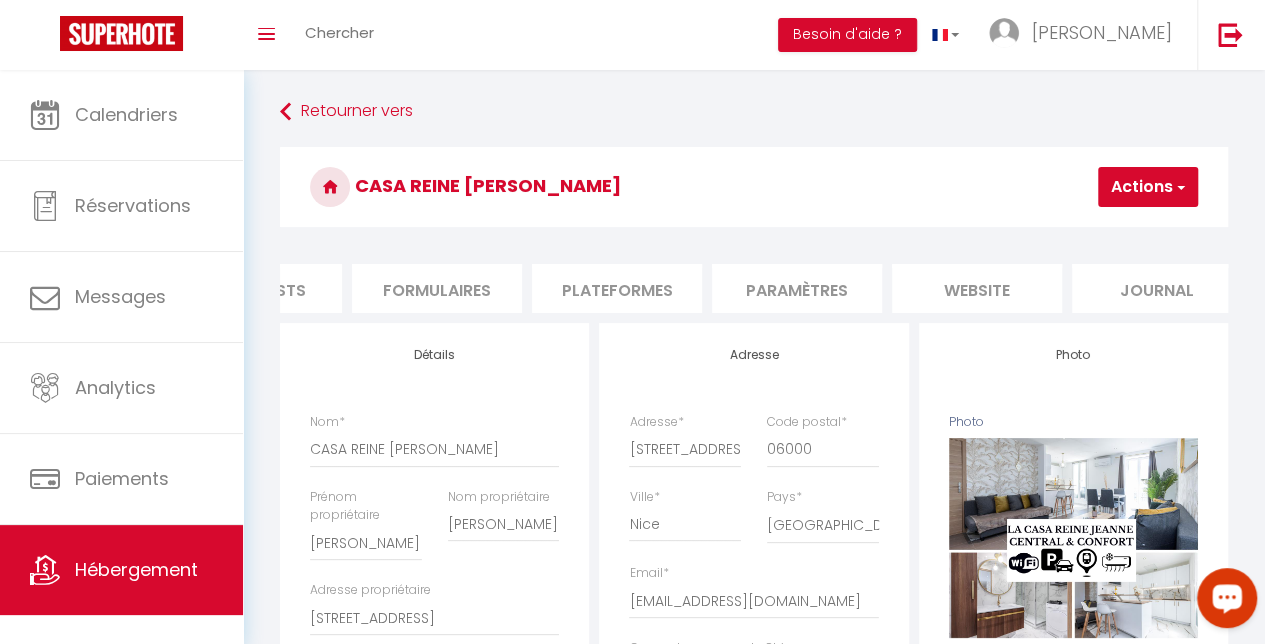 click on "Paramètres" at bounding box center (797, 288) 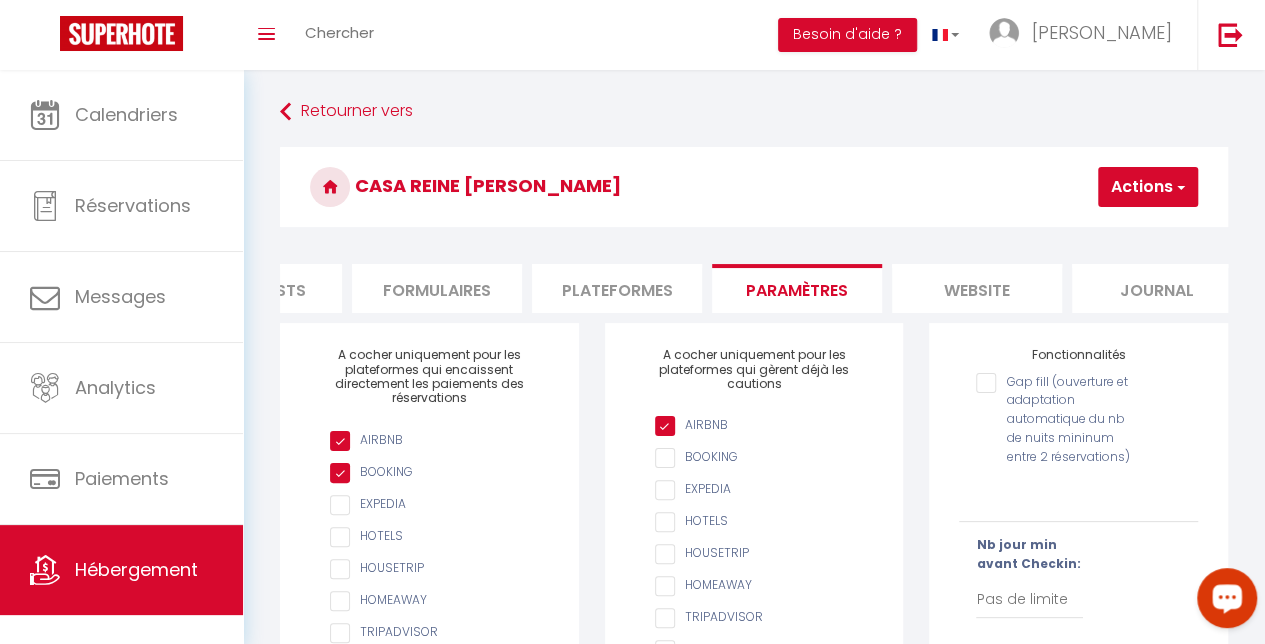 click on "Plateformes" at bounding box center (617, 288) 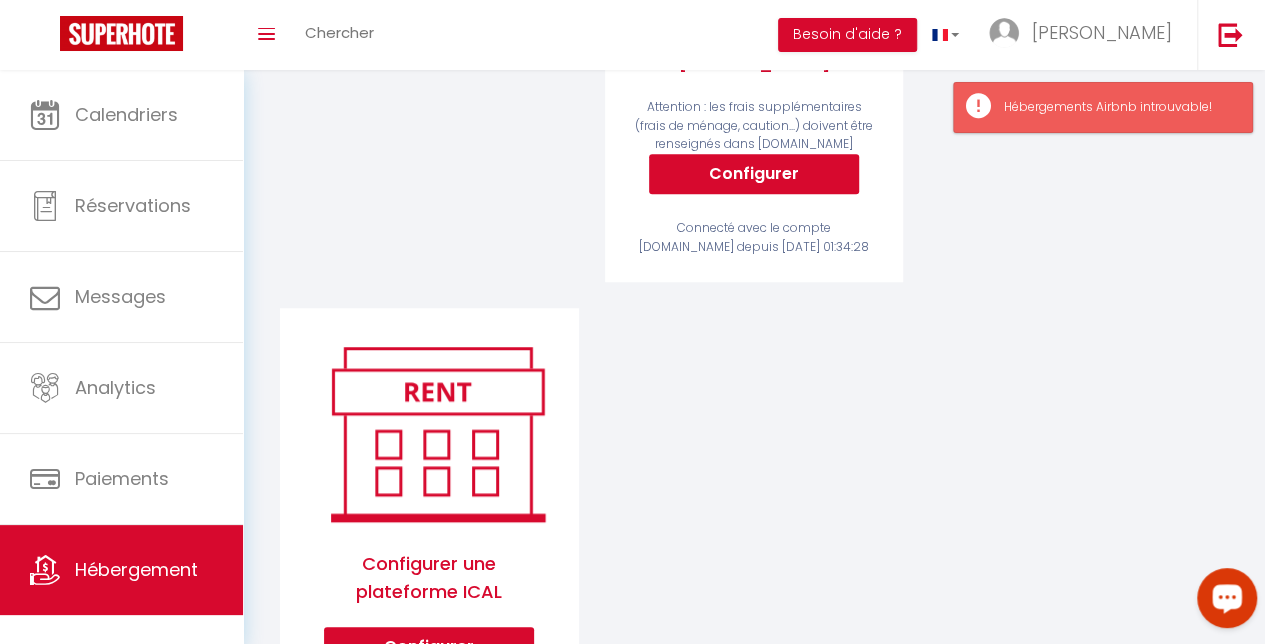 scroll, scrollTop: 0, scrollLeft: 0, axis: both 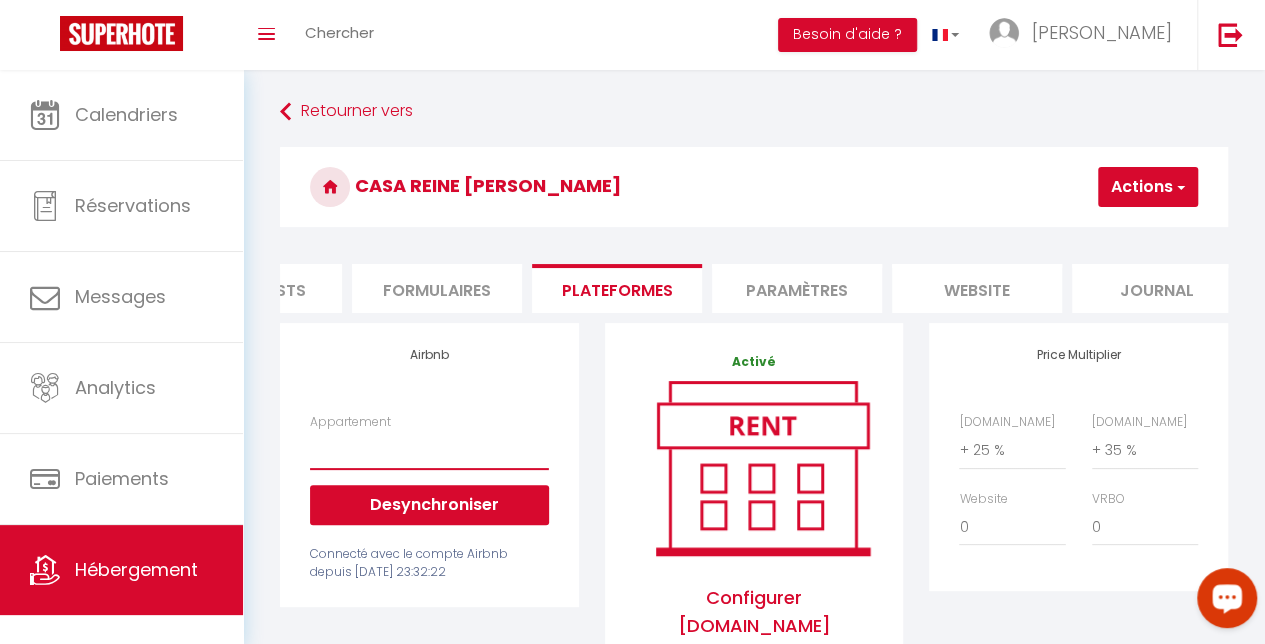 click on "Appartement" at bounding box center (429, 450) 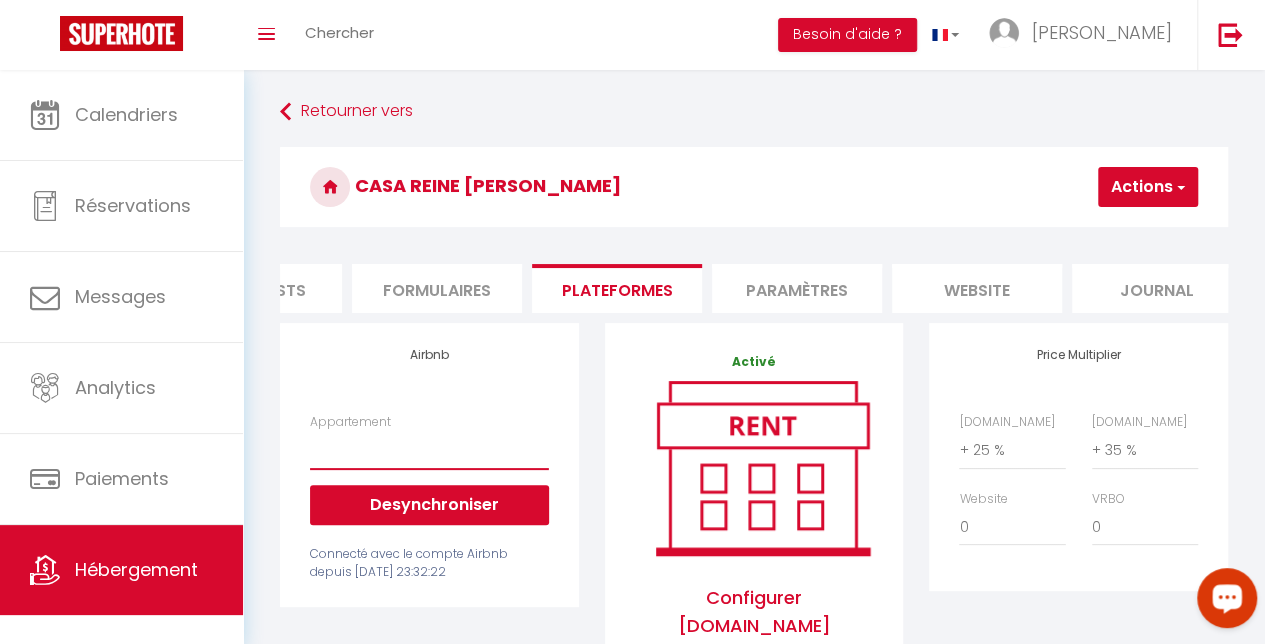 scroll, scrollTop: 0, scrollLeft: 788, axis: horizontal 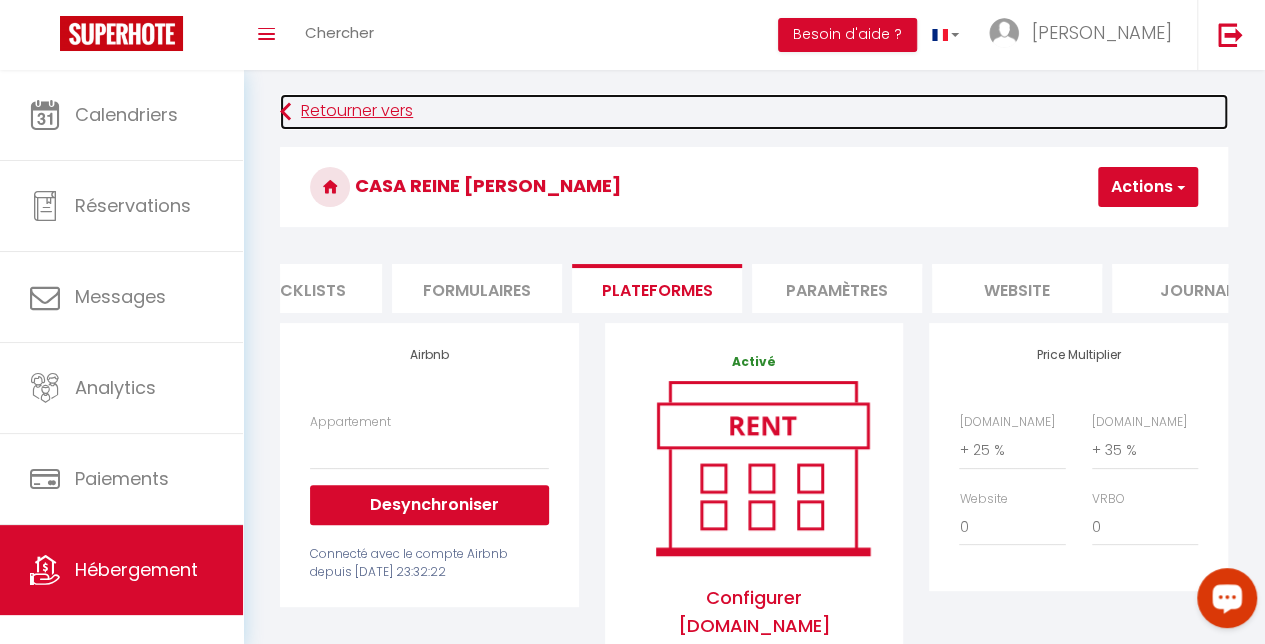 click on "Retourner vers" at bounding box center [754, 112] 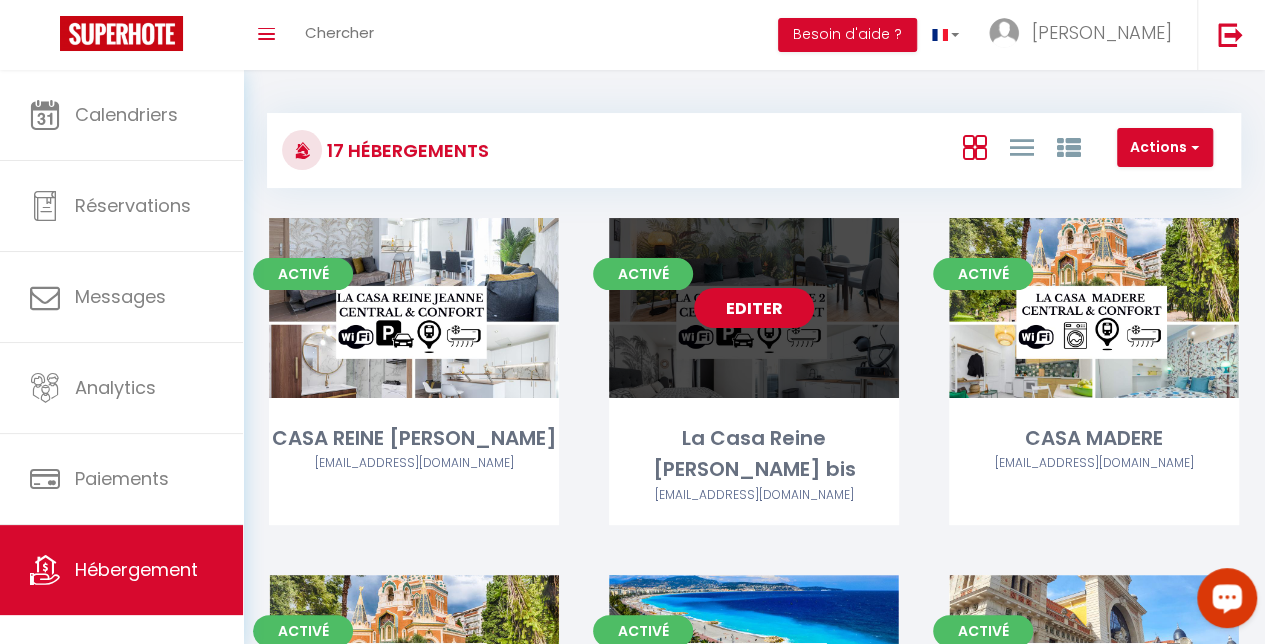click on "Editer" at bounding box center (754, 308) 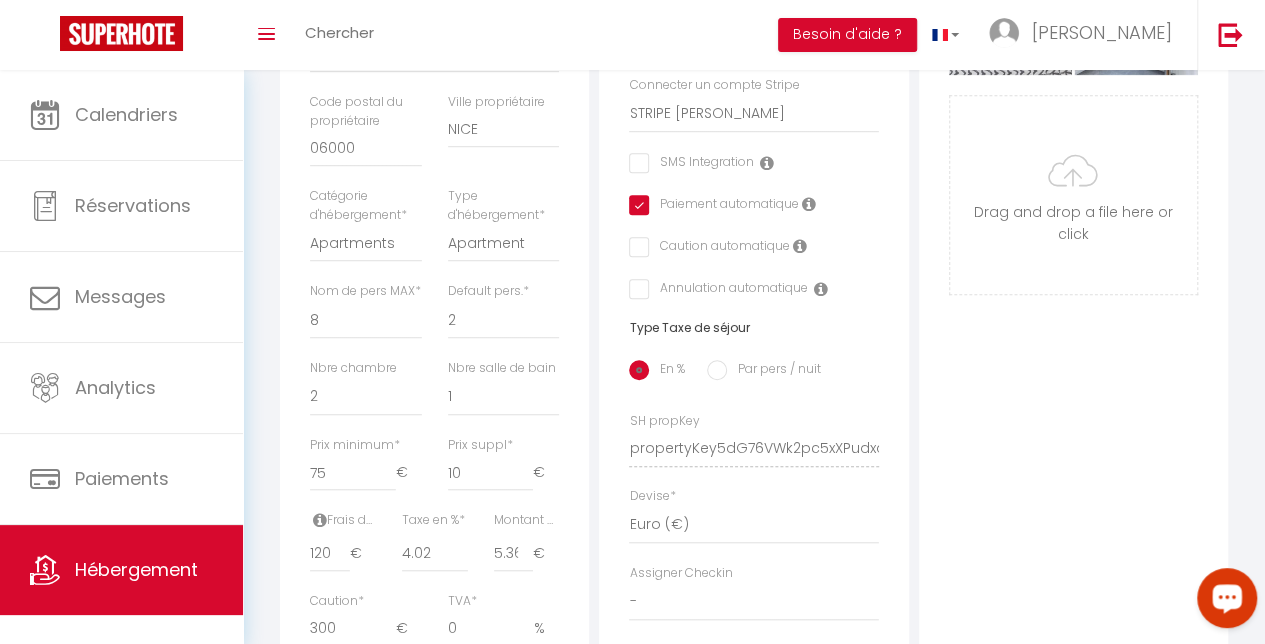scroll, scrollTop: 0, scrollLeft: 0, axis: both 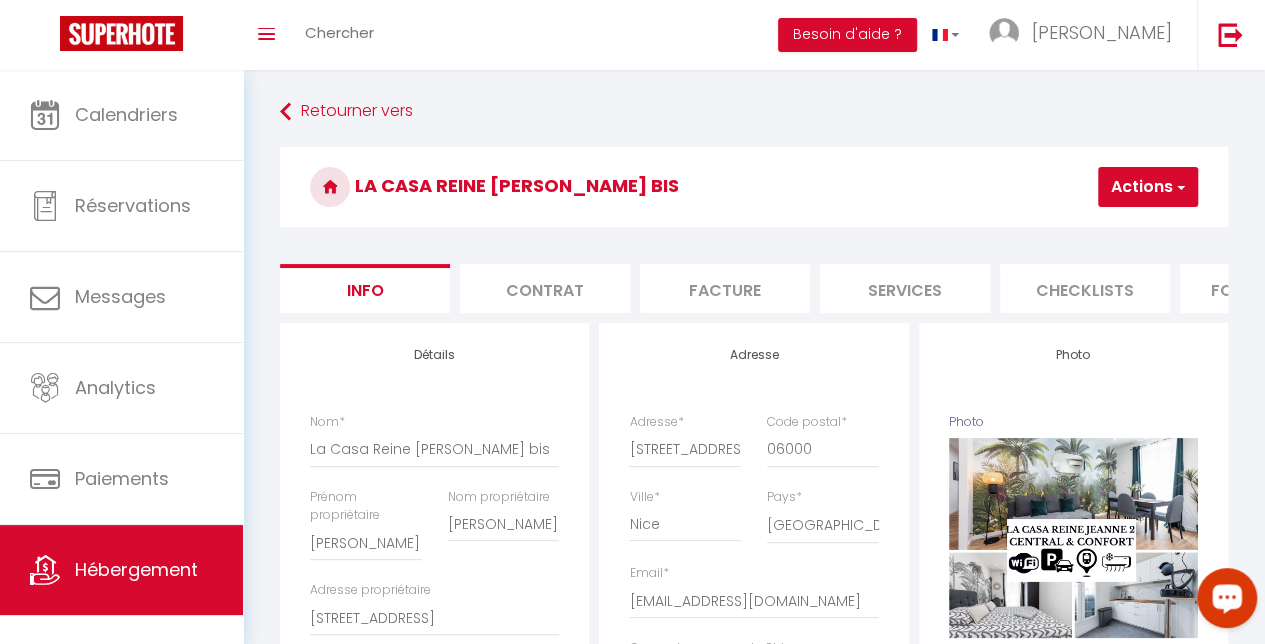 click on "Services" at bounding box center [905, 288] 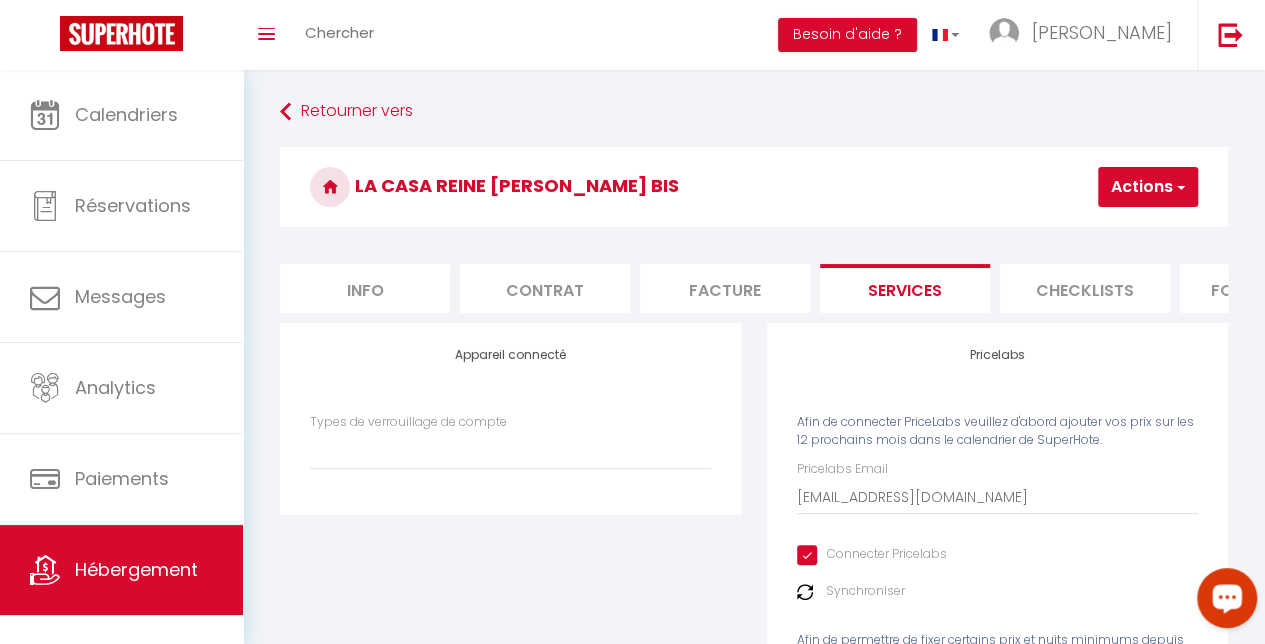 scroll, scrollTop: 0, scrollLeft: 828, axis: horizontal 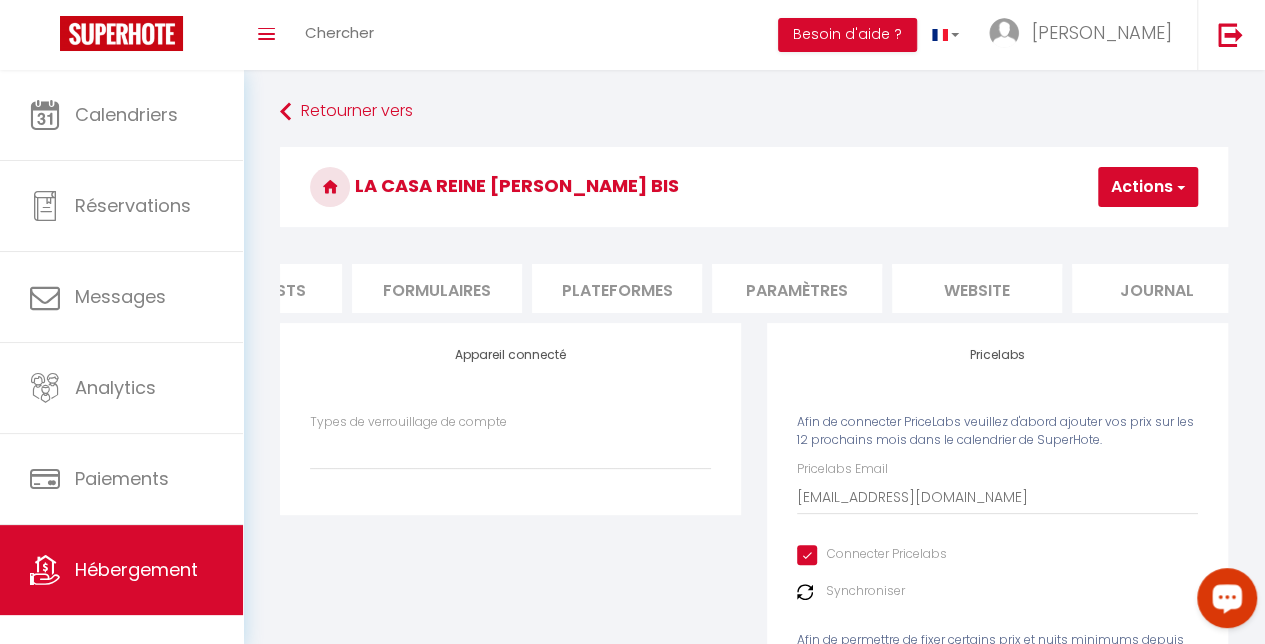 click on "Paramètres" at bounding box center (797, 288) 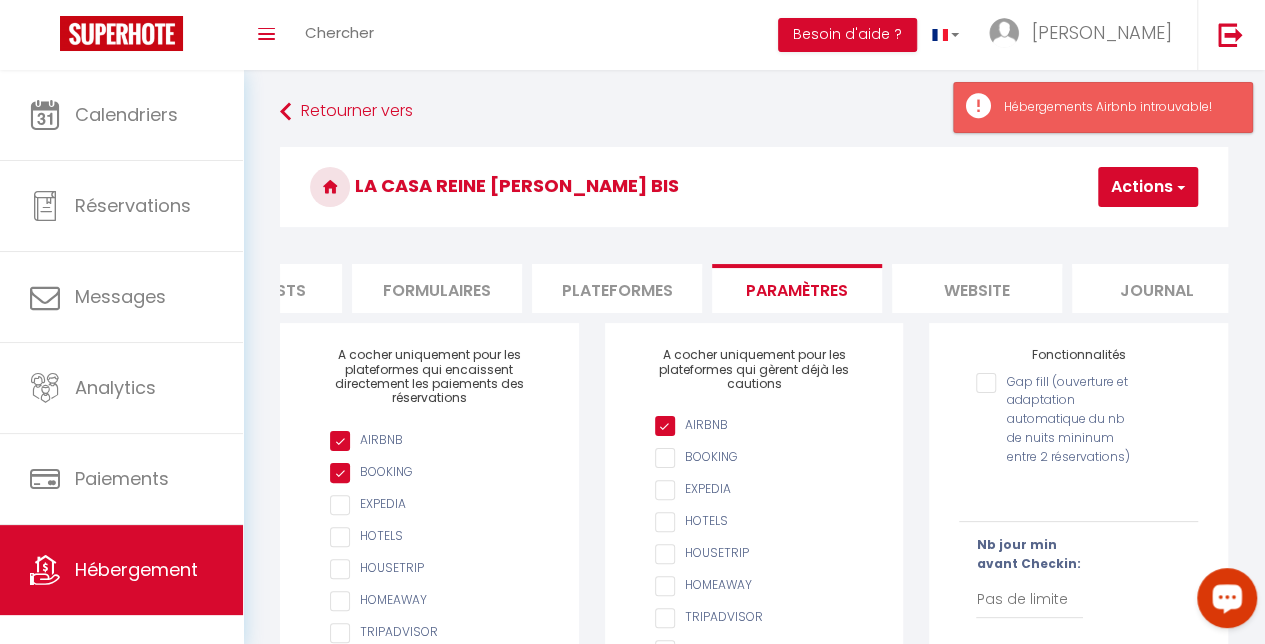 click on "Plateformes" at bounding box center [617, 288] 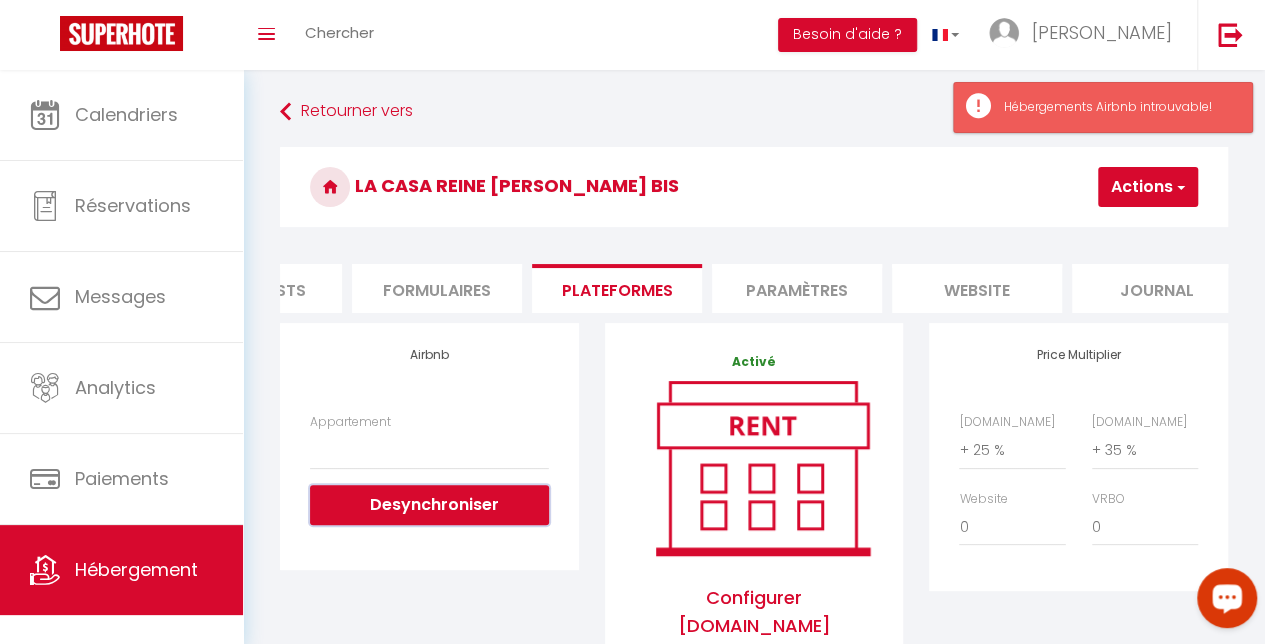 drag, startPoint x: 445, startPoint y: 513, endPoint x: 476, endPoint y: 481, distance: 44.553337 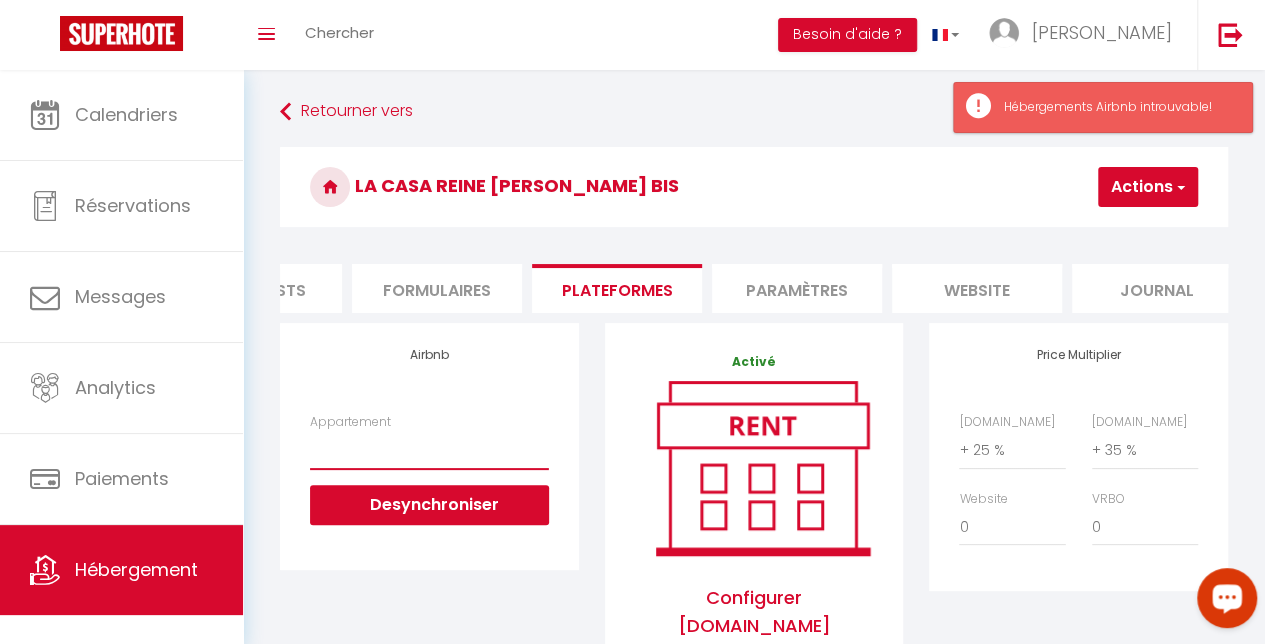 click on "Appartement" at bounding box center (429, 450) 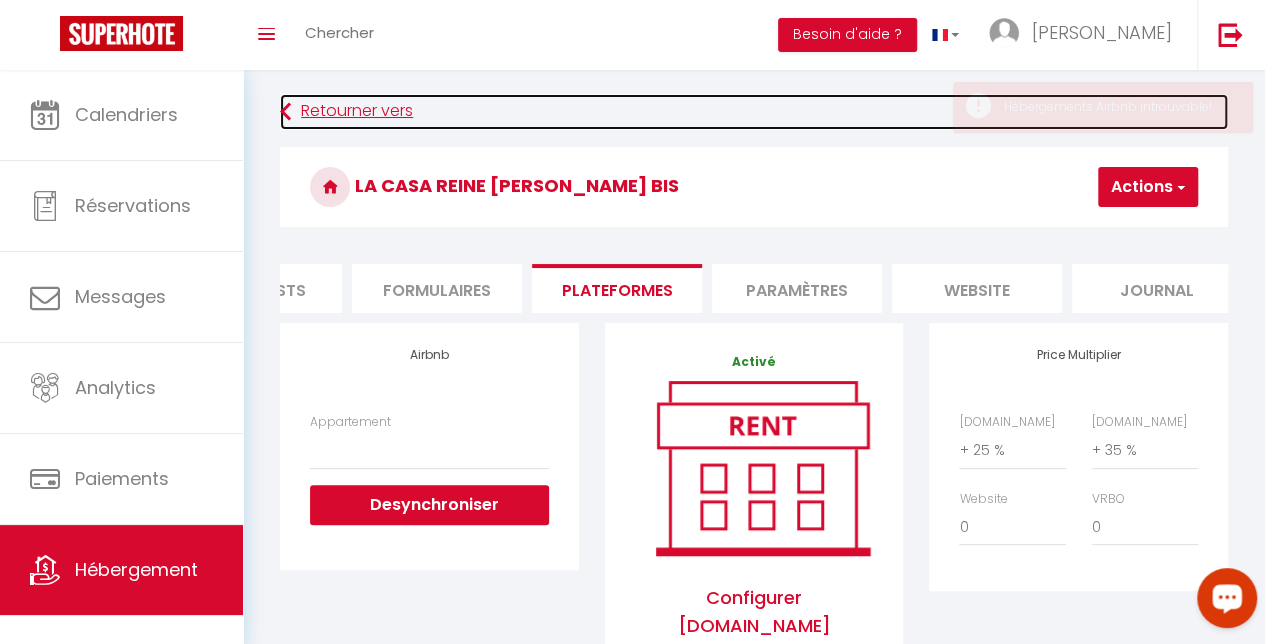 click on "Retourner vers" at bounding box center (754, 112) 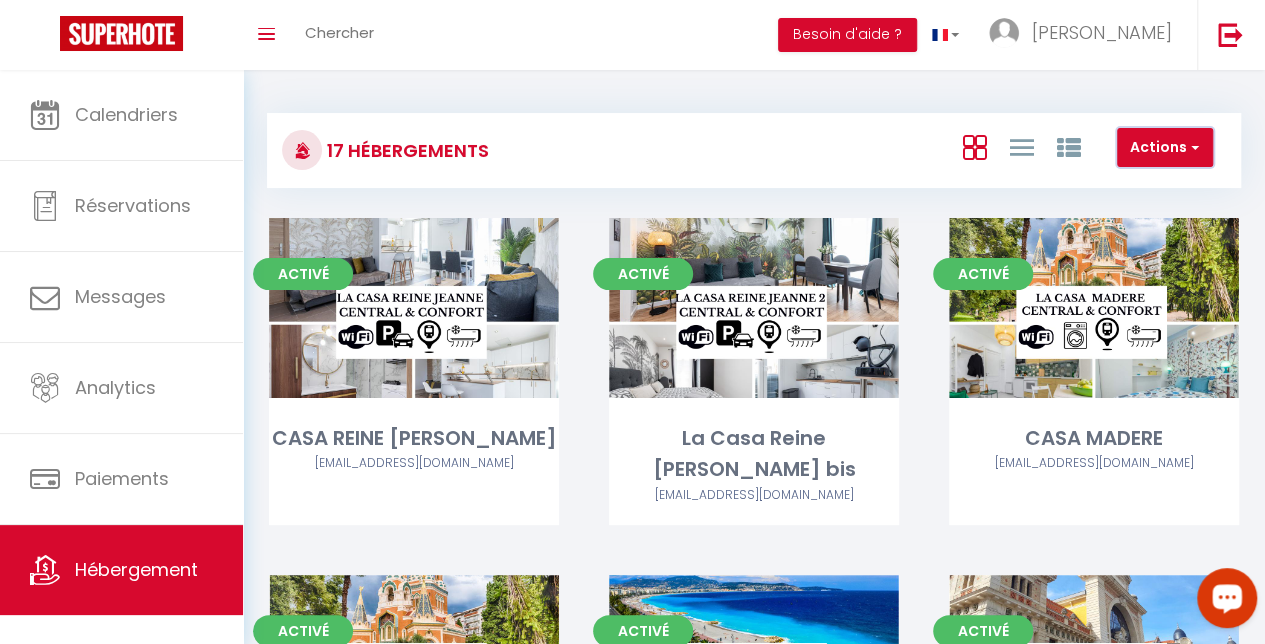 click on "Actions" at bounding box center [1165, 148] 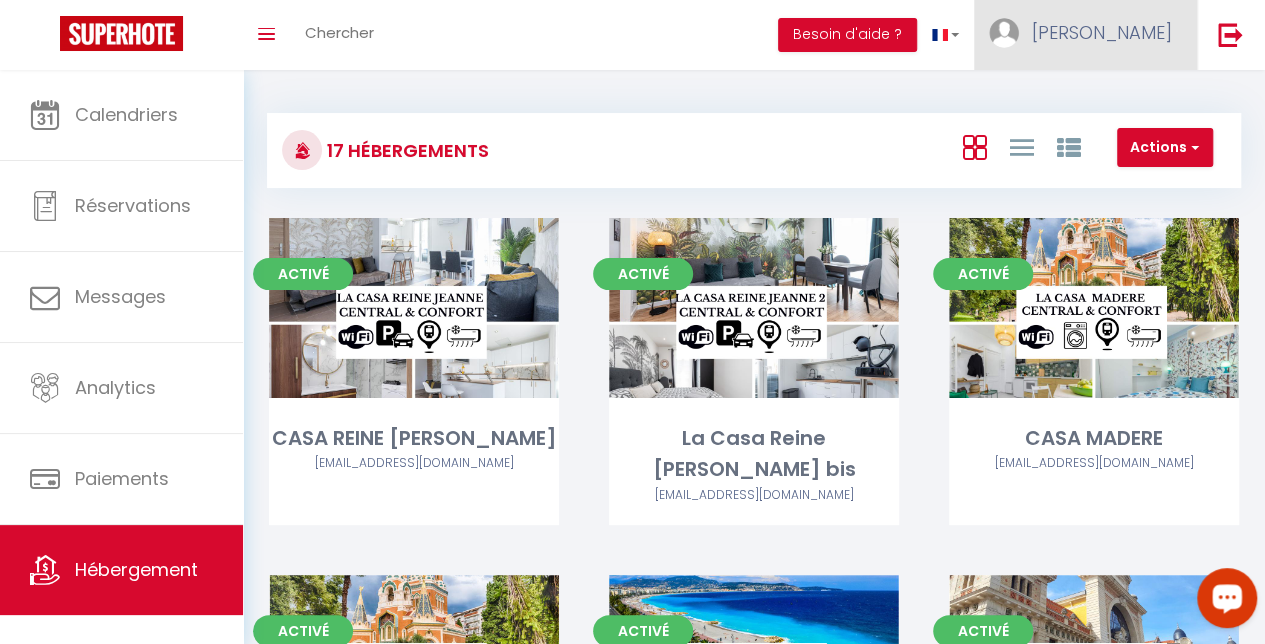 click on "[PERSON_NAME]" at bounding box center [1085, 35] 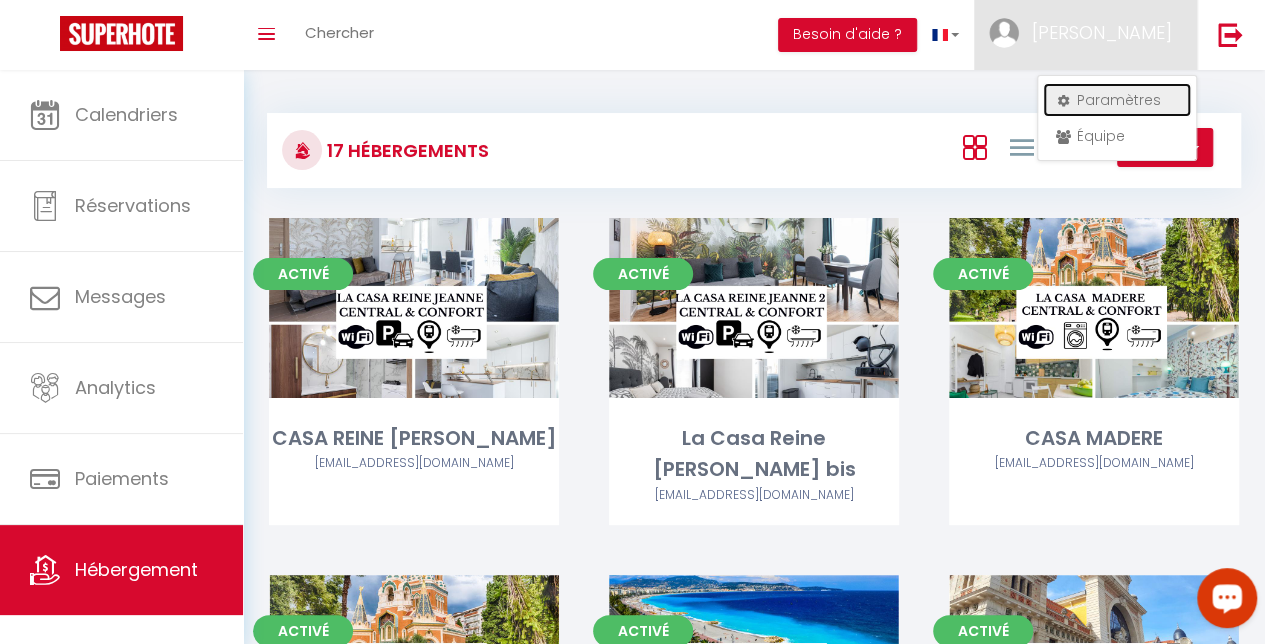 click on "Paramètres" at bounding box center (1117, 100) 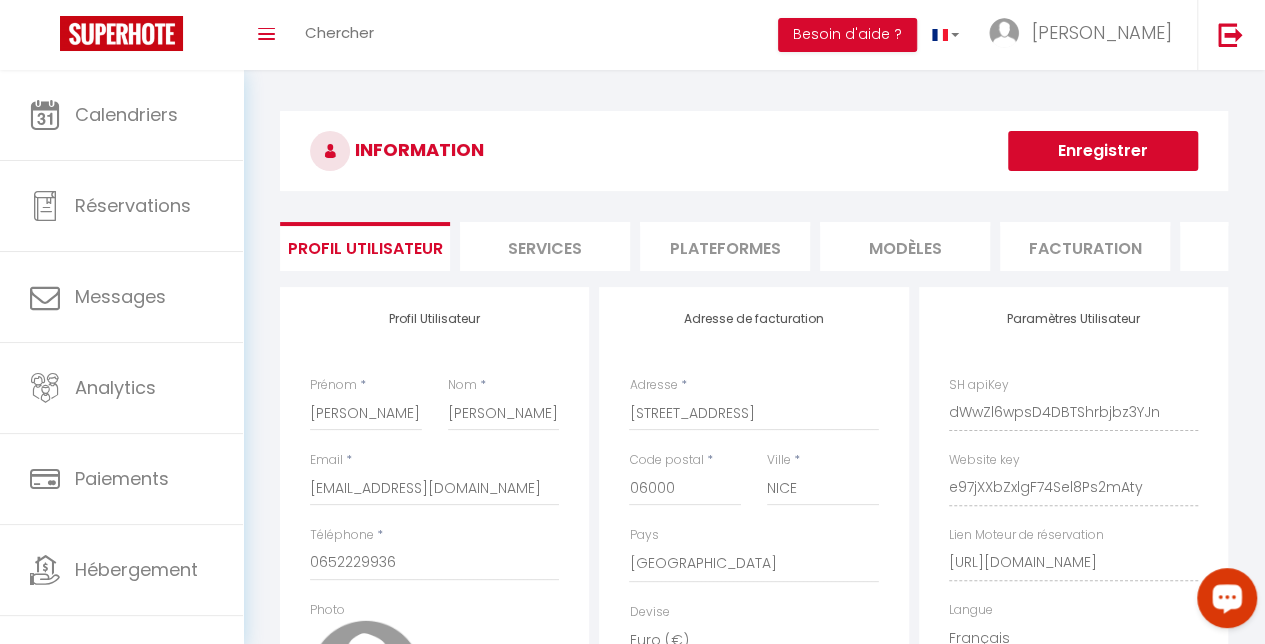 click on "Services" at bounding box center [545, 246] 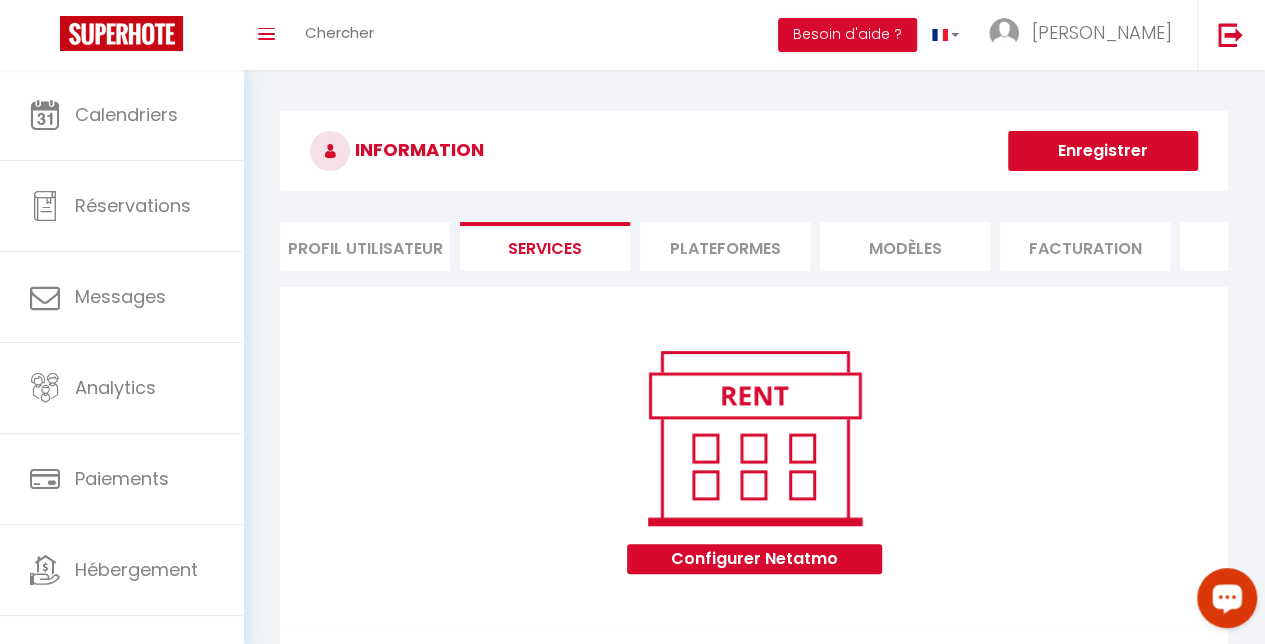 click on "Plateformes" at bounding box center [725, 246] 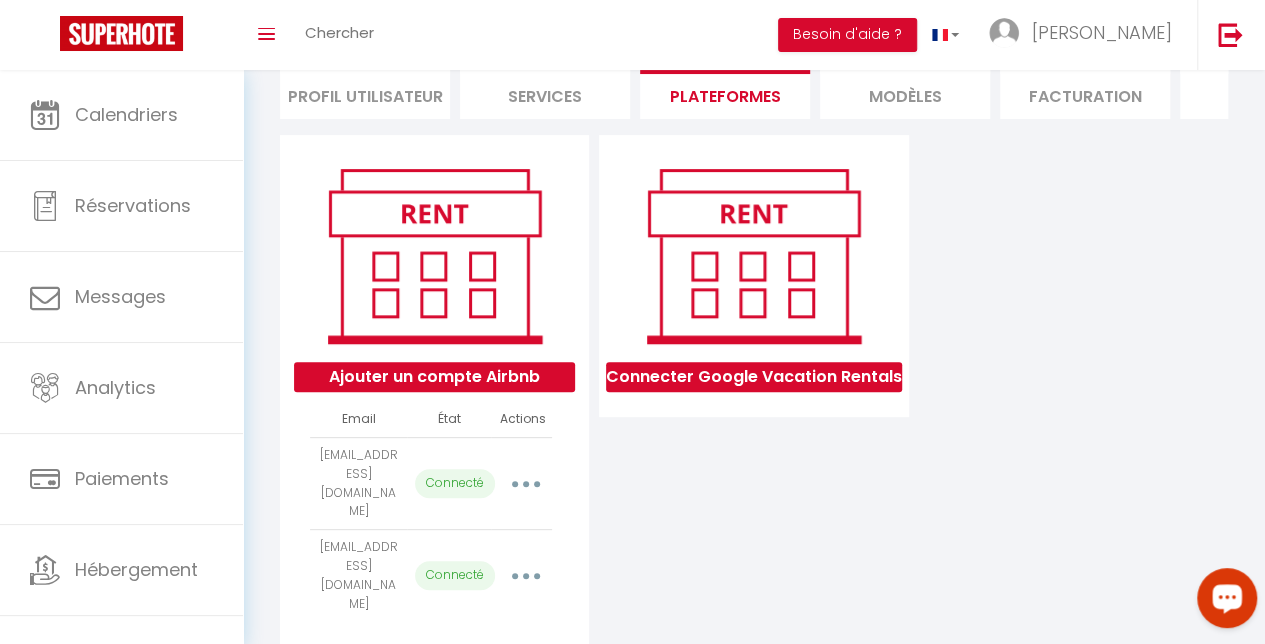 scroll, scrollTop: 183, scrollLeft: 0, axis: vertical 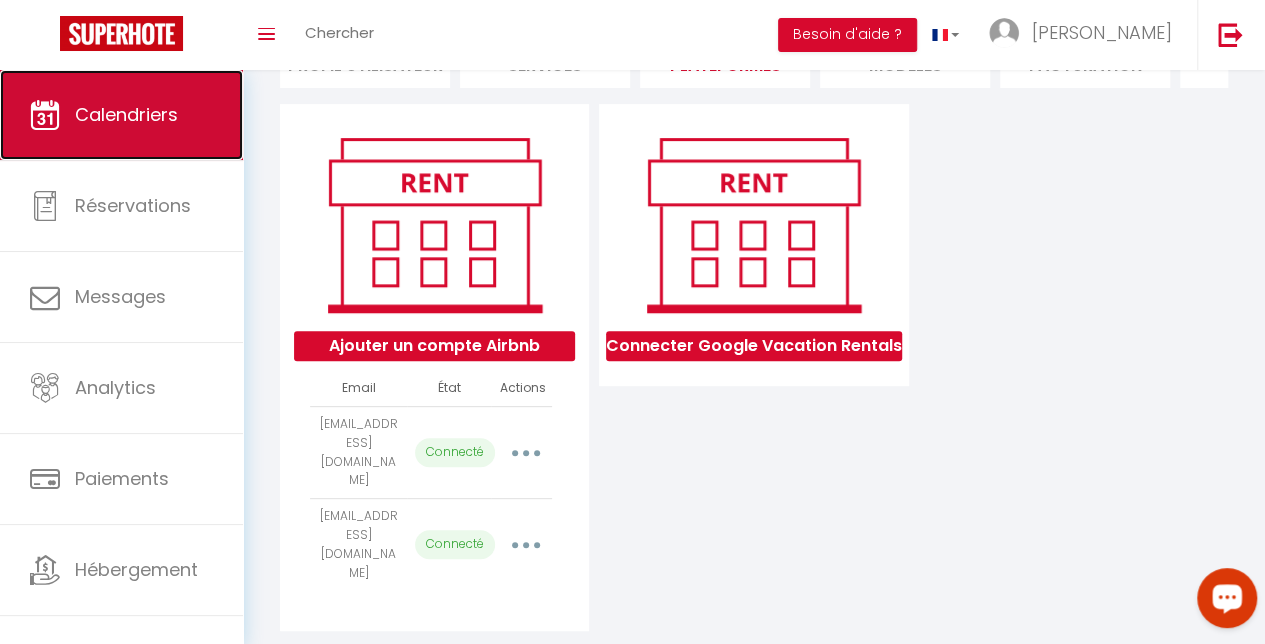 click on "Calendriers" at bounding box center [126, 114] 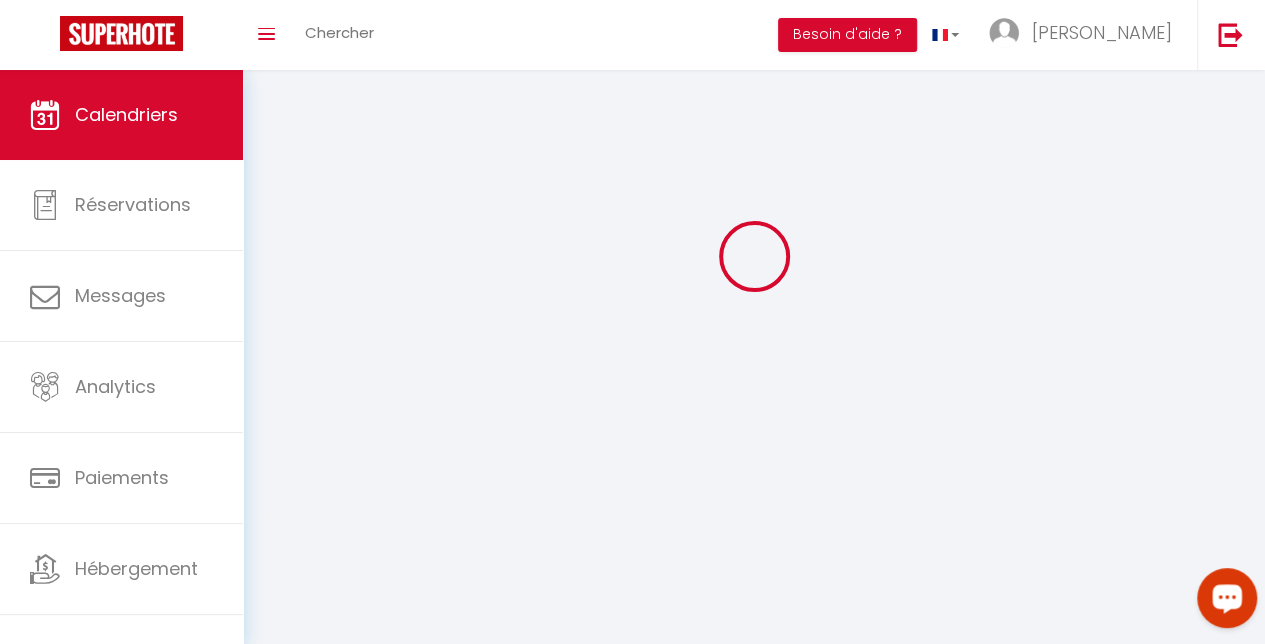 scroll, scrollTop: 0, scrollLeft: 0, axis: both 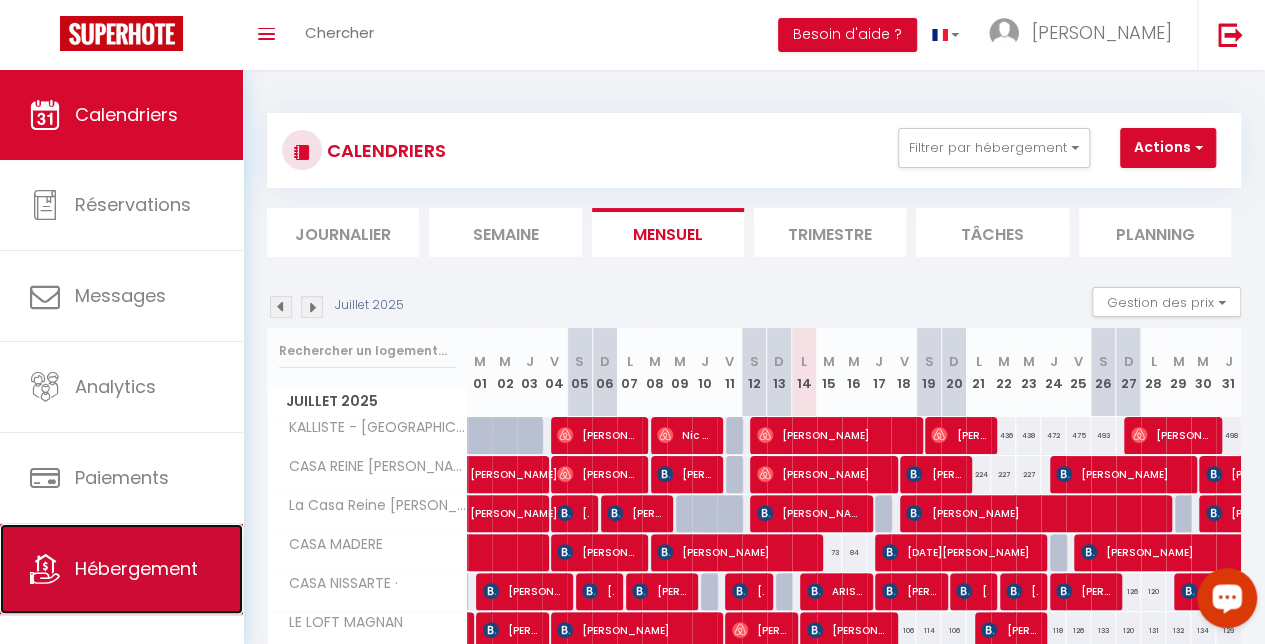 click on "Hébergement" at bounding box center (121, 569) 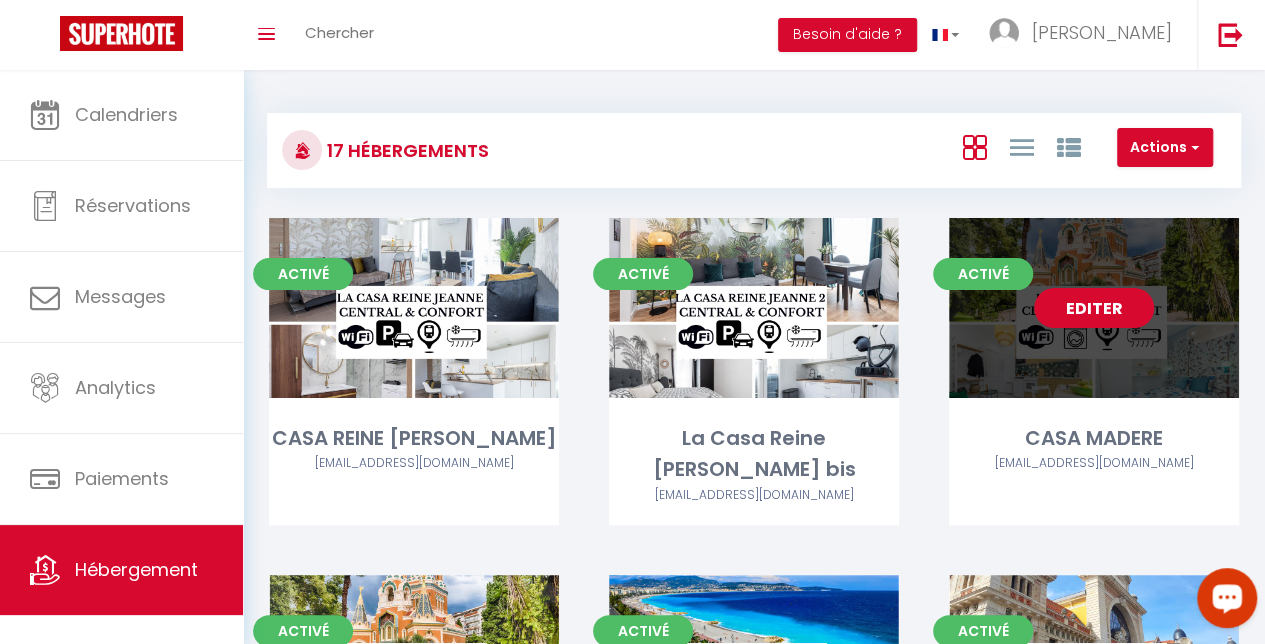 click on "Editer" at bounding box center (1094, 308) 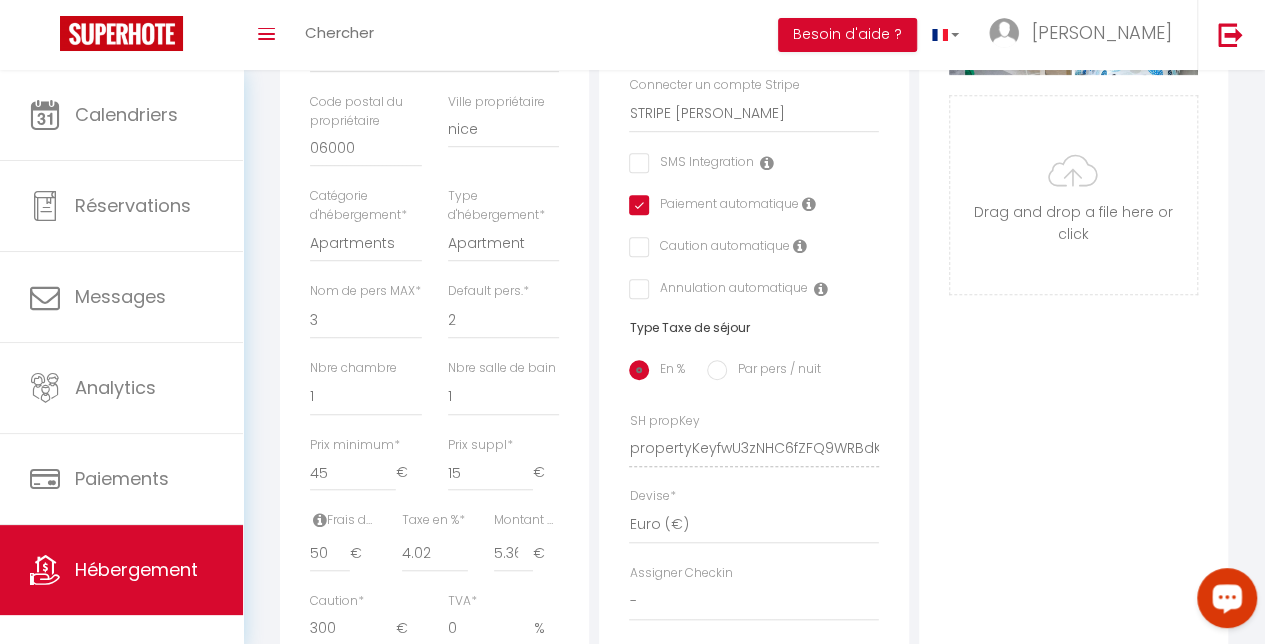 scroll, scrollTop: 0, scrollLeft: 0, axis: both 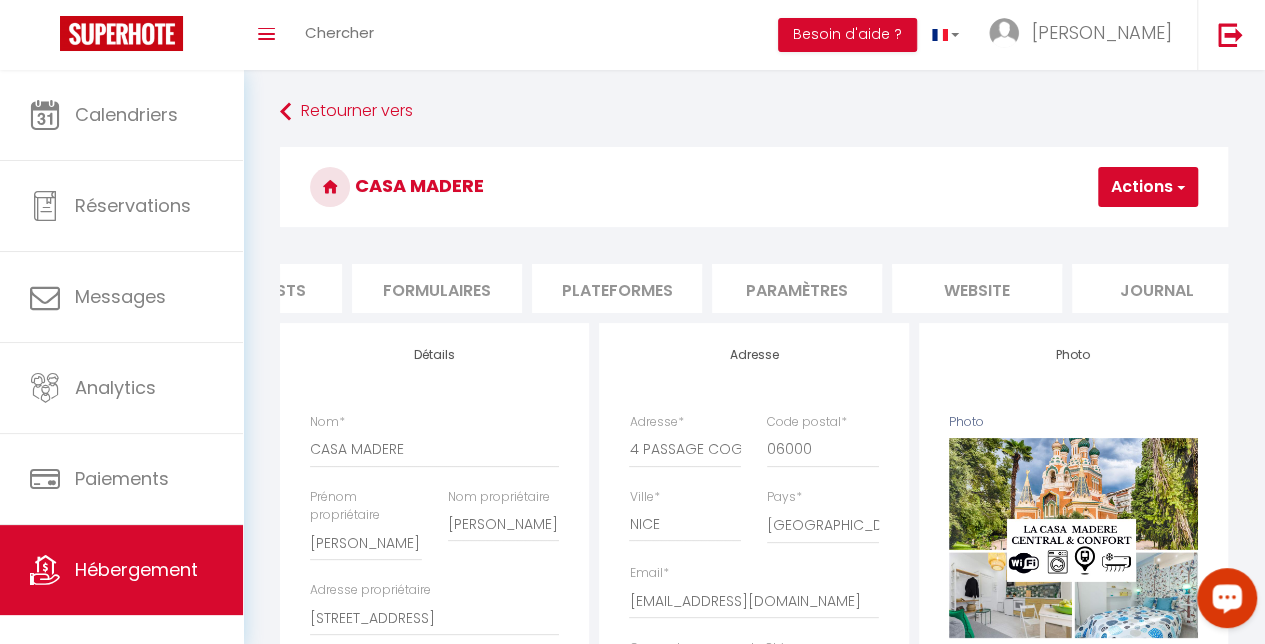 click on "Plateformes" at bounding box center (617, 288) 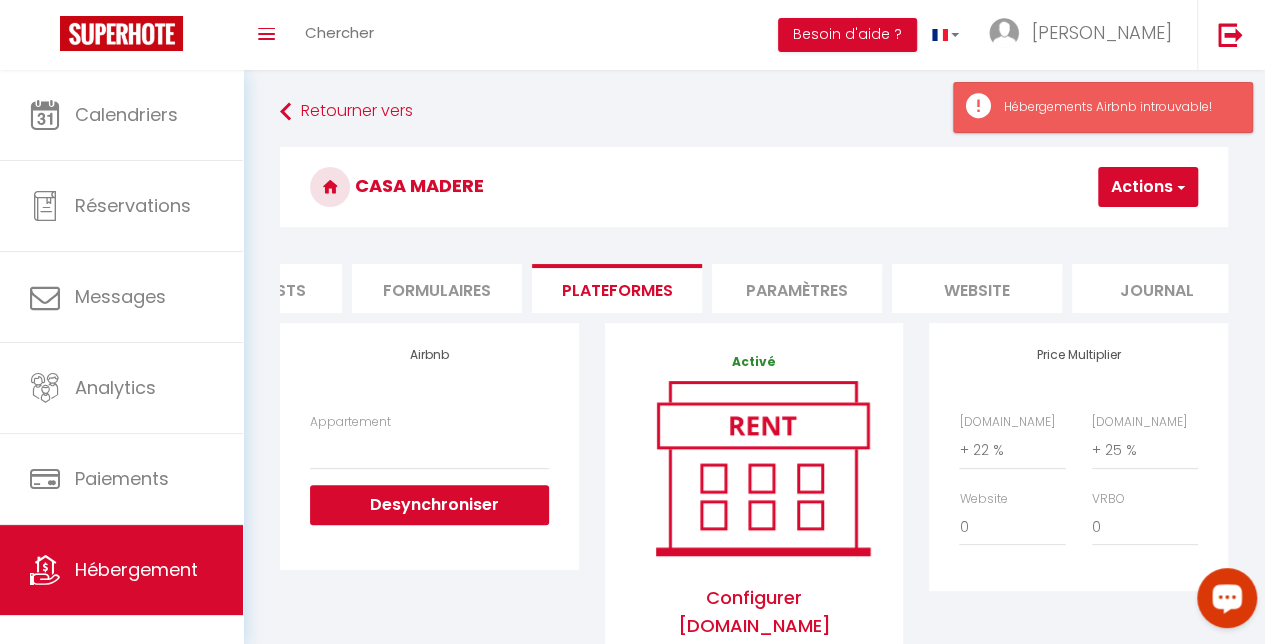 click on "Appartement
Desynchroniser" at bounding box center [429, 469] 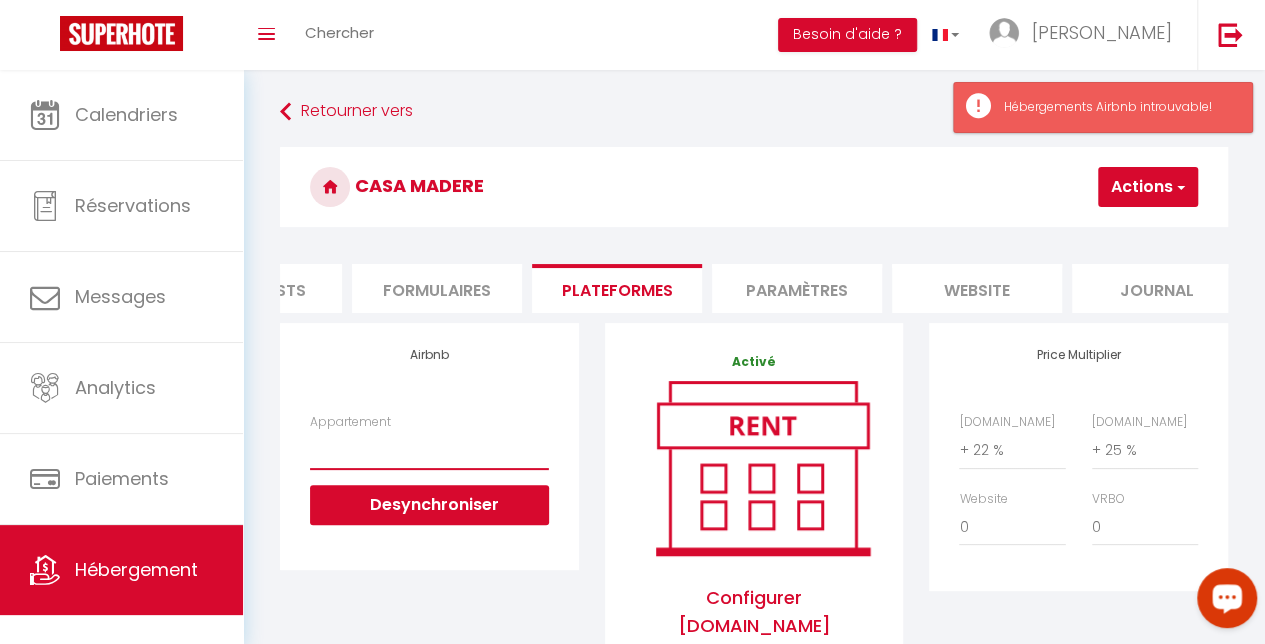 click on "Appartement" at bounding box center (429, 450) 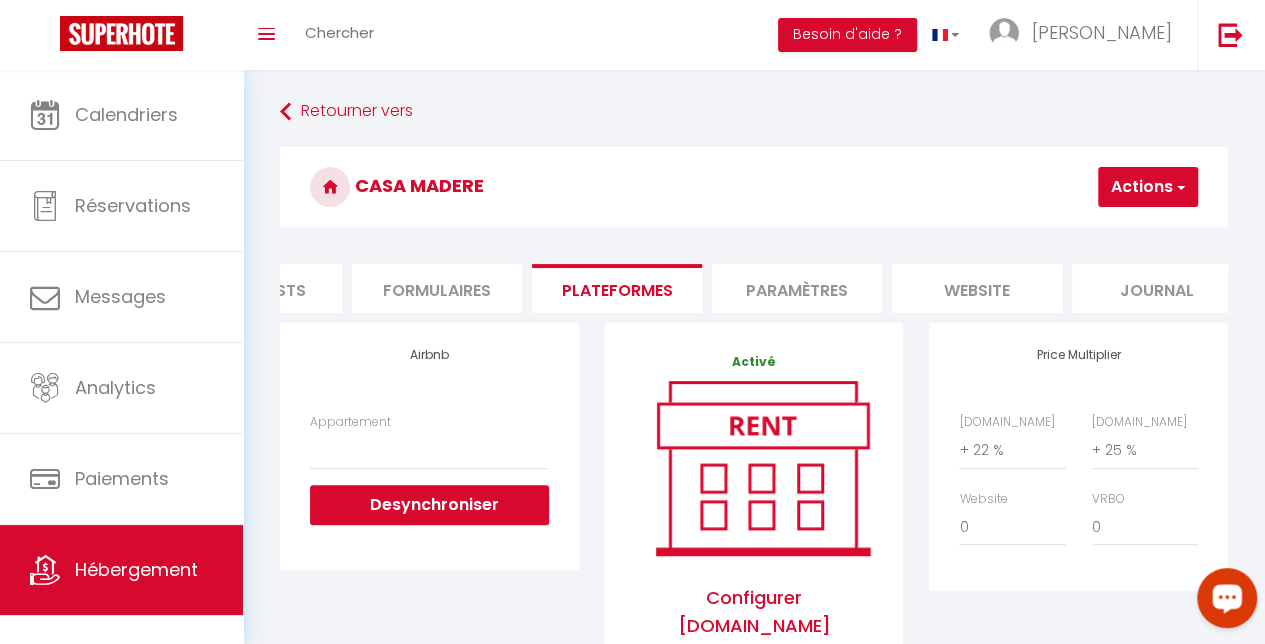 drag, startPoint x: 1219, startPoint y: 593, endPoint x: 1231, endPoint y: 597, distance: 12.649111 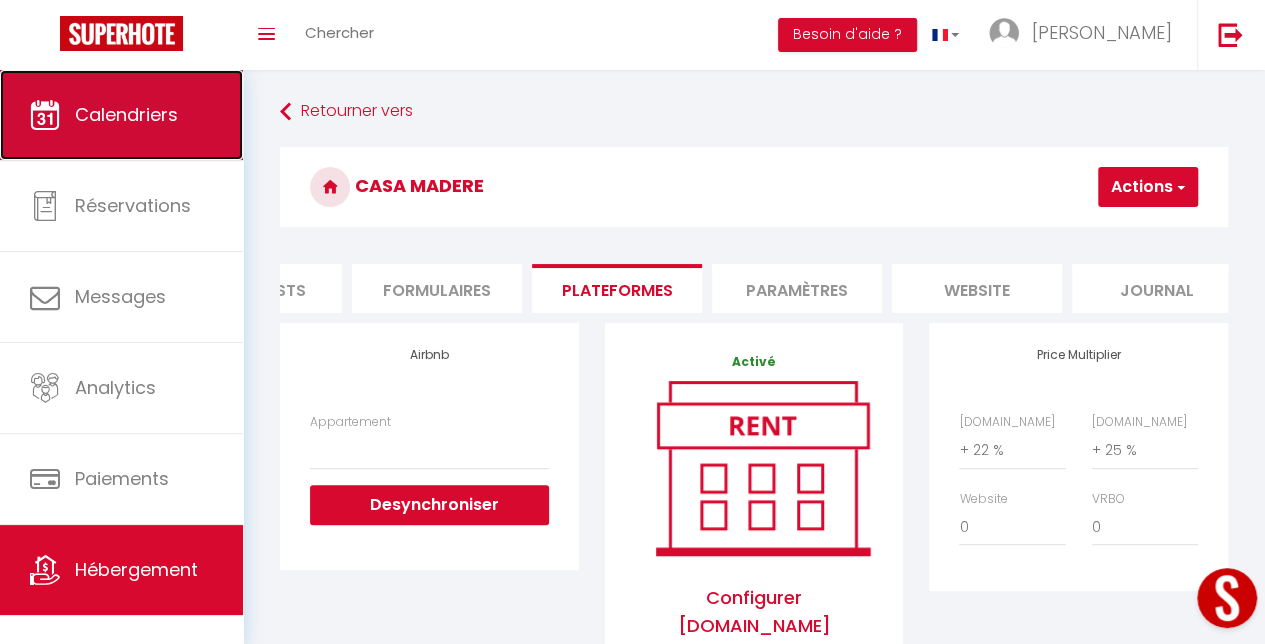click on "Calendriers" at bounding box center [121, 115] 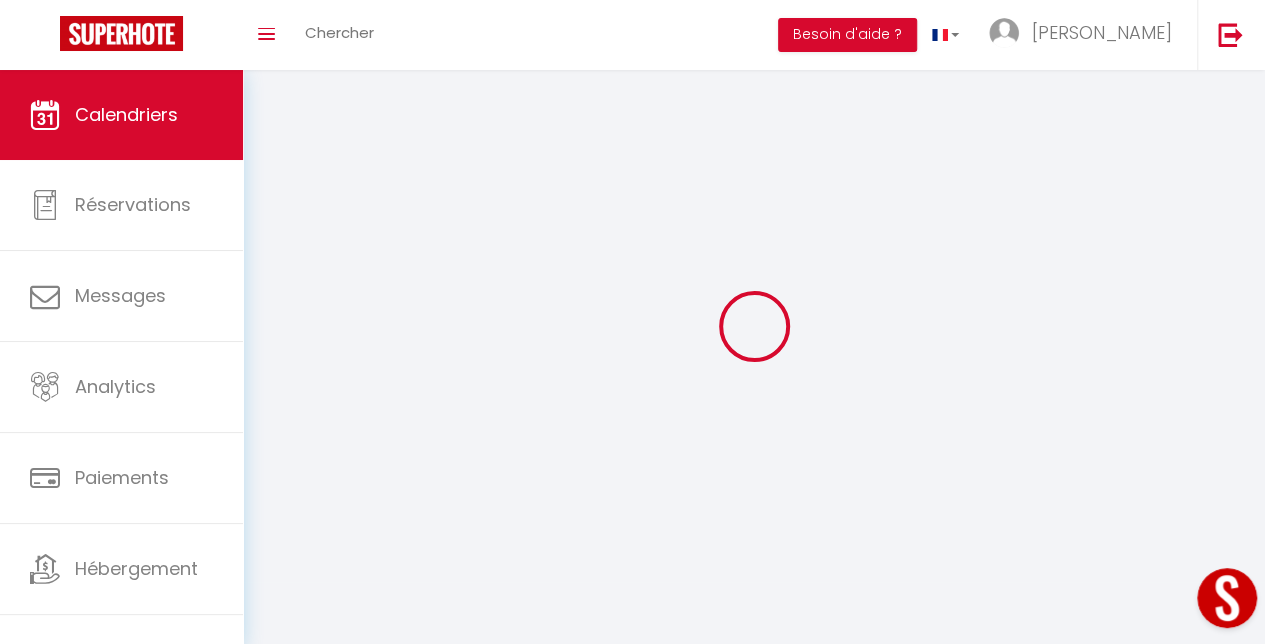 click on "Calendriers" at bounding box center (121, 115) 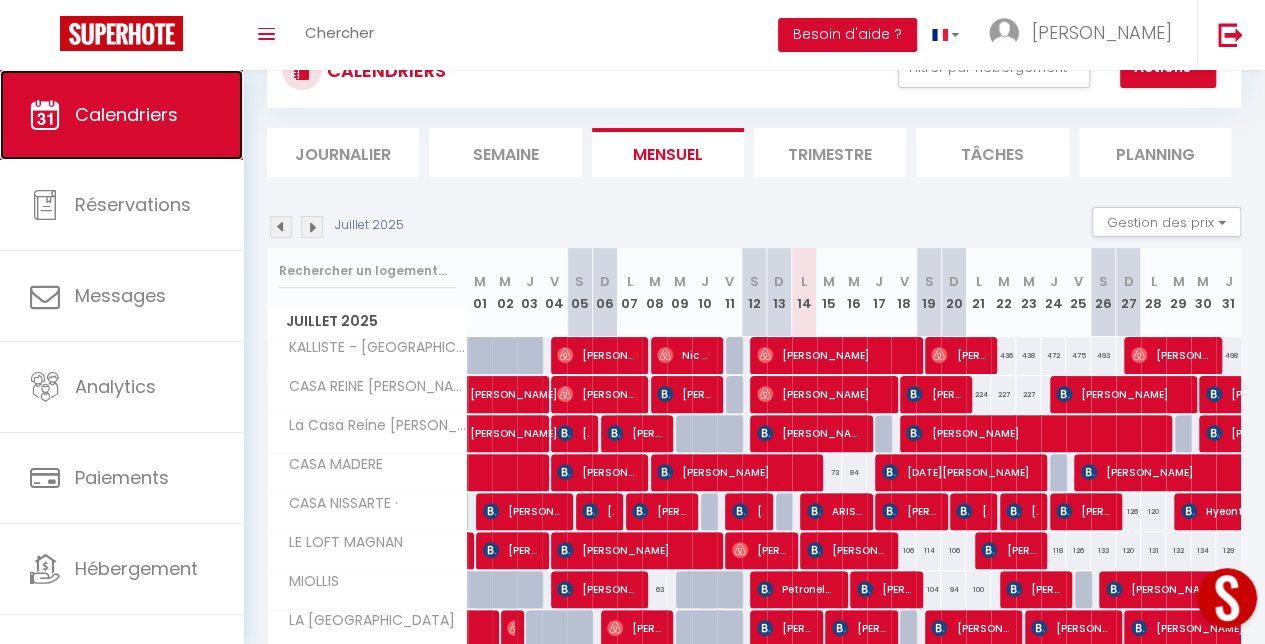 scroll, scrollTop: 120, scrollLeft: 0, axis: vertical 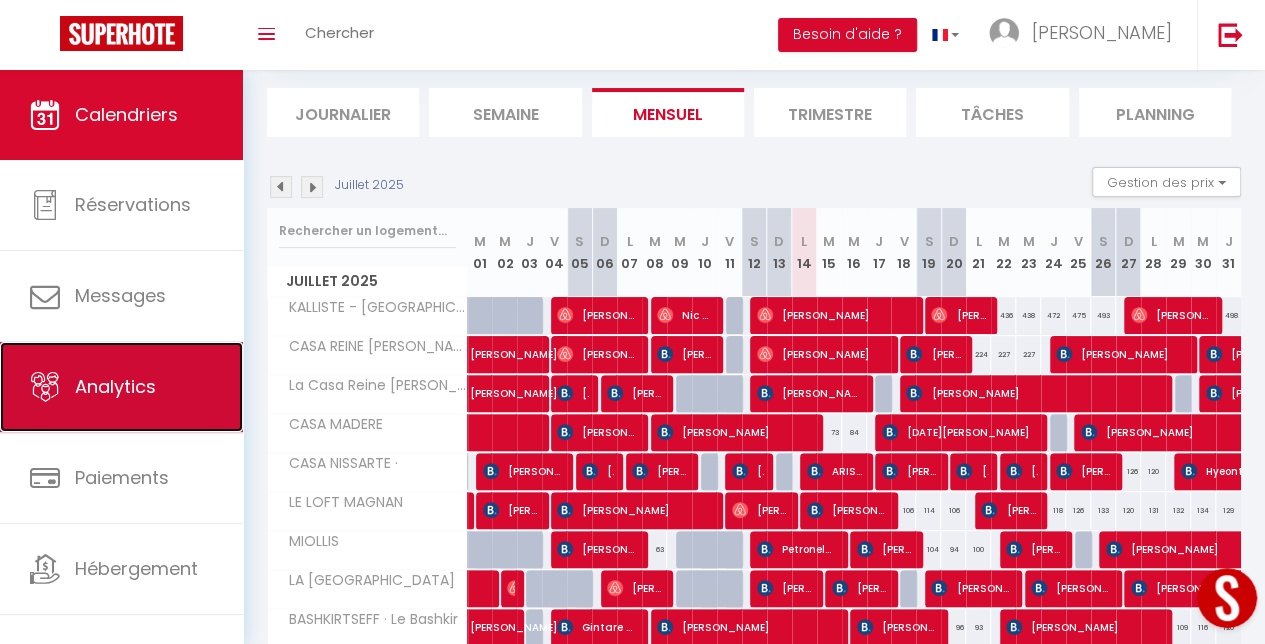 click on "Analytics" at bounding box center (121, 387) 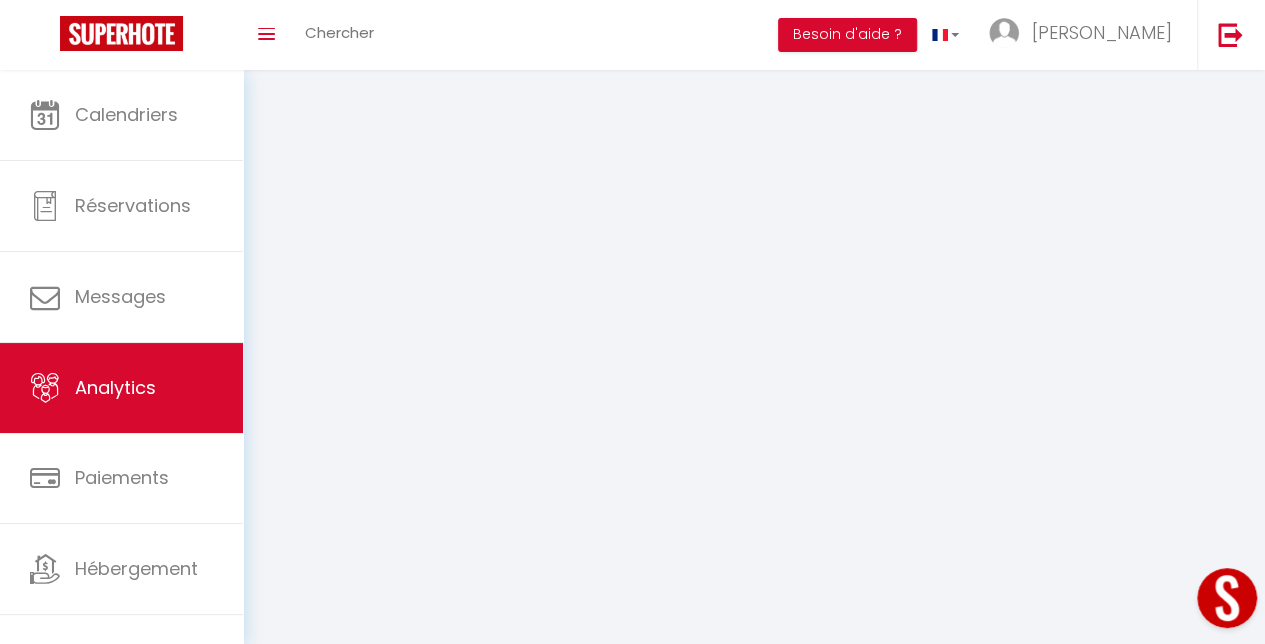 scroll, scrollTop: 0, scrollLeft: 0, axis: both 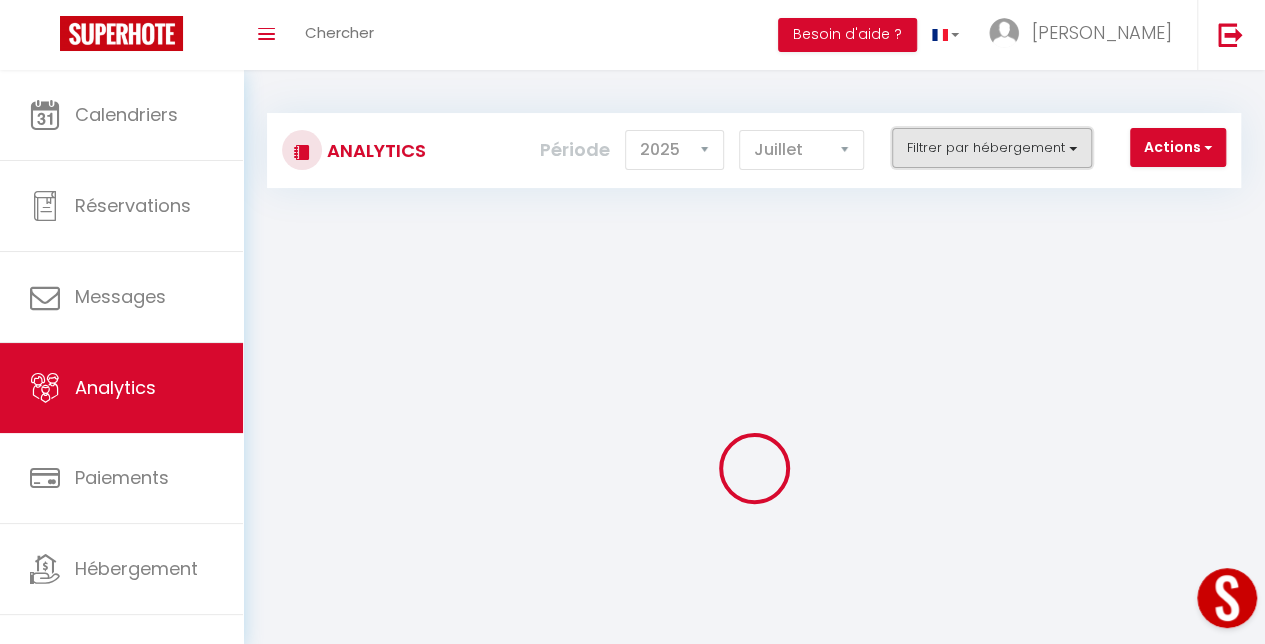 click on "Filtrer par hébergement" at bounding box center [992, 148] 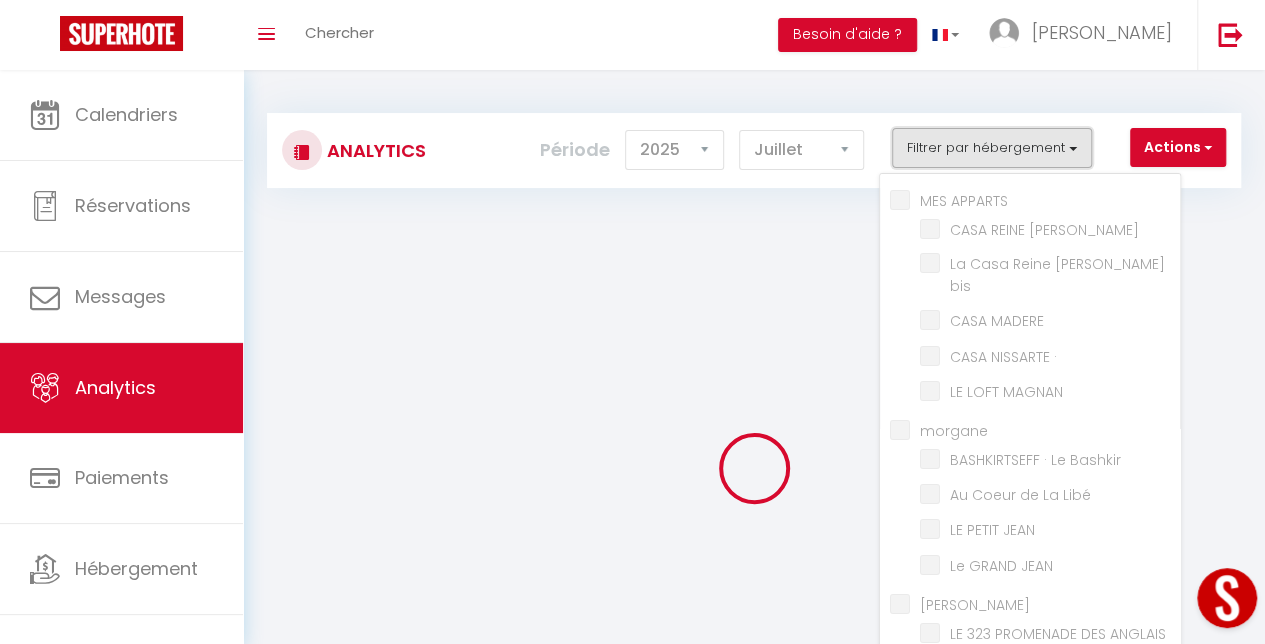 scroll, scrollTop: 285, scrollLeft: 0, axis: vertical 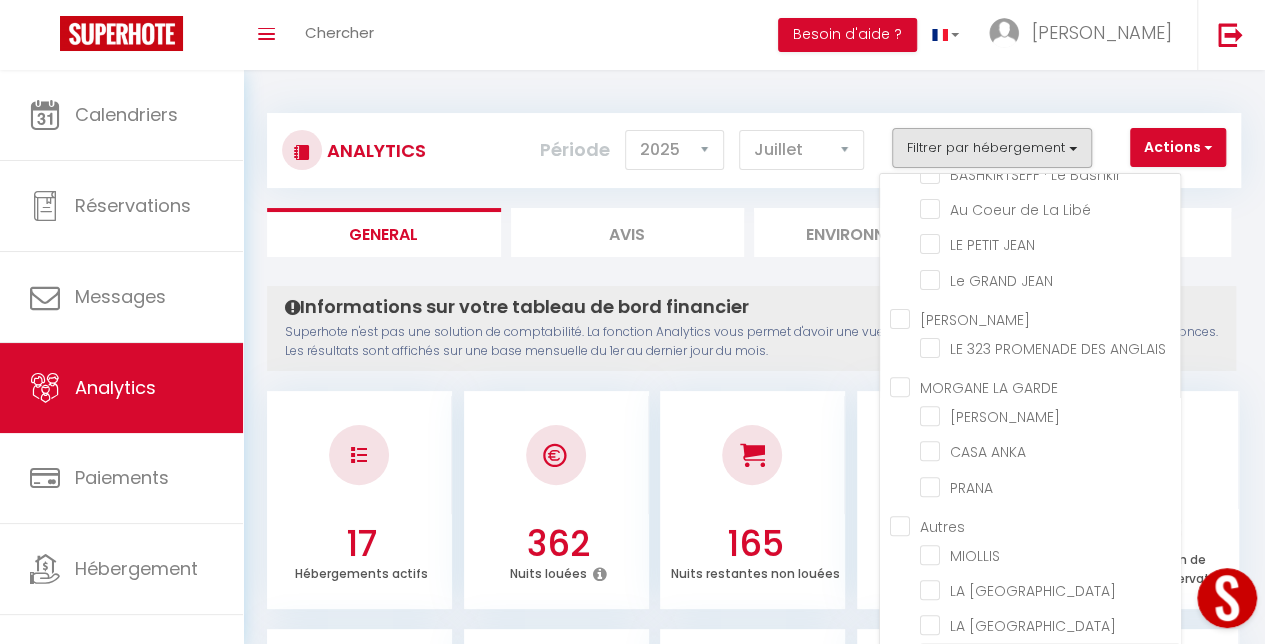 click at bounding box center (1050, 659) 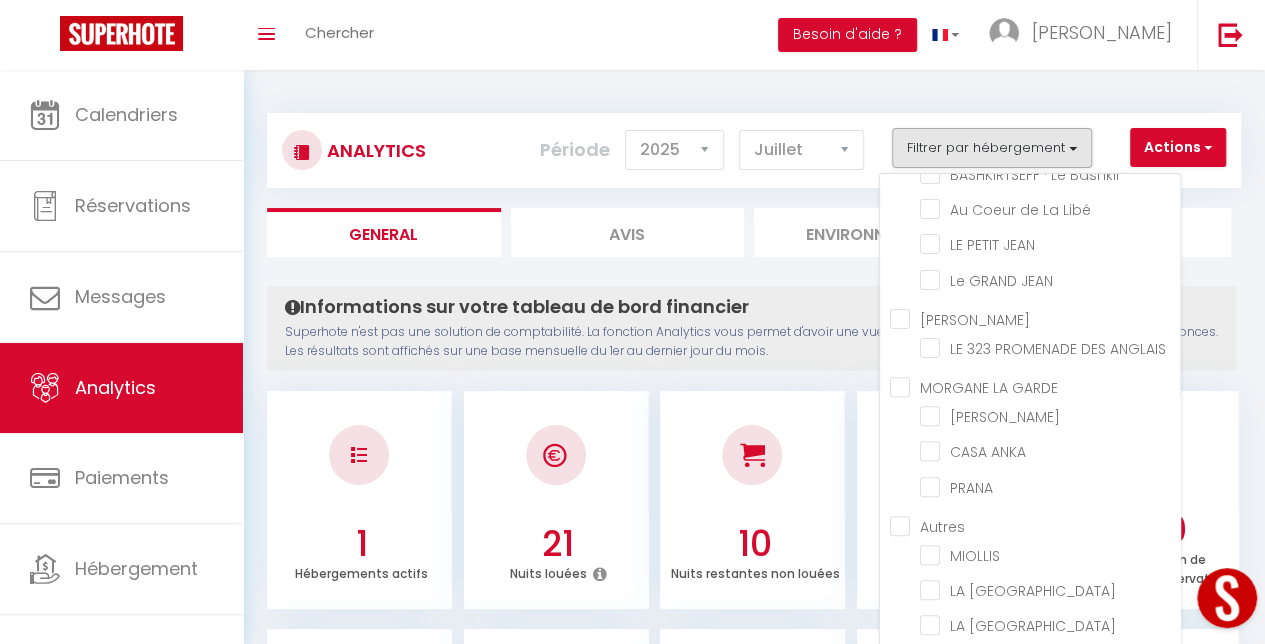 scroll, scrollTop: 563, scrollLeft: 0, axis: vertical 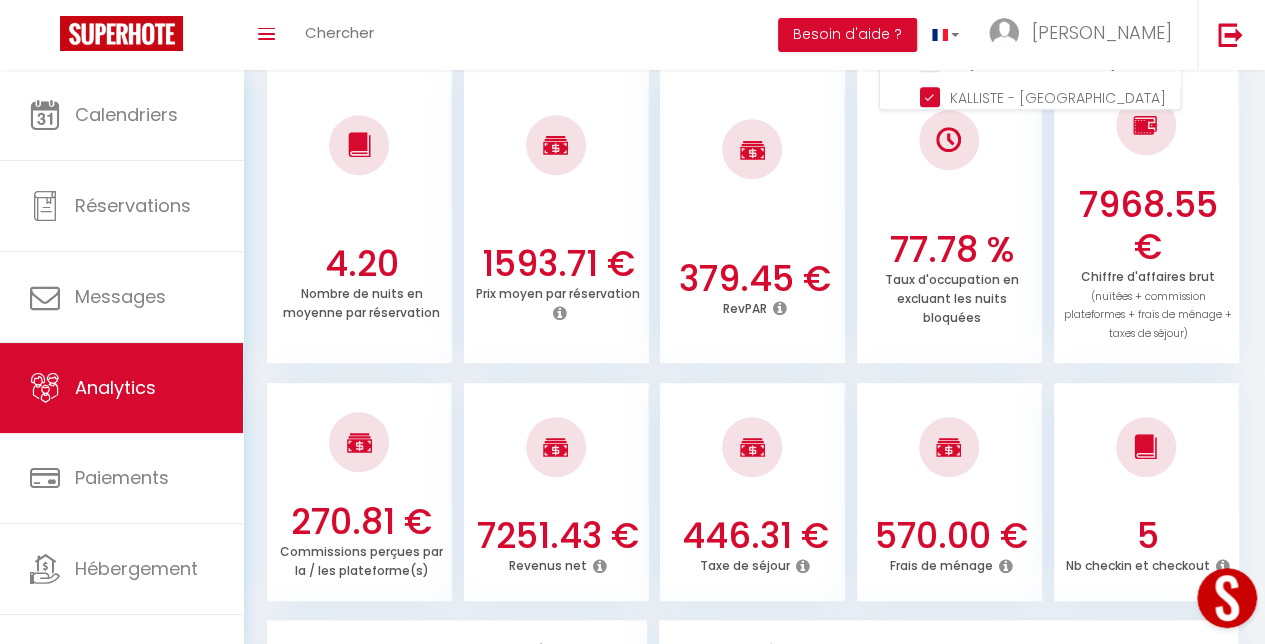 click at bounding box center [600, 566] 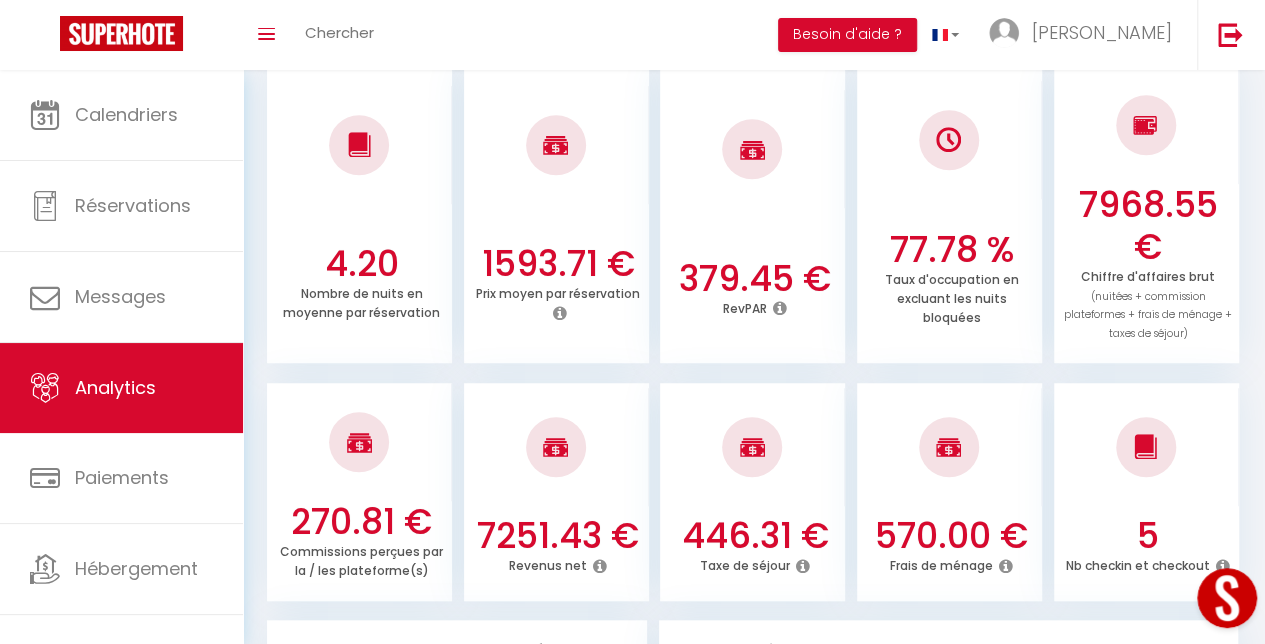 click at bounding box center (600, 566) 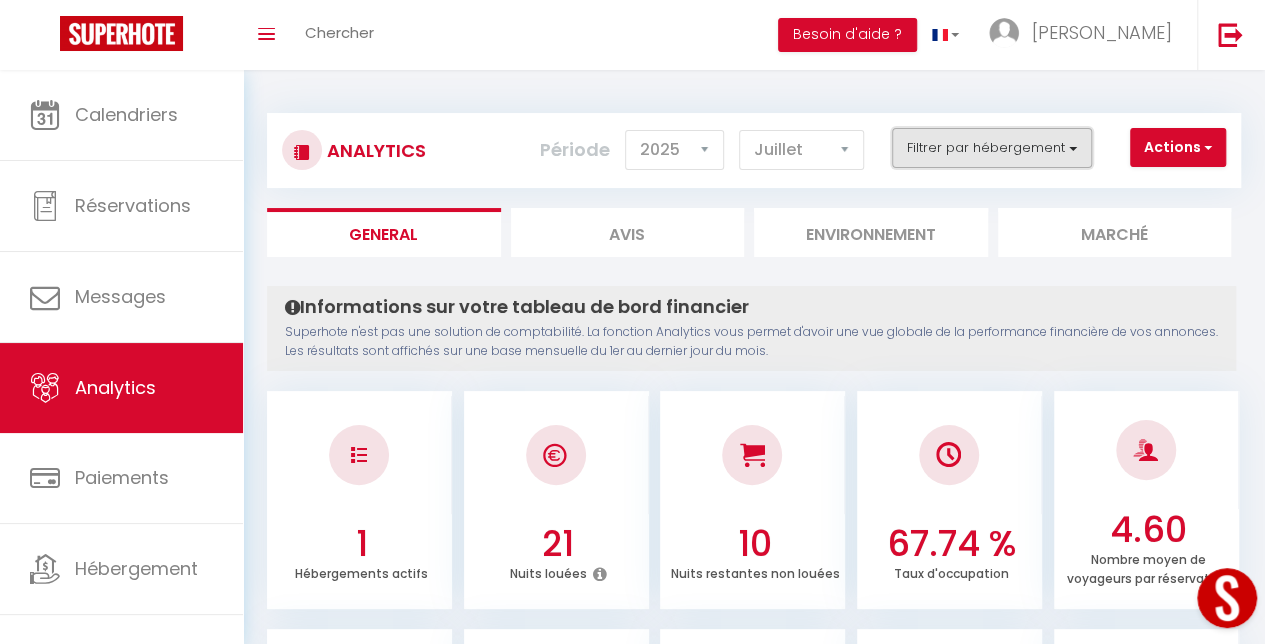 click on "Filtrer par hébergement" at bounding box center [992, 148] 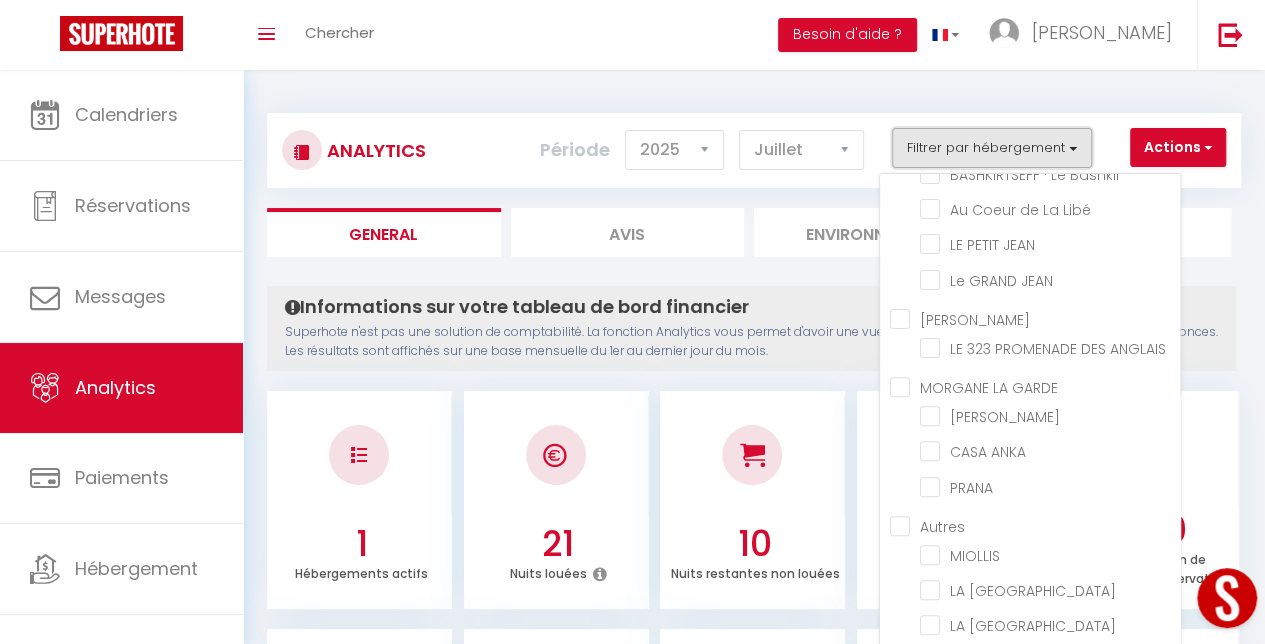 click on "Filtrer par hébergement" at bounding box center [992, 148] 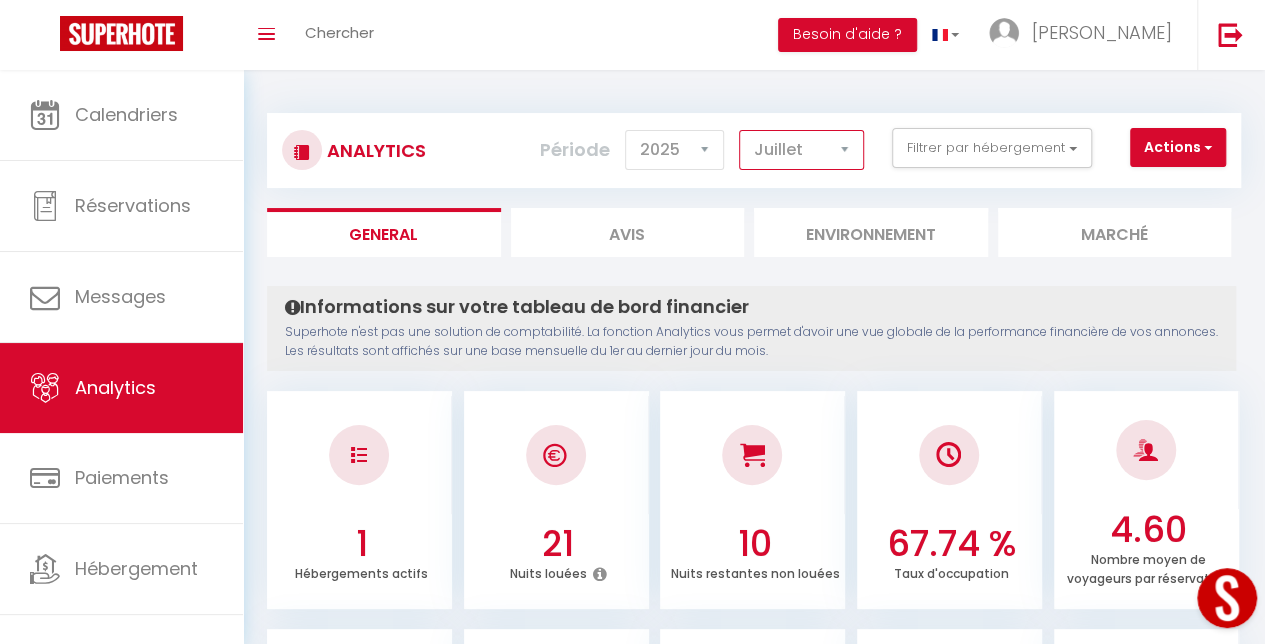 click on "[PERSON_NAME]   Mars   Avril   Mai   Juin   Juillet   Août   Septembre   Octobre   Novembre   Décembre" at bounding box center (801, 150) 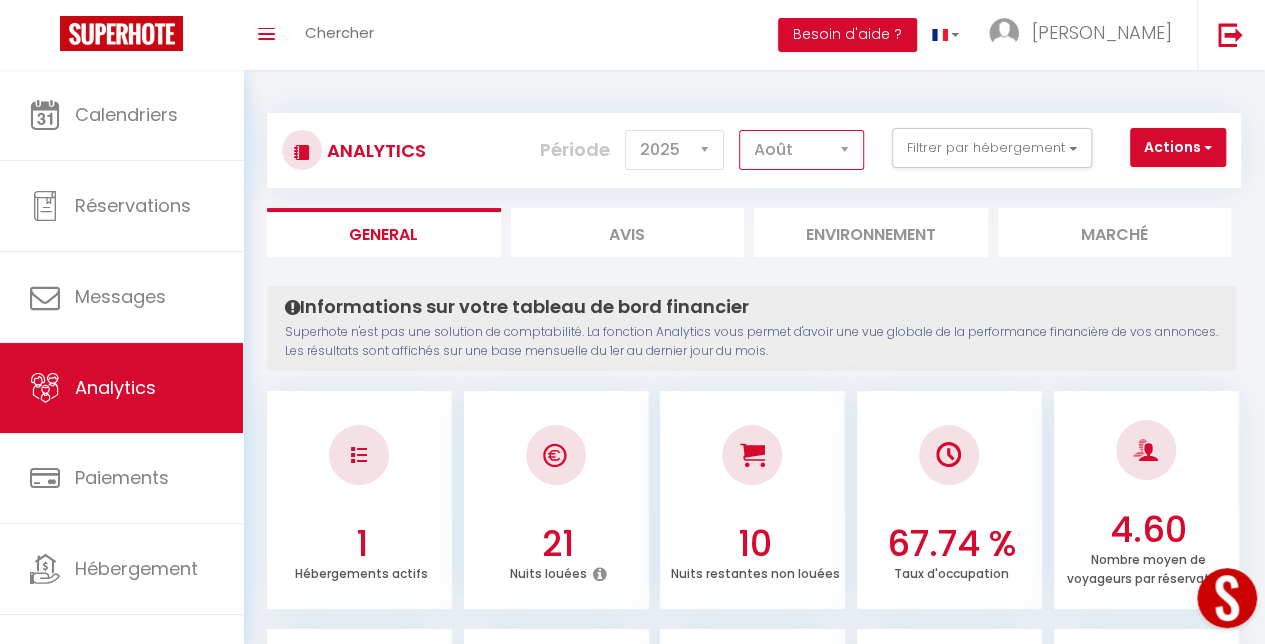 click on "[PERSON_NAME]   Mars   Avril   Mai   Juin   Juillet   Août   Septembre   Octobre   Novembre   Décembre" at bounding box center [801, 150] 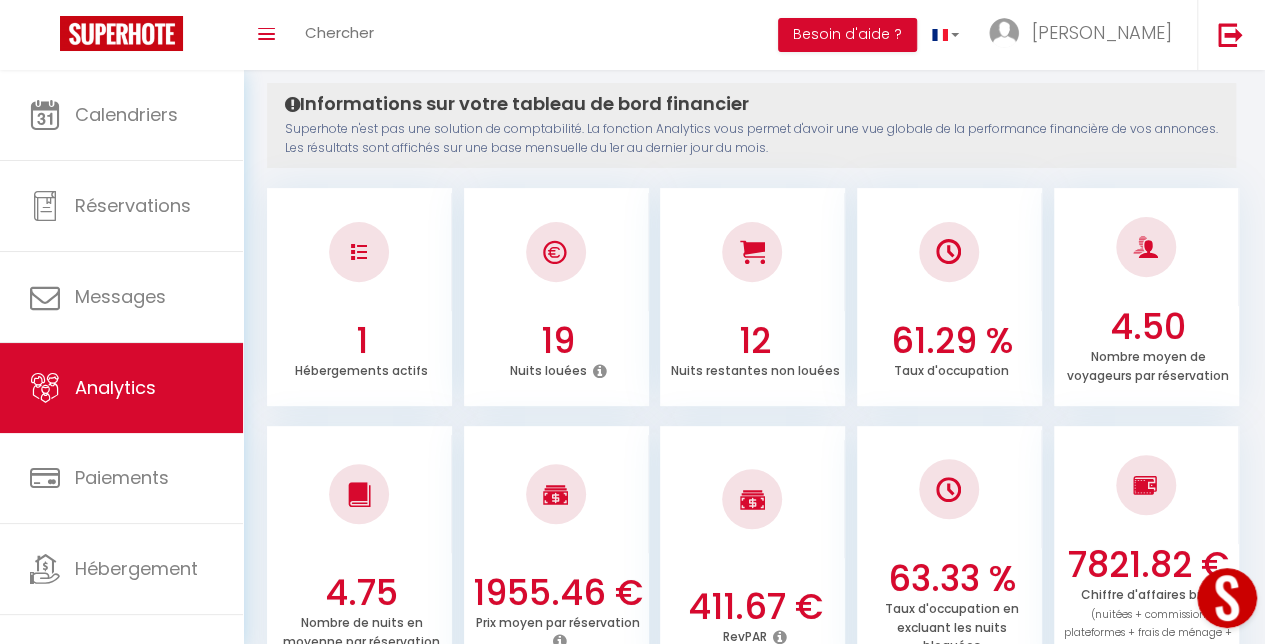 scroll, scrollTop: 0, scrollLeft: 0, axis: both 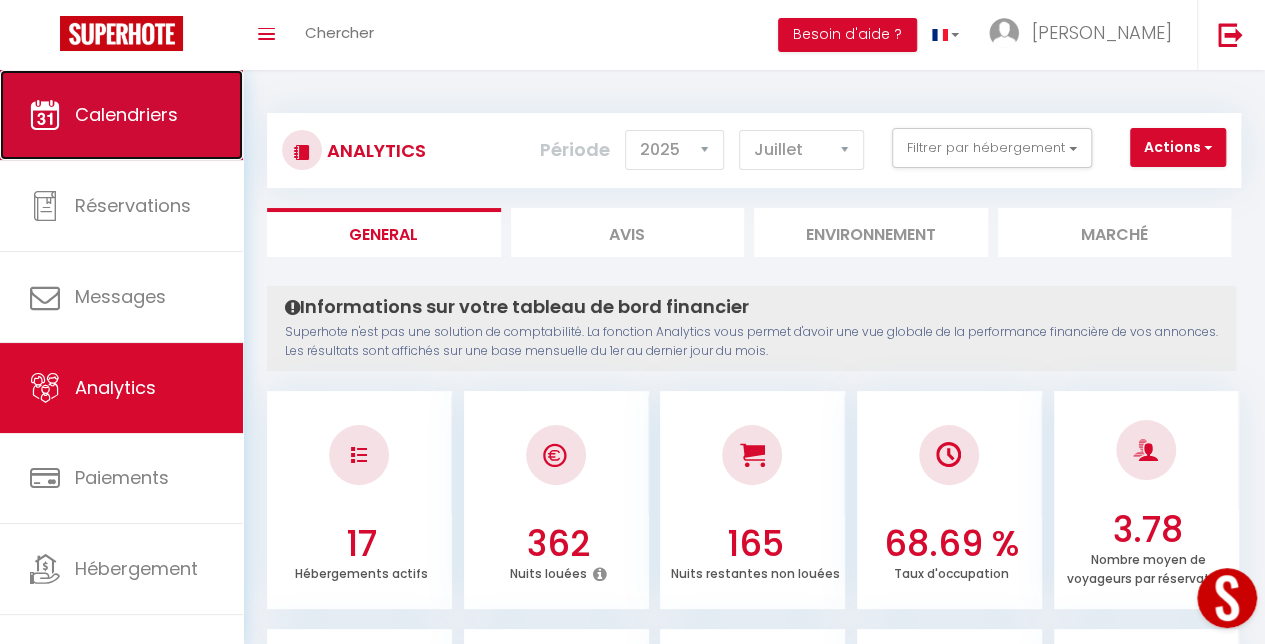 click on "Calendriers" at bounding box center (121, 115) 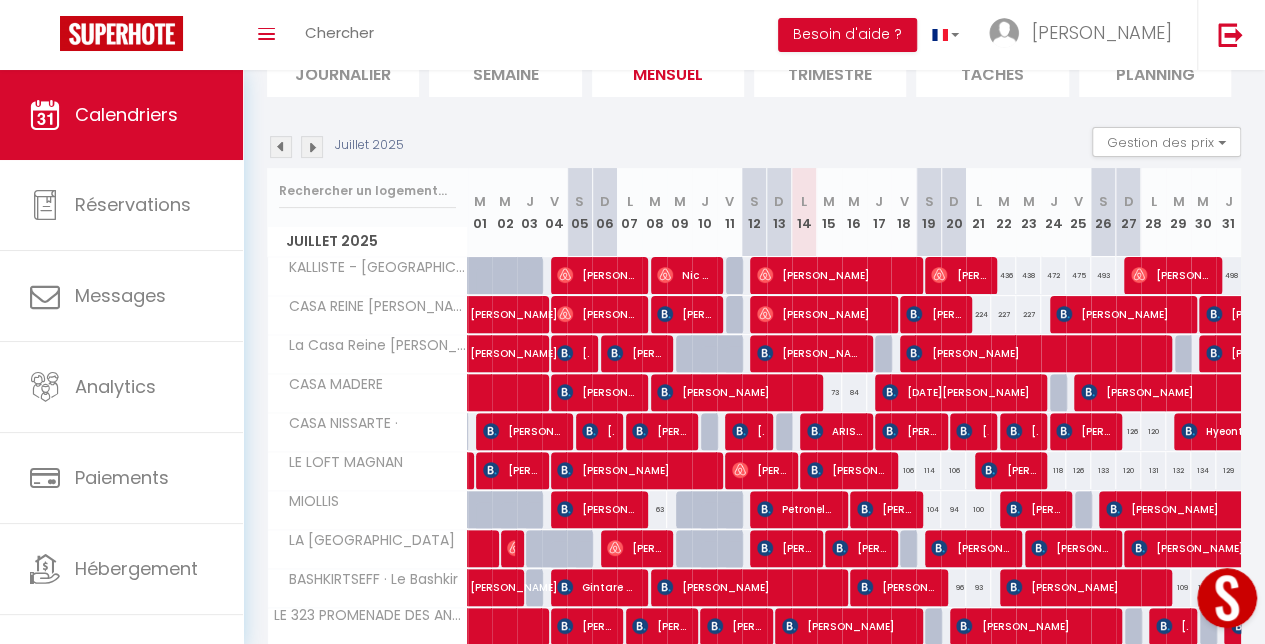 scroll, scrollTop: 200, scrollLeft: 0, axis: vertical 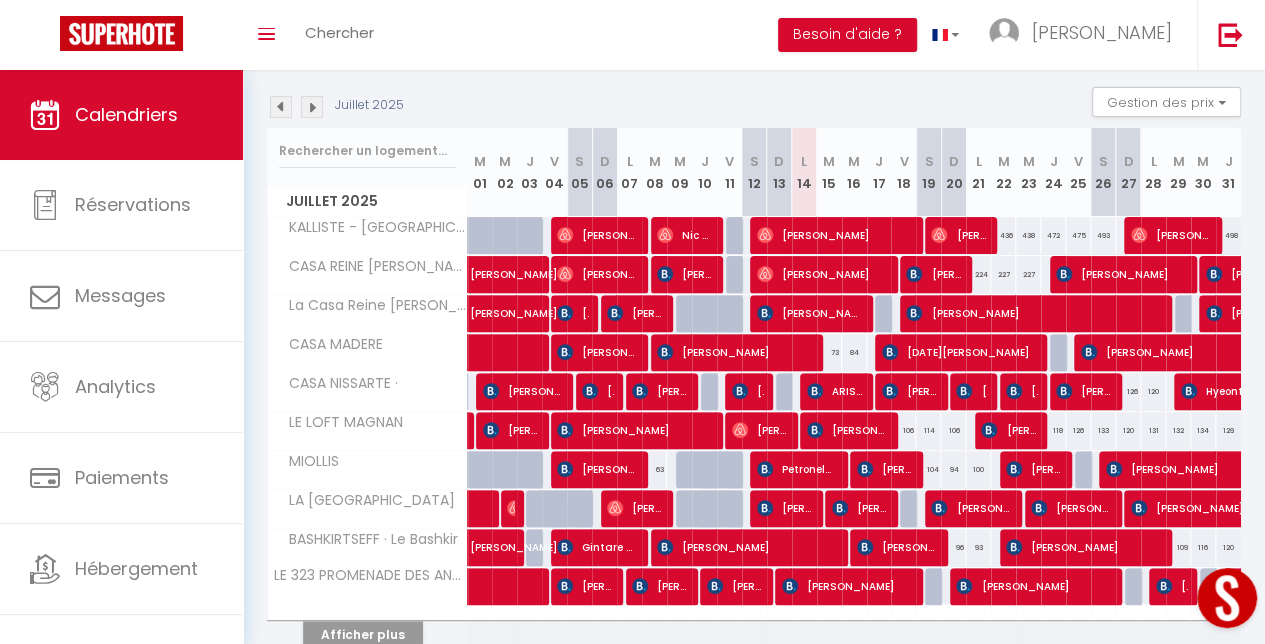 click on "84" at bounding box center (854, 352) 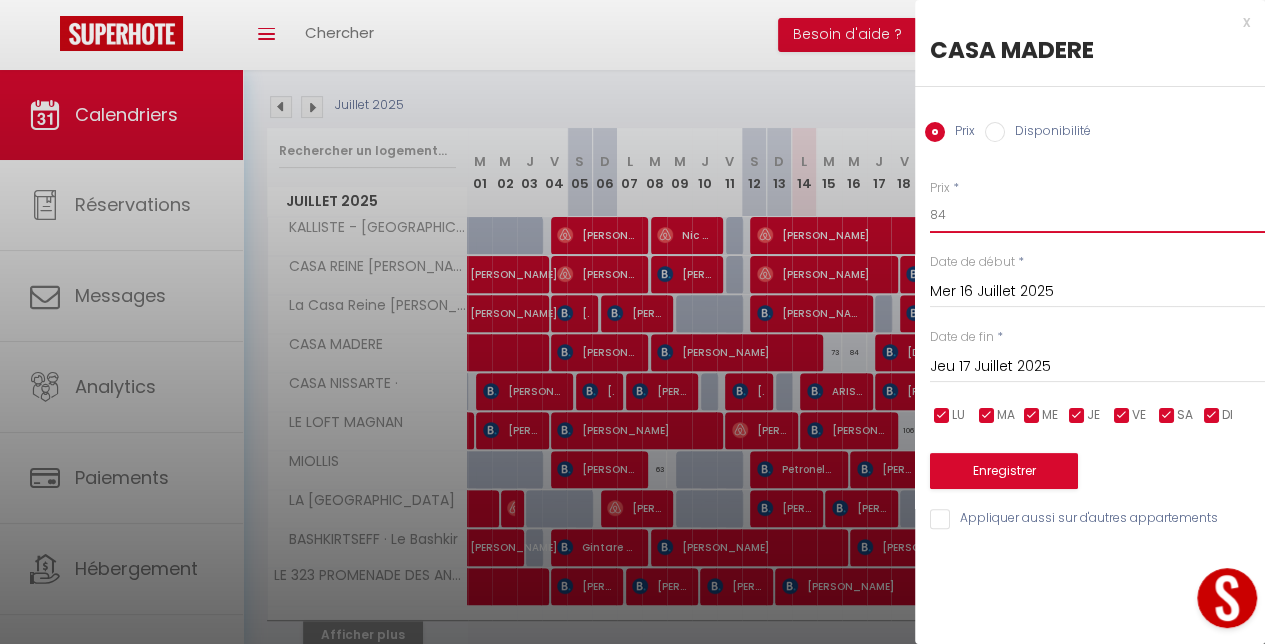 click on "84" at bounding box center (1097, 215) 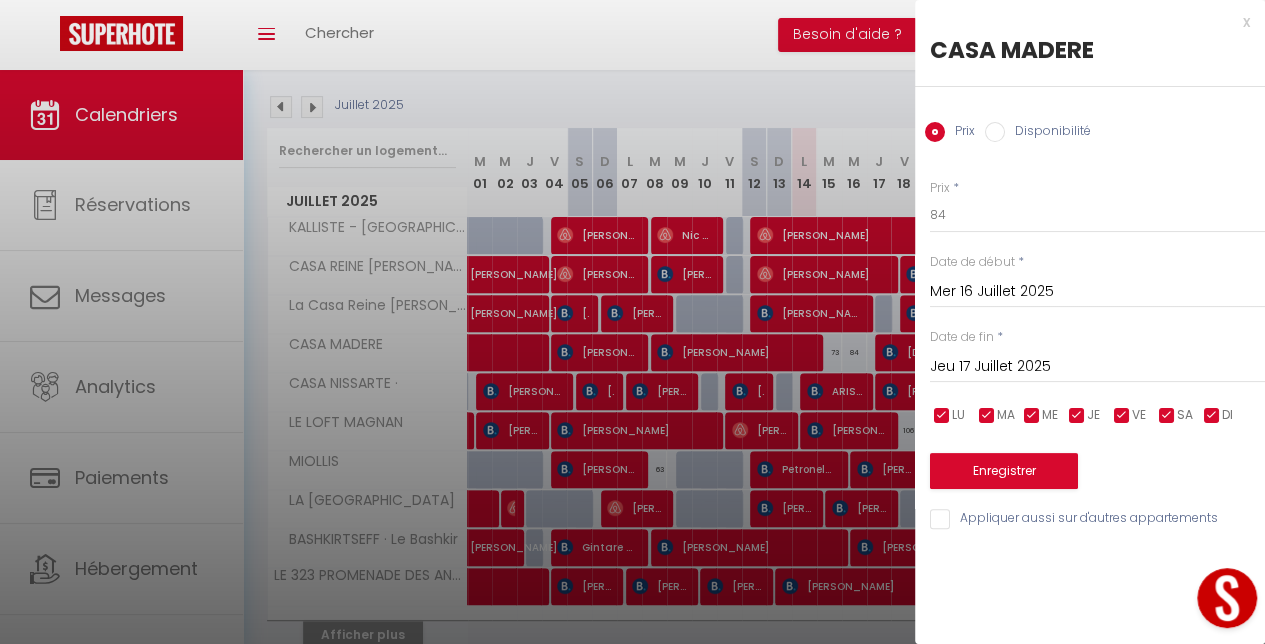 click on "x" at bounding box center [1082, 22] 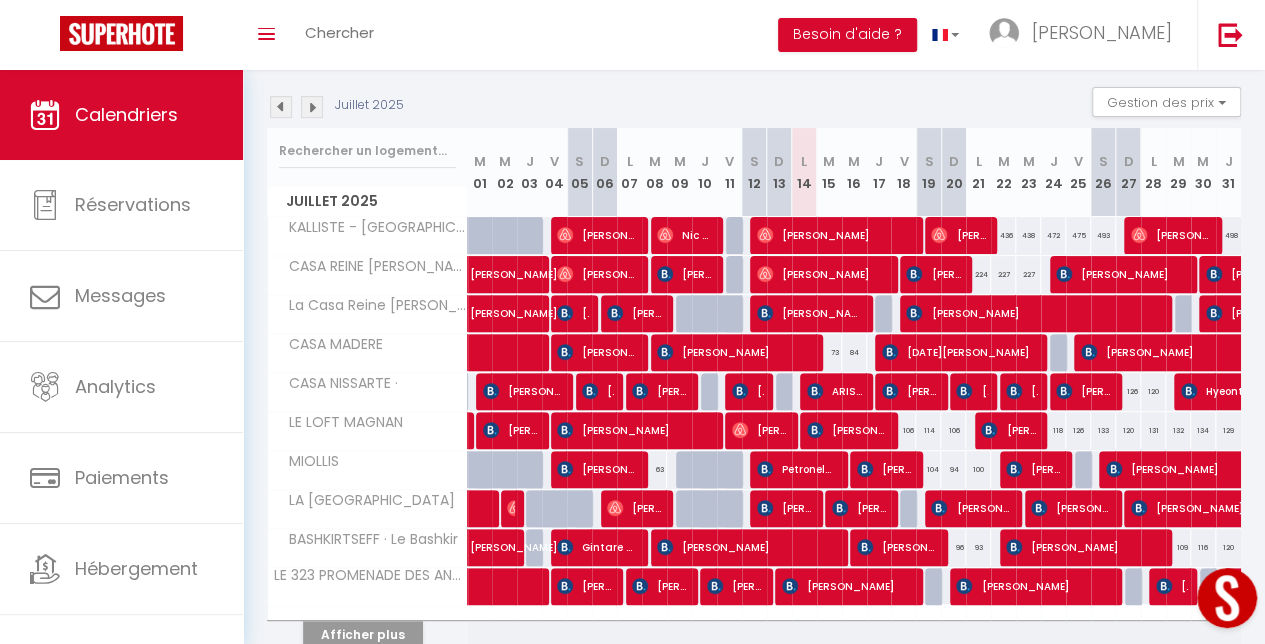 scroll, scrollTop: 160, scrollLeft: 0, axis: vertical 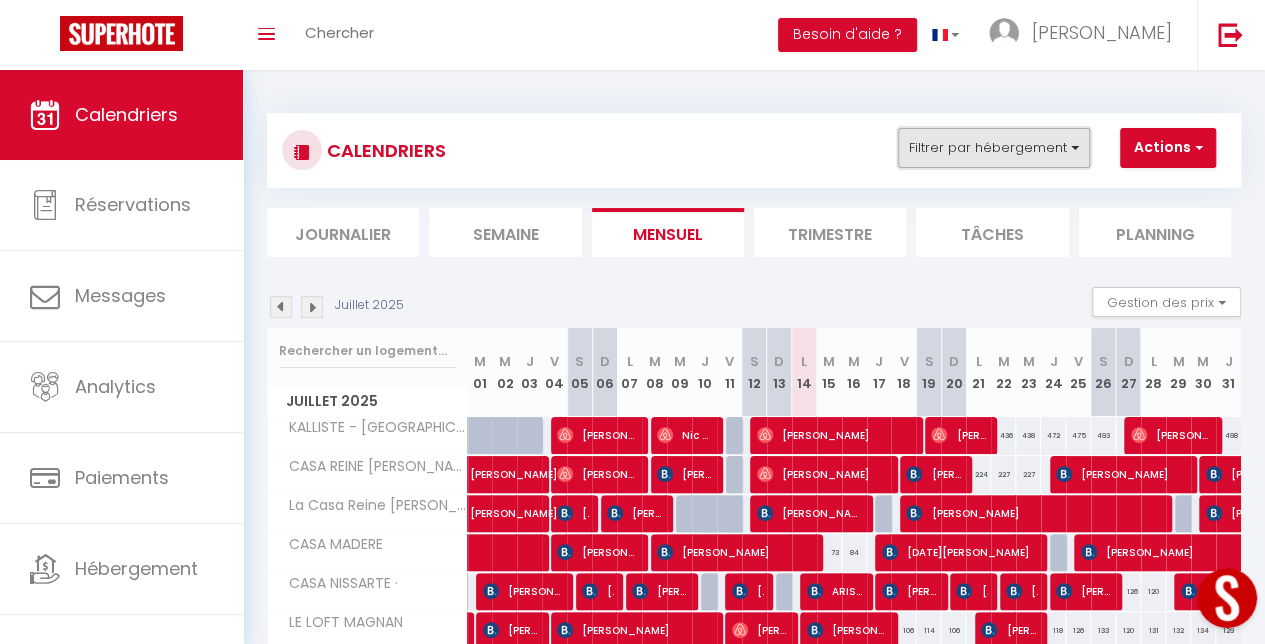 click on "Filtrer par hébergement" at bounding box center [994, 148] 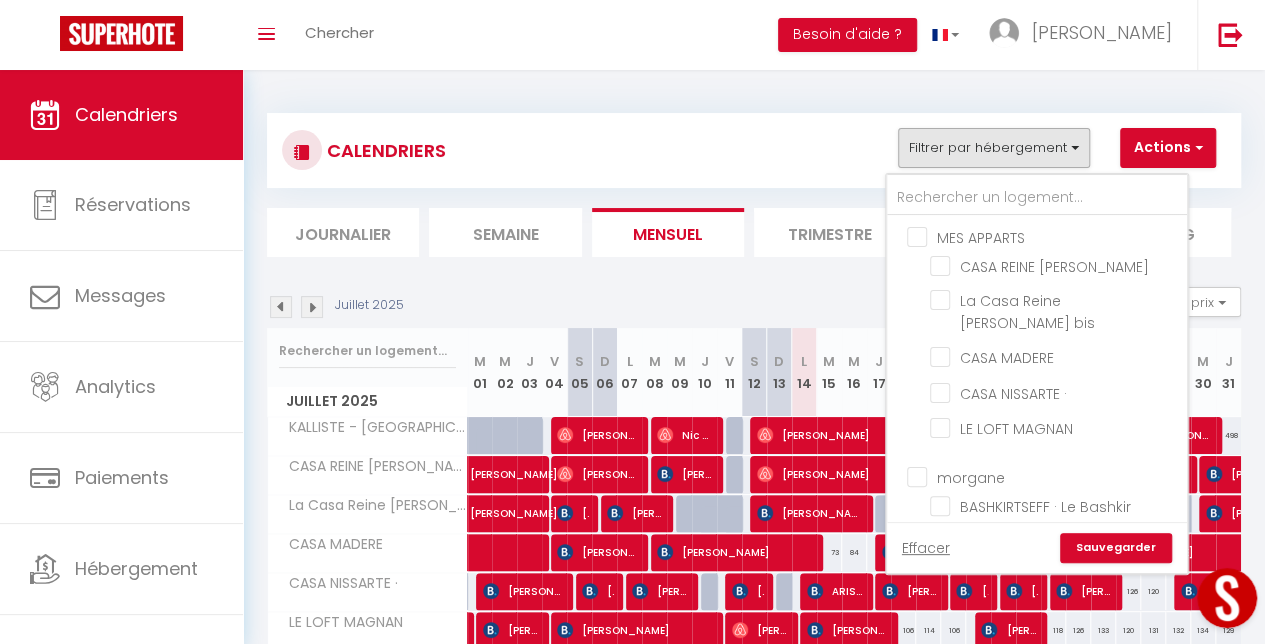 drag, startPoint x: 1211, startPoint y: 427, endPoint x: 1183, endPoint y: 433, distance: 28.635643 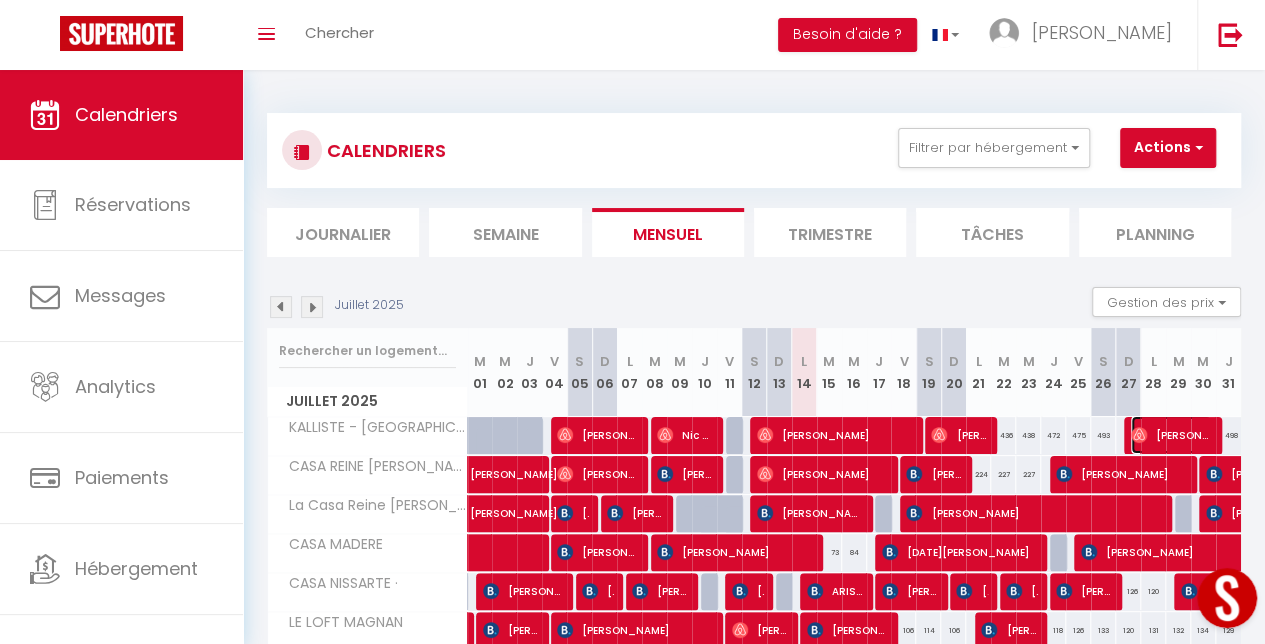 click on "[PERSON_NAME]" at bounding box center (1171, 435) 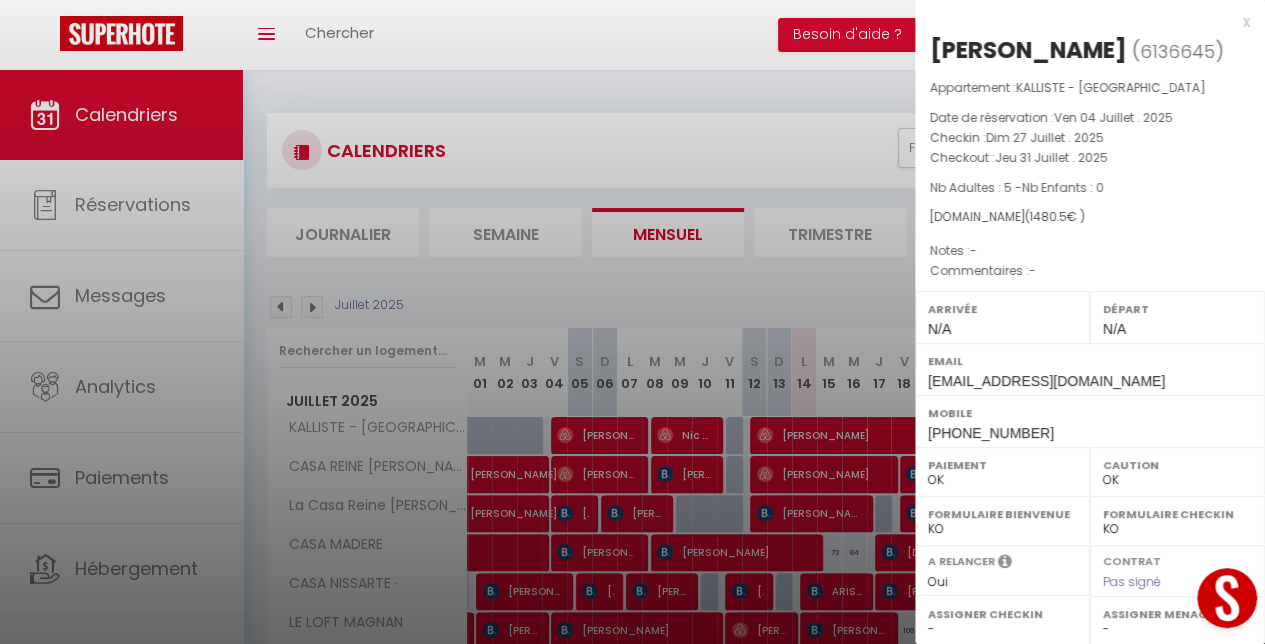 click at bounding box center (632, 322) 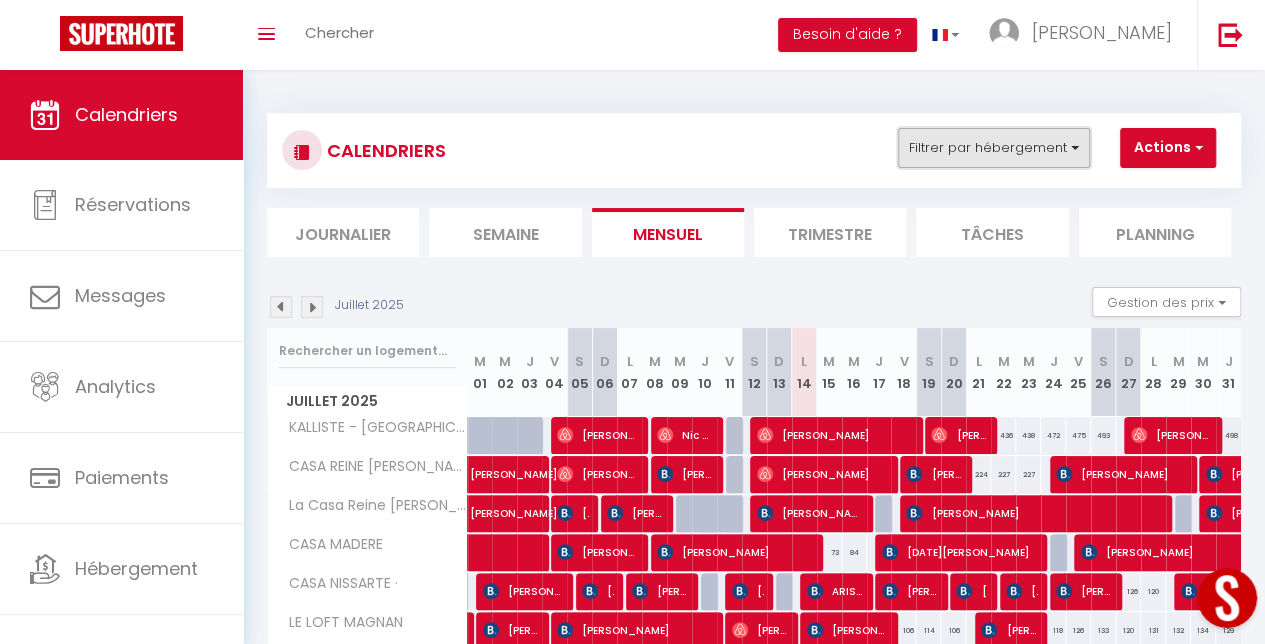 click on "Filtrer par hébergement" at bounding box center [994, 148] 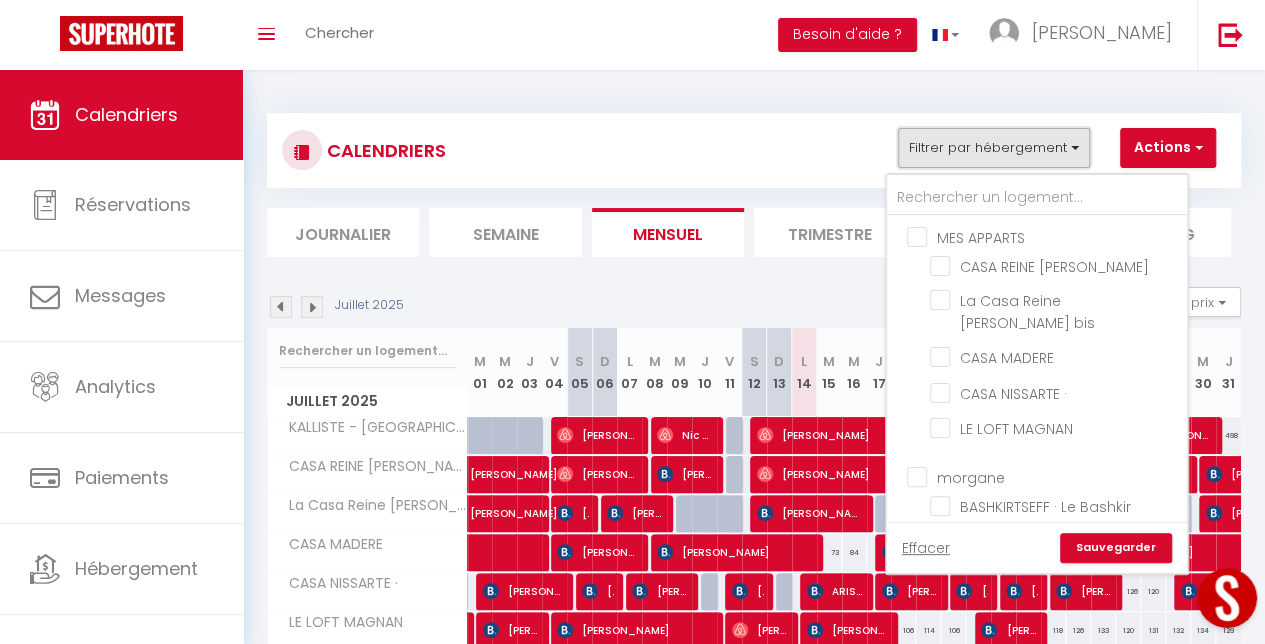 scroll, scrollTop: 269, scrollLeft: 0, axis: vertical 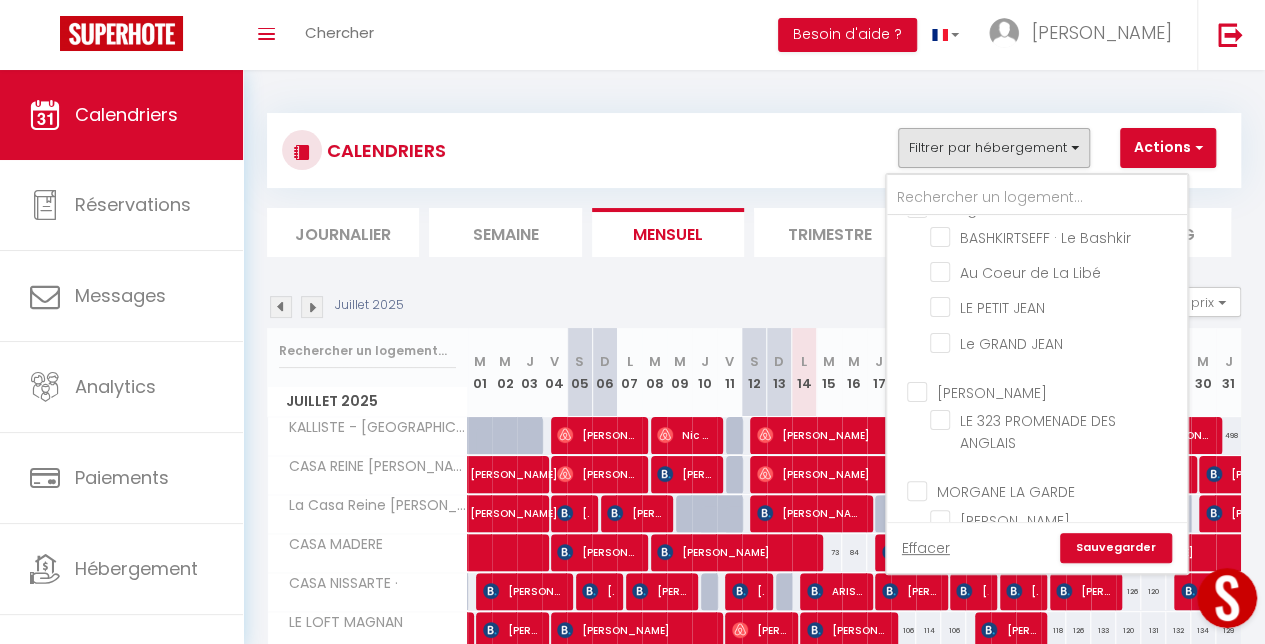 click on "MORGANE LA GARDE" at bounding box center (1057, 490) 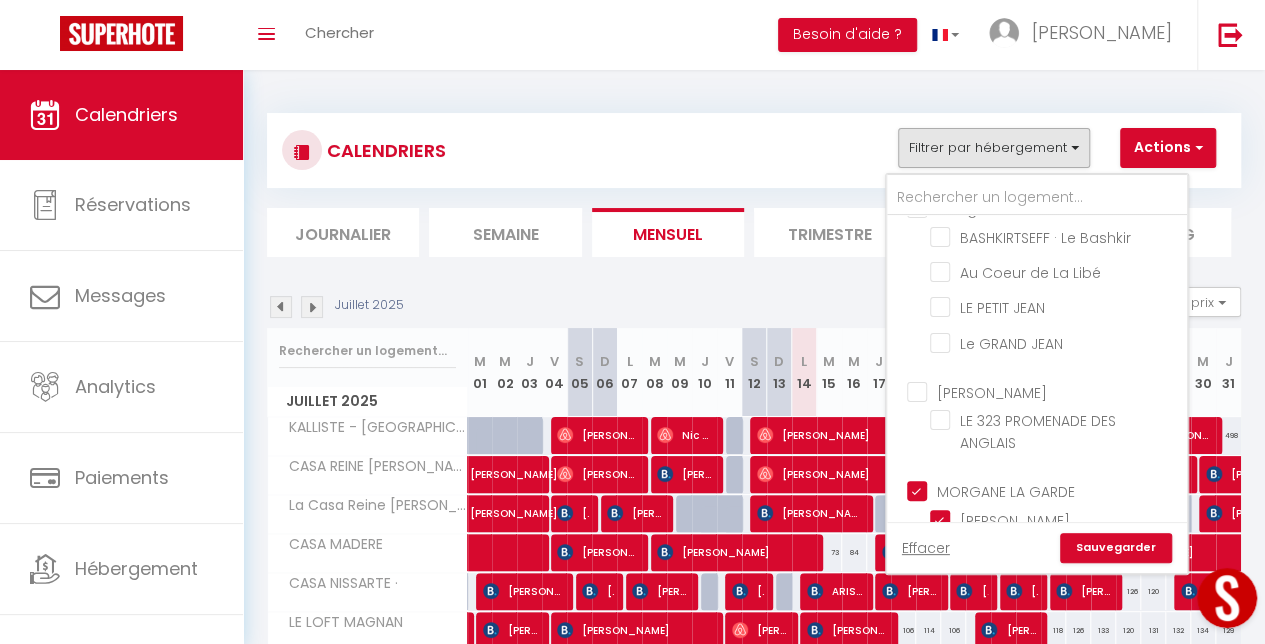 click on "Sauvegarder" at bounding box center [1116, 548] 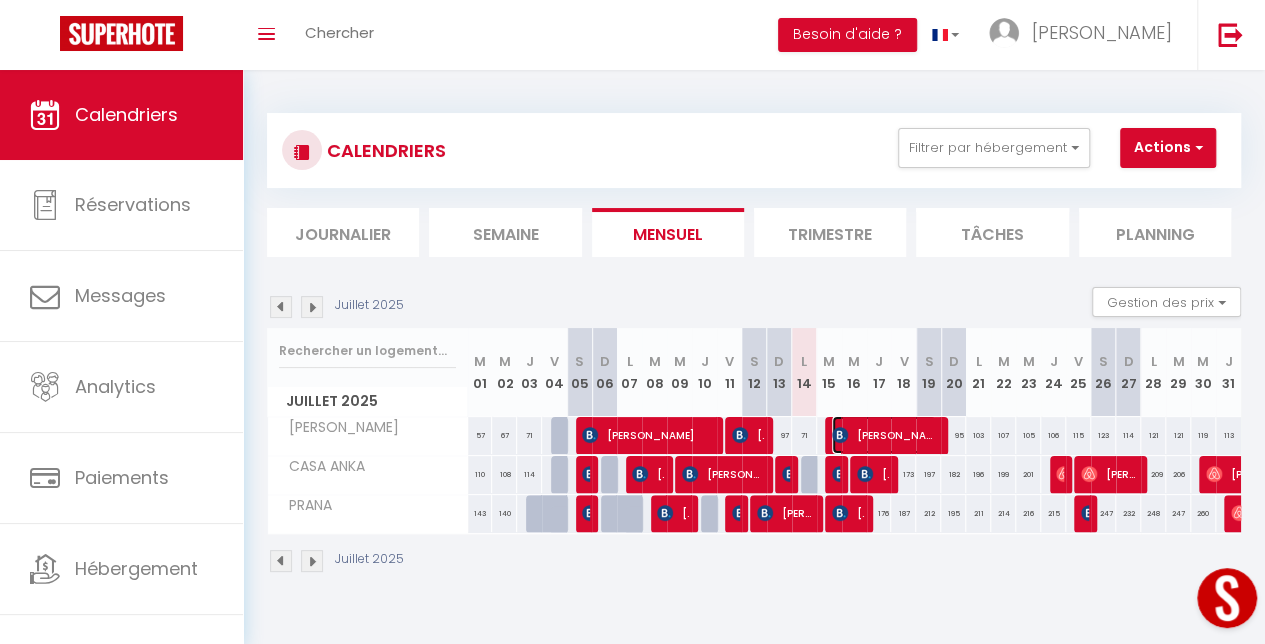click at bounding box center [840, 435] 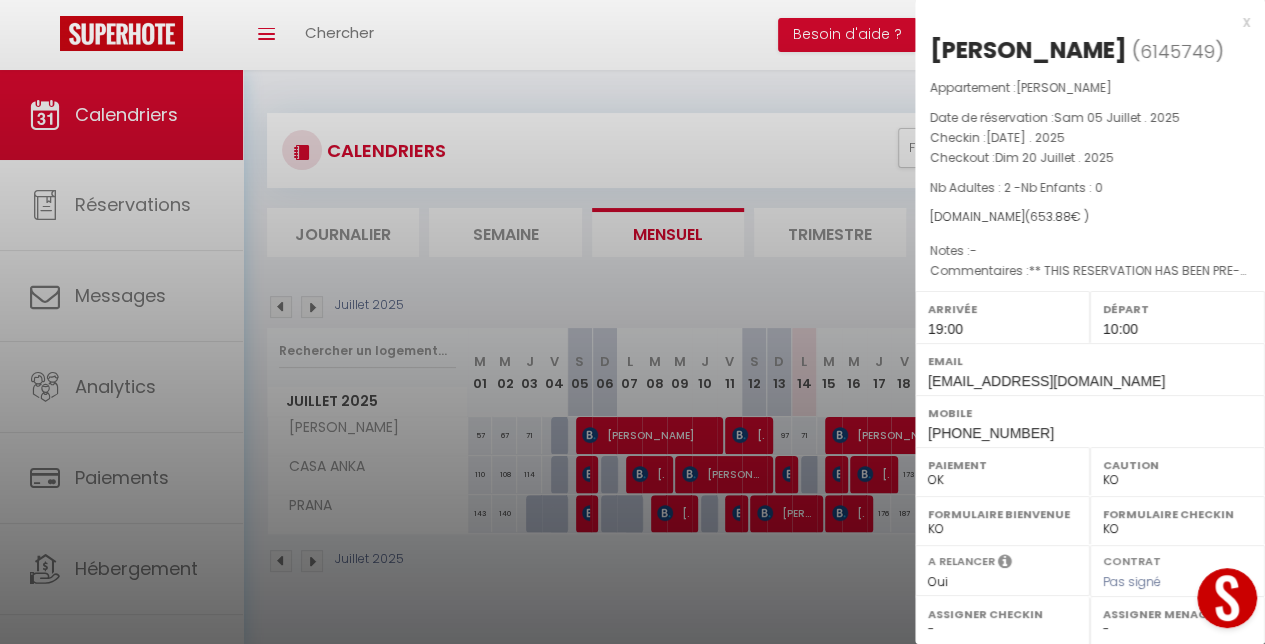 click at bounding box center [632, 322] 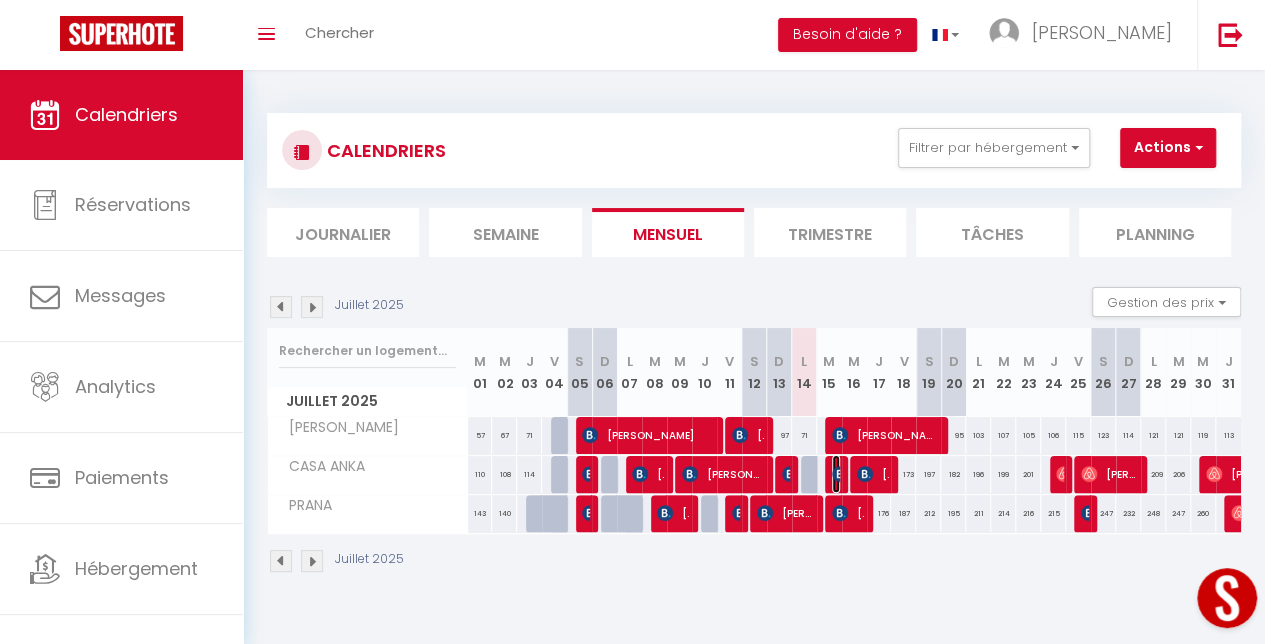 click at bounding box center (840, 474) 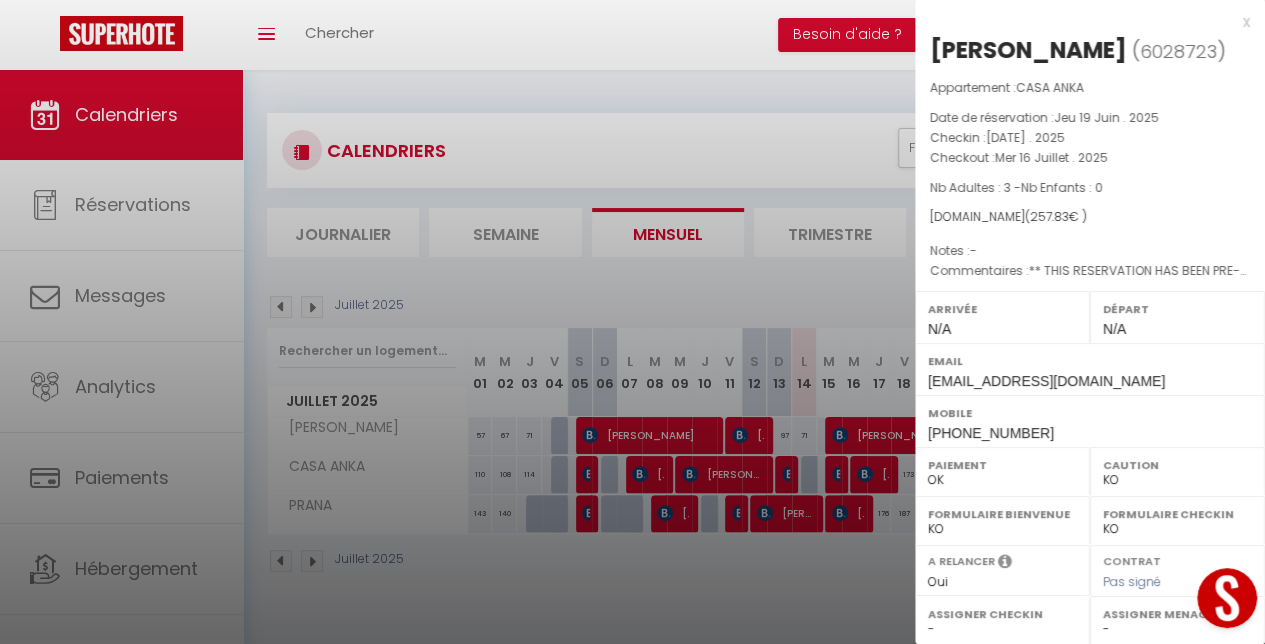 click at bounding box center (632, 322) 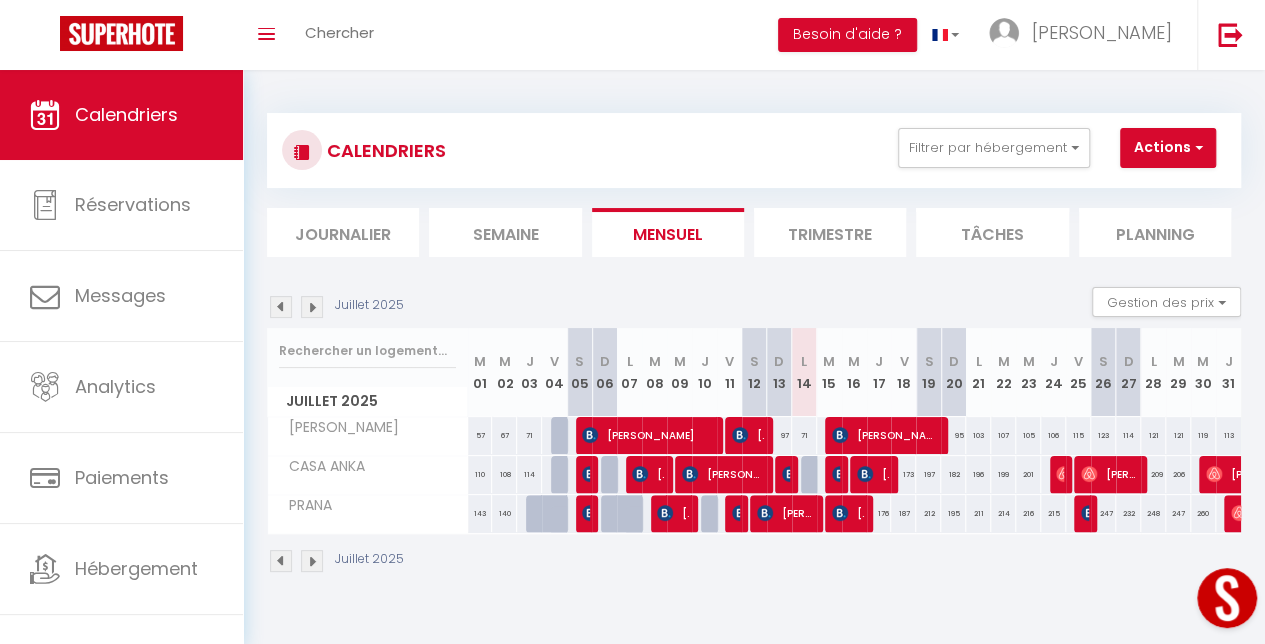 click on "71" at bounding box center [804, 435] 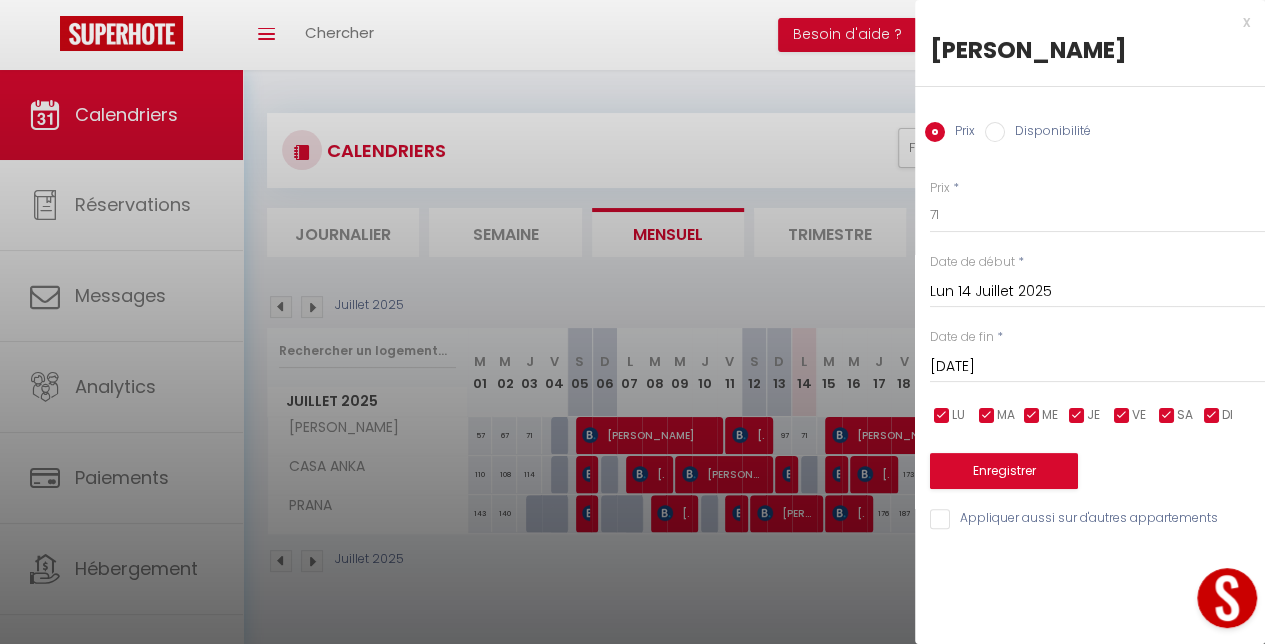 click at bounding box center [632, 322] 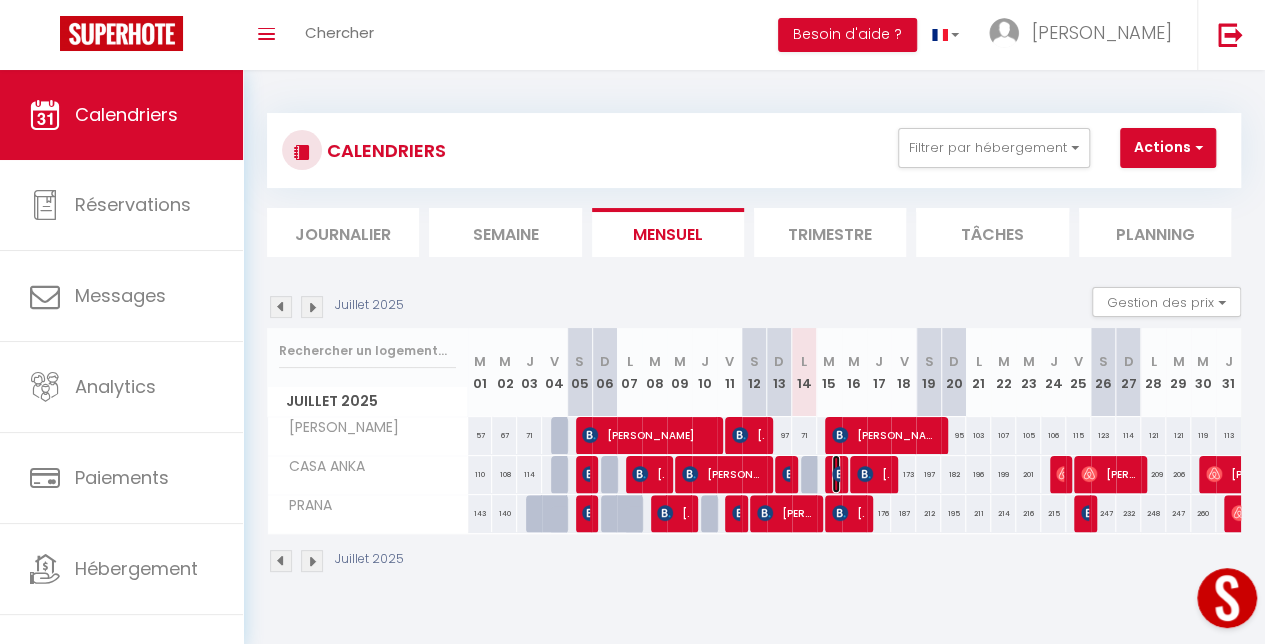 click at bounding box center (840, 474) 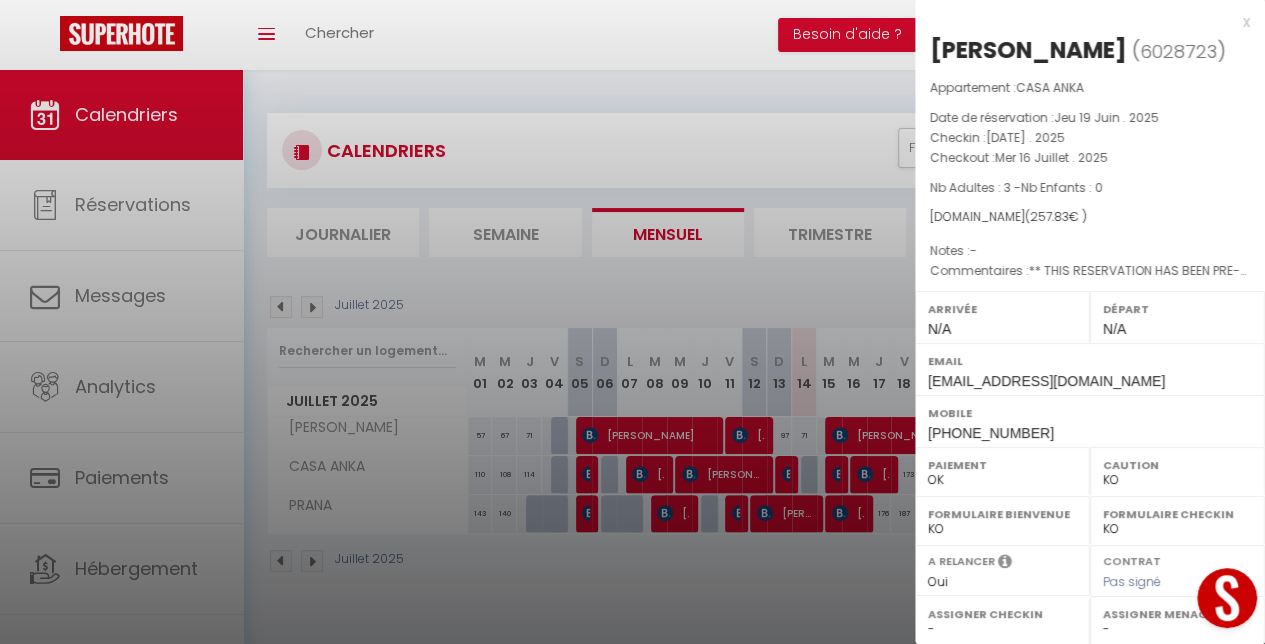 click at bounding box center (632, 322) 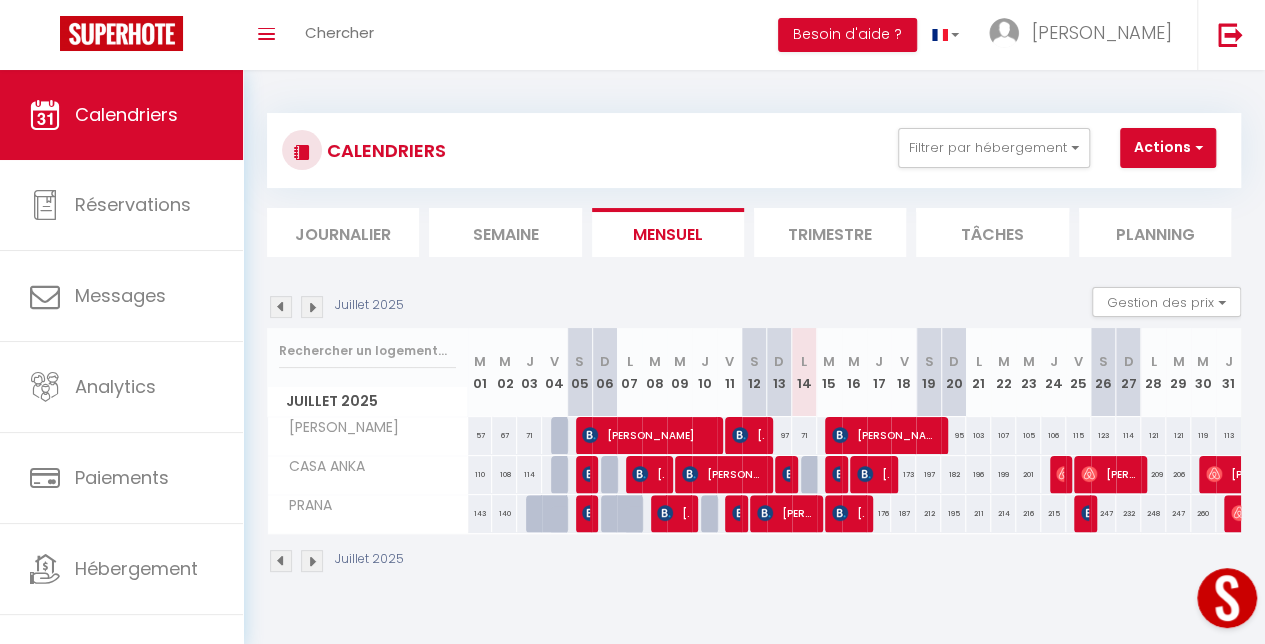 click on "71" at bounding box center (804, 435) 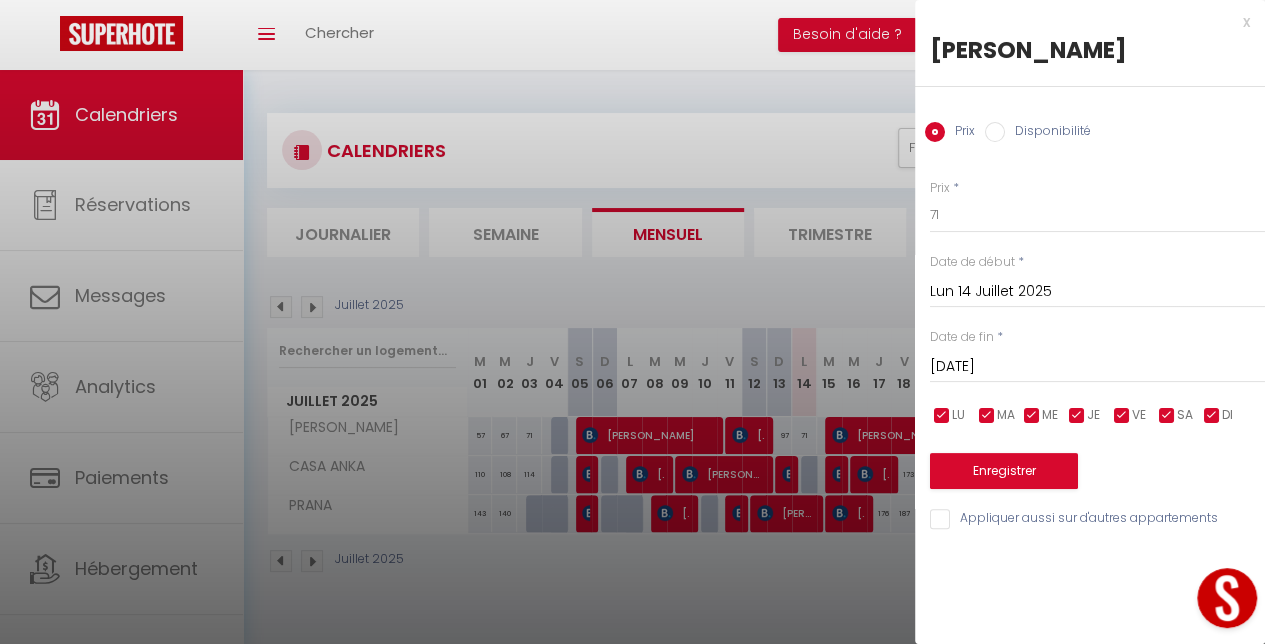 click on "Disponibilité" at bounding box center (1048, 133) 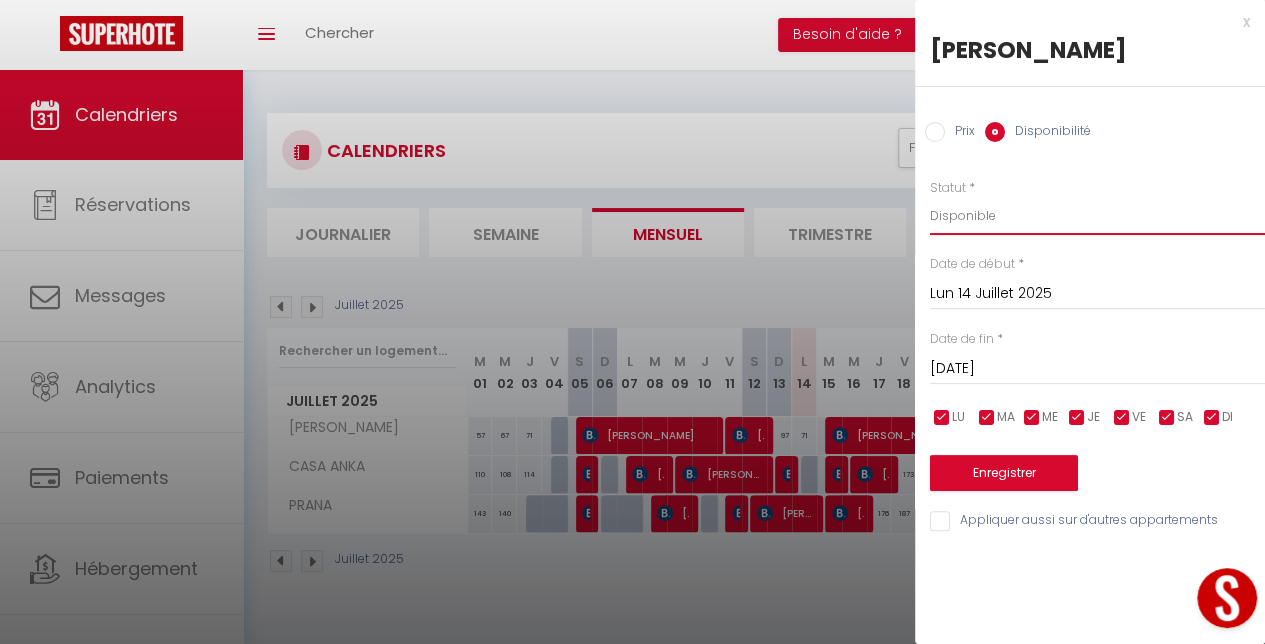 click on "Disponible
Indisponible" at bounding box center (1097, 216) 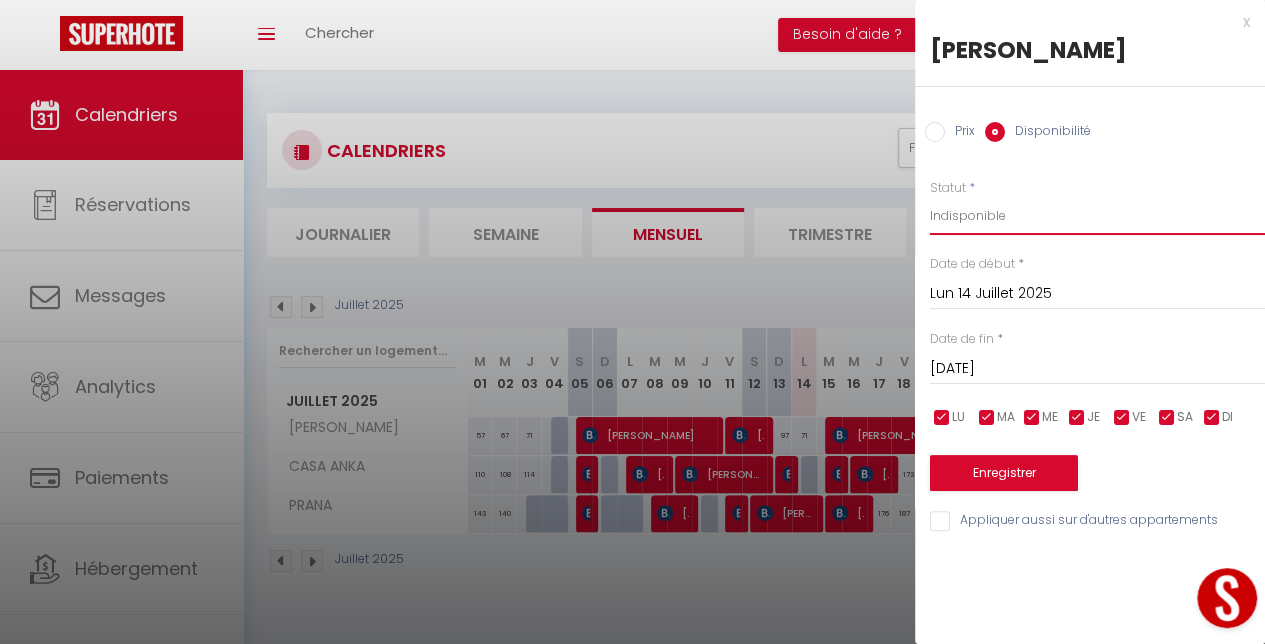 click on "Disponible
Indisponible" at bounding box center (1097, 216) 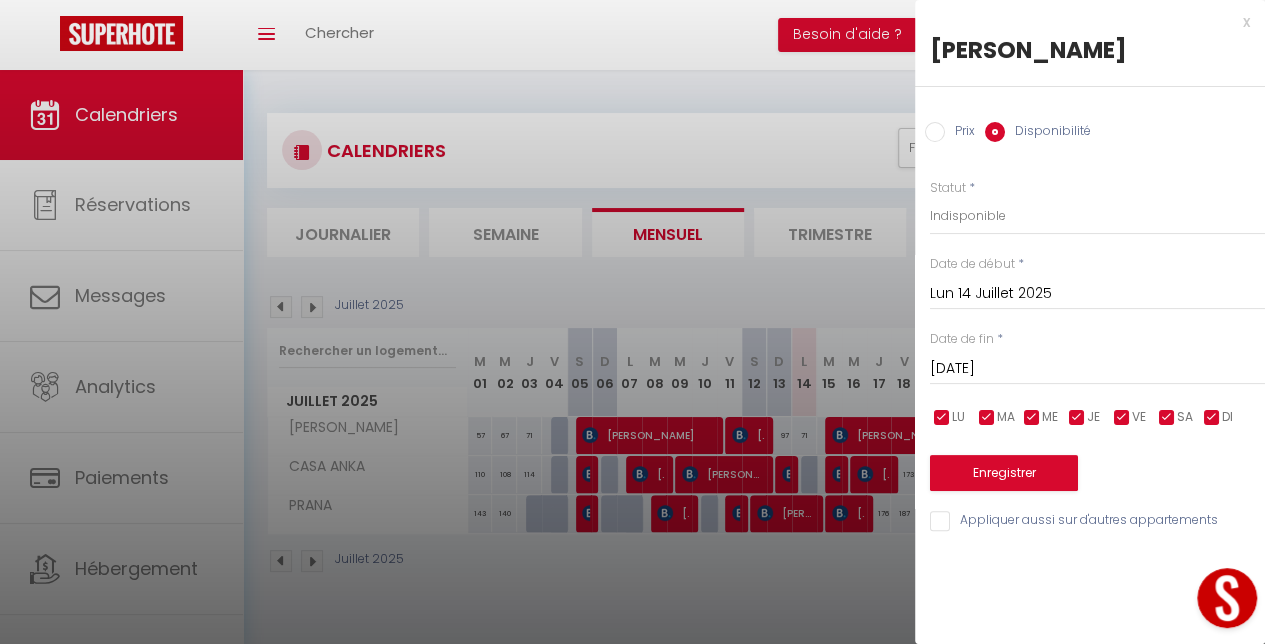 click at bounding box center (632, 322) 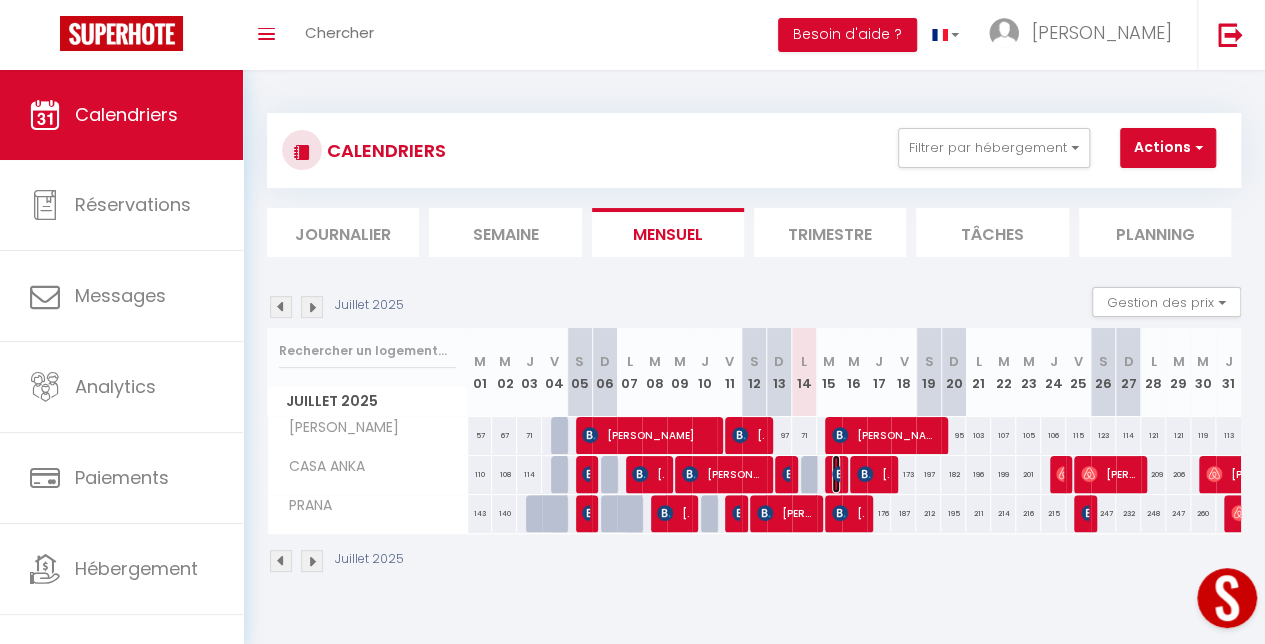 click at bounding box center (840, 474) 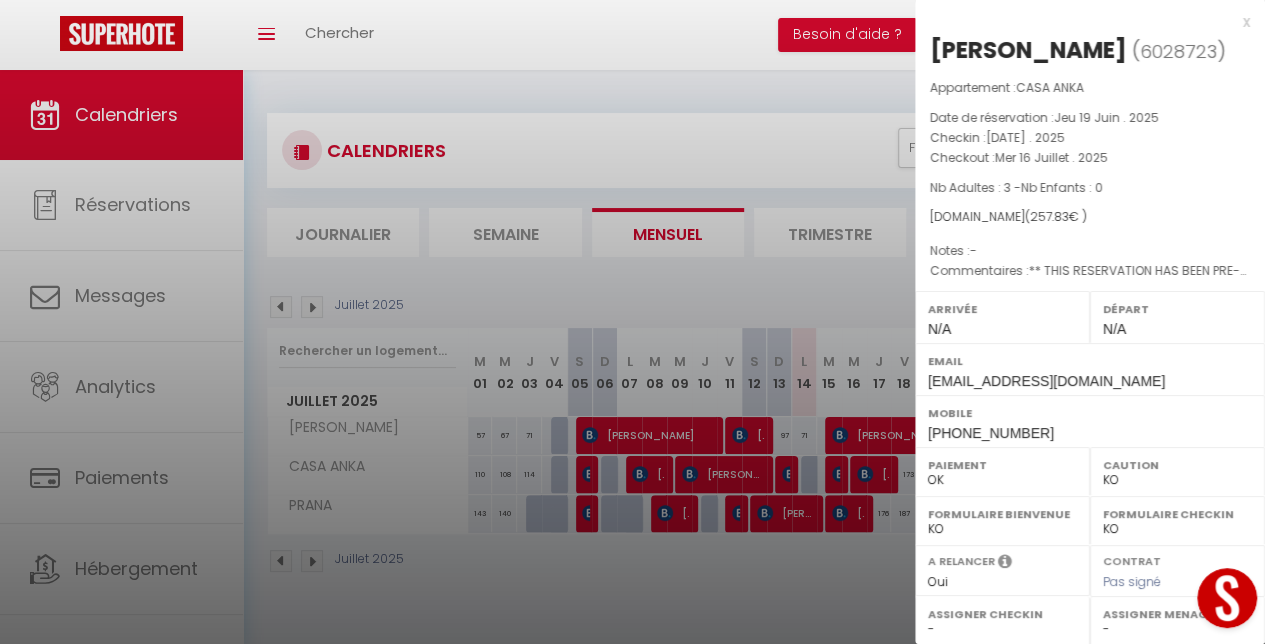 click at bounding box center (632, 322) 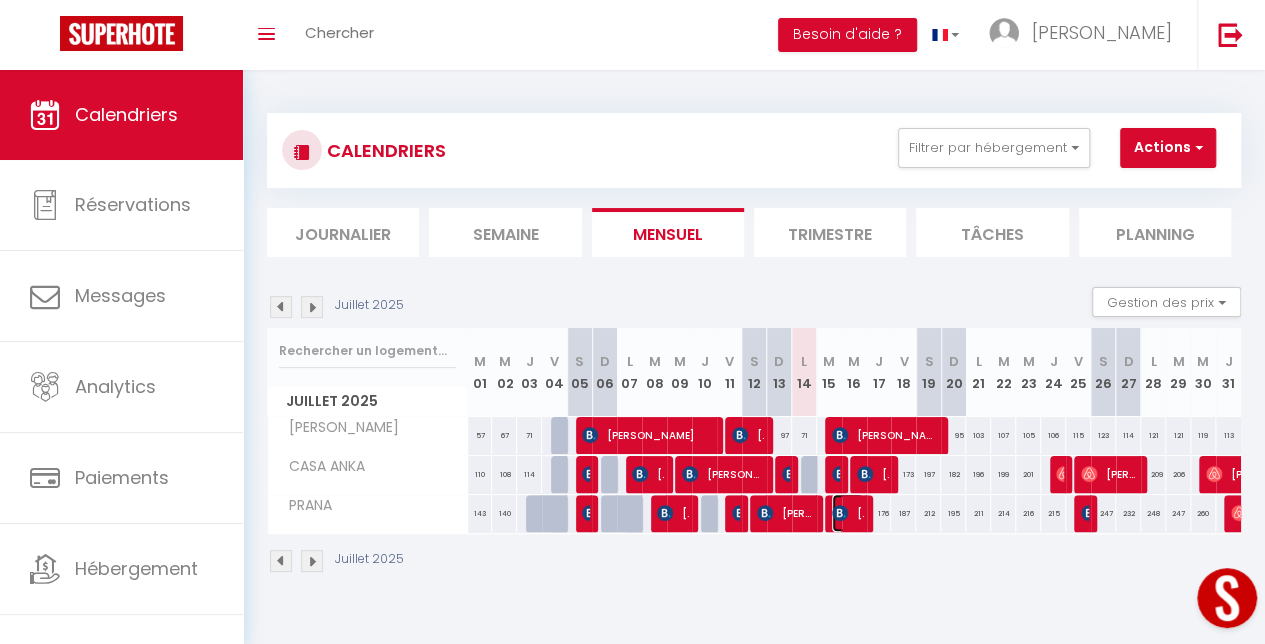 click on "[PERSON_NAME]" at bounding box center [848, 513] 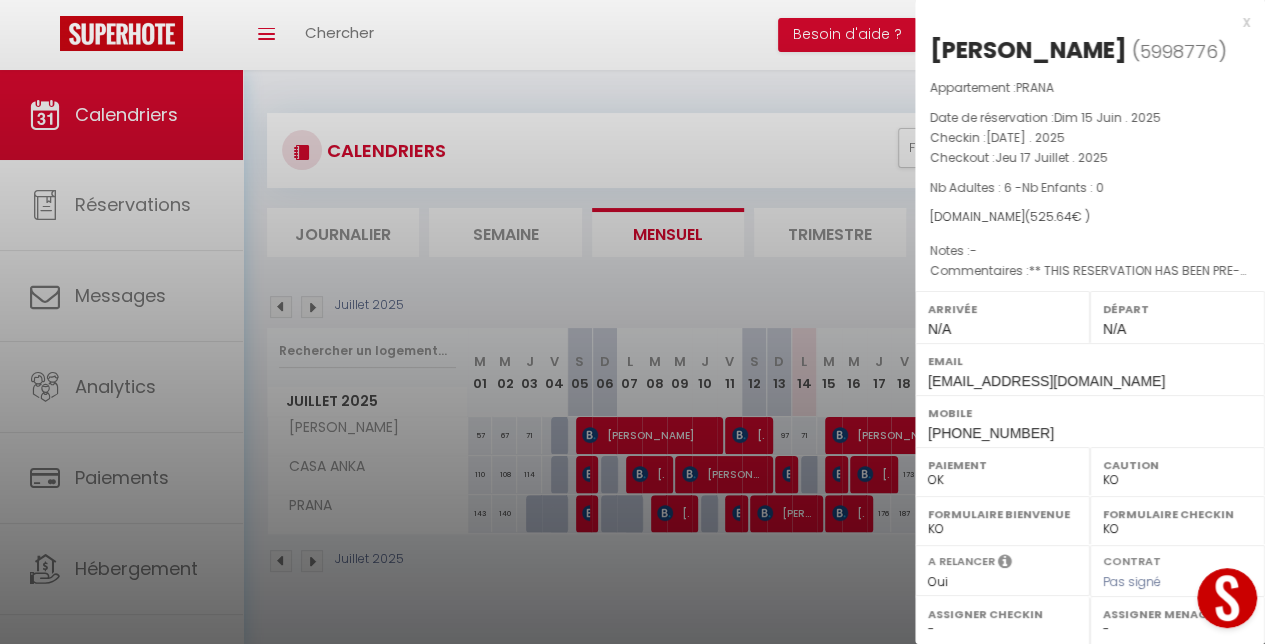 click at bounding box center [632, 322] 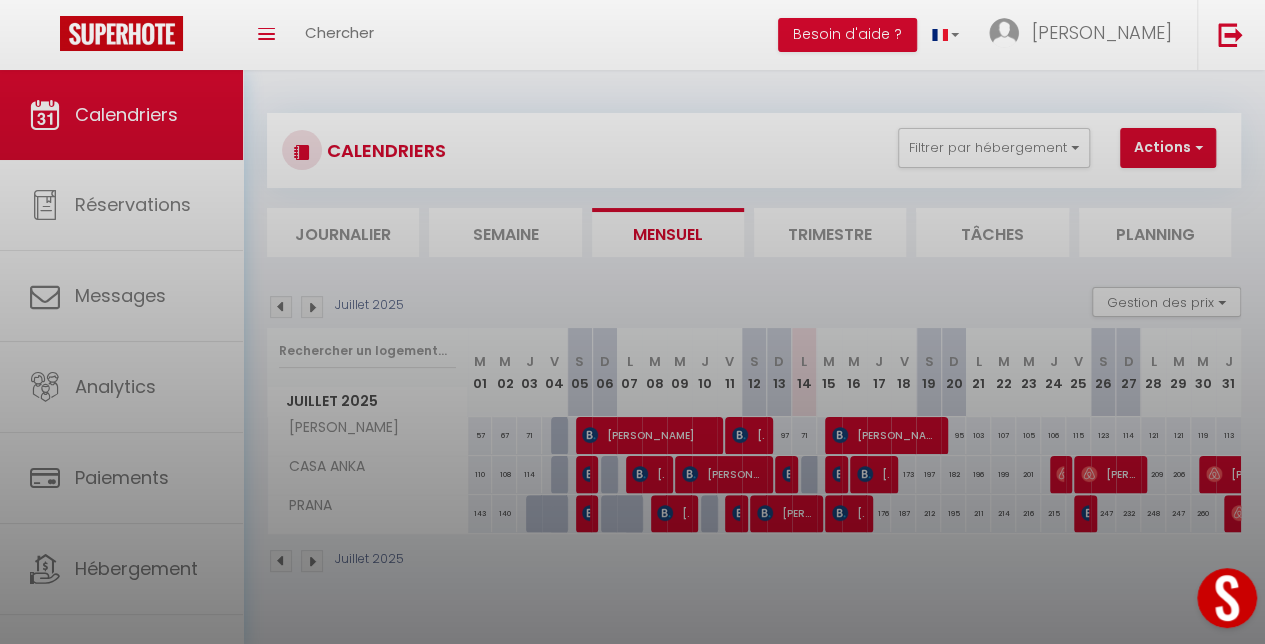click at bounding box center (632, 322) 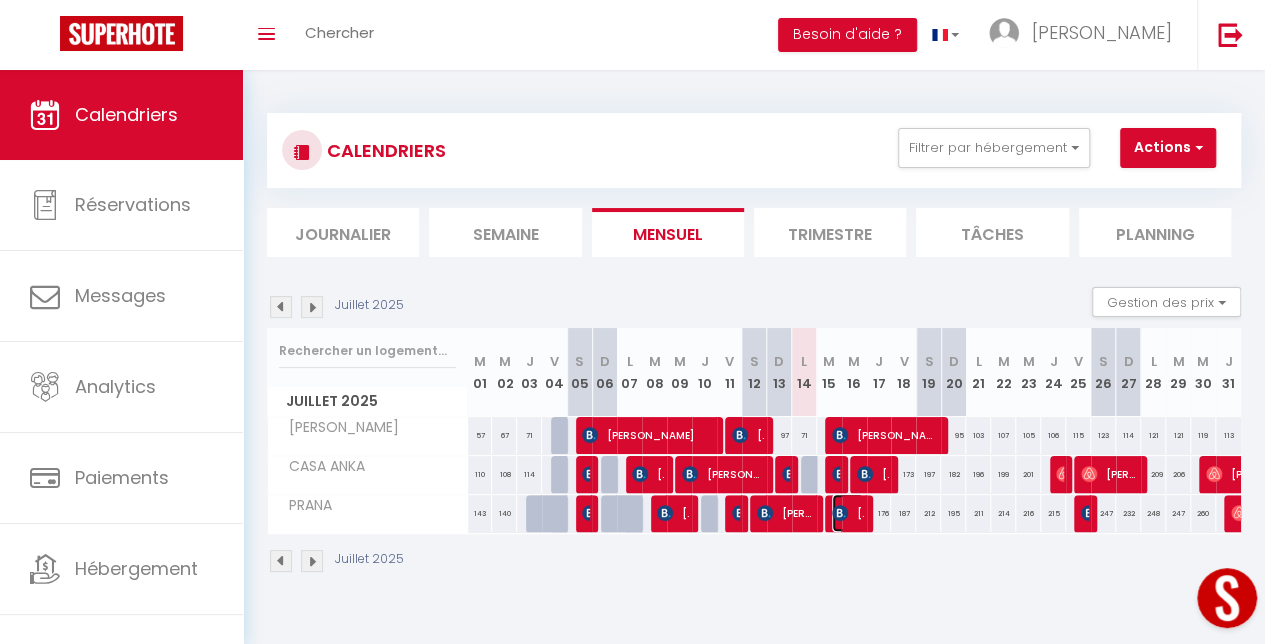 click on "[PERSON_NAME]" at bounding box center (848, 513) 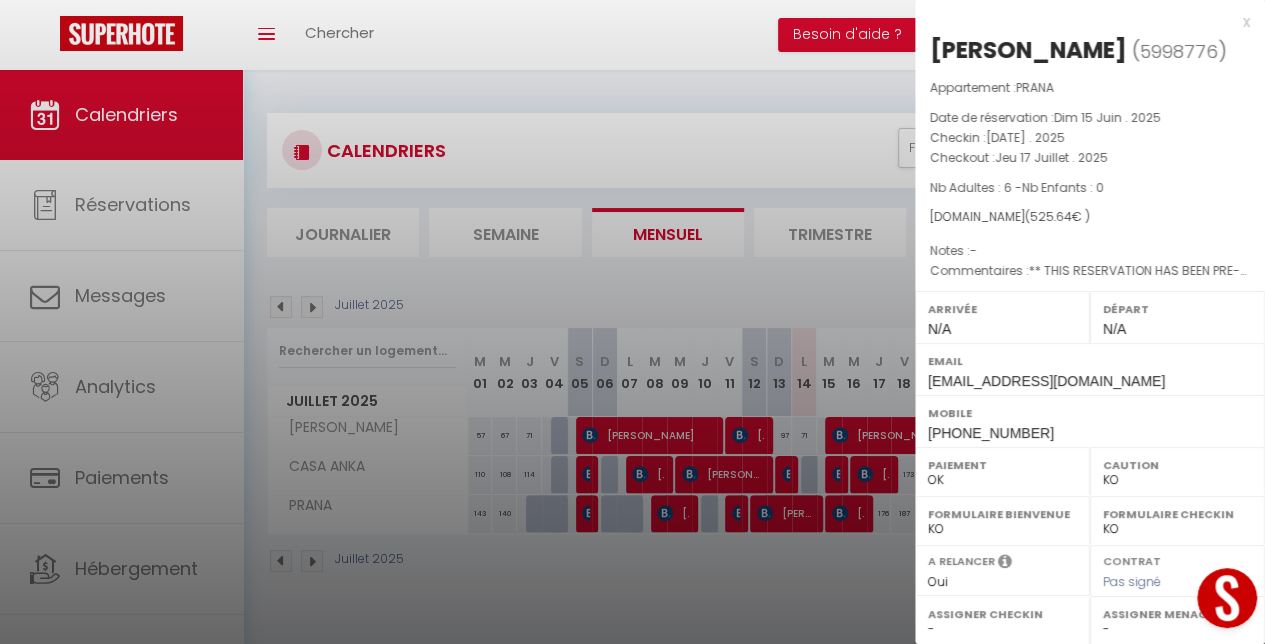 click at bounding box center (632, 322) 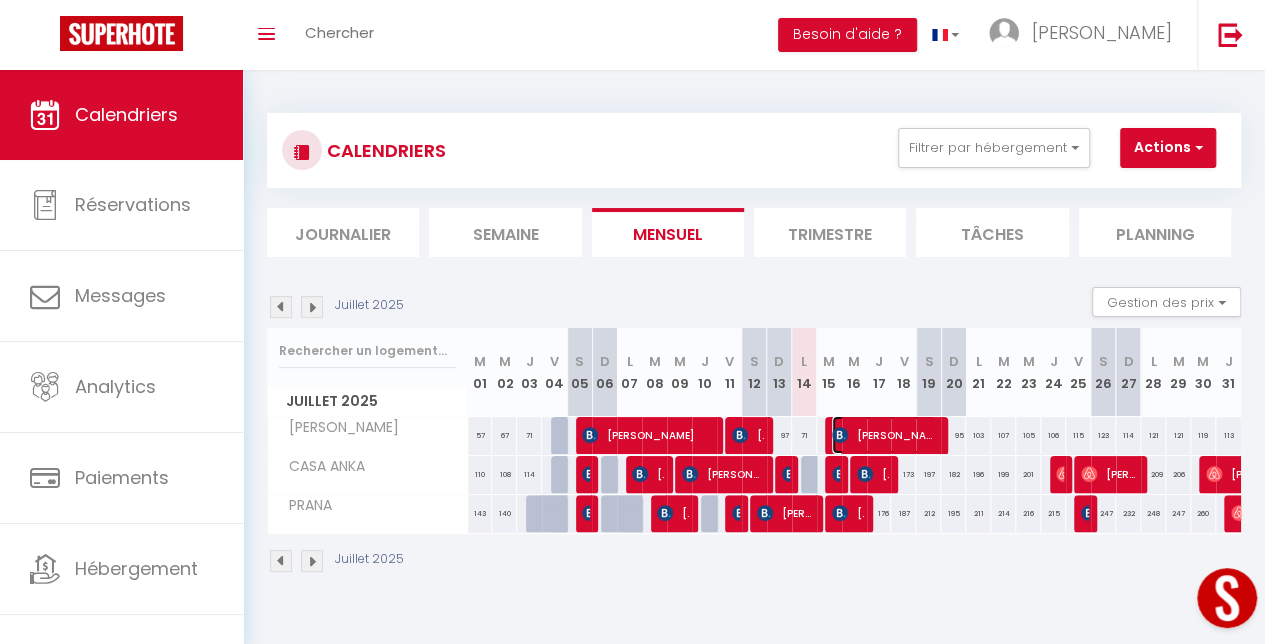 click on "[PERSON_NAME]" at bounding box center [884, 435] 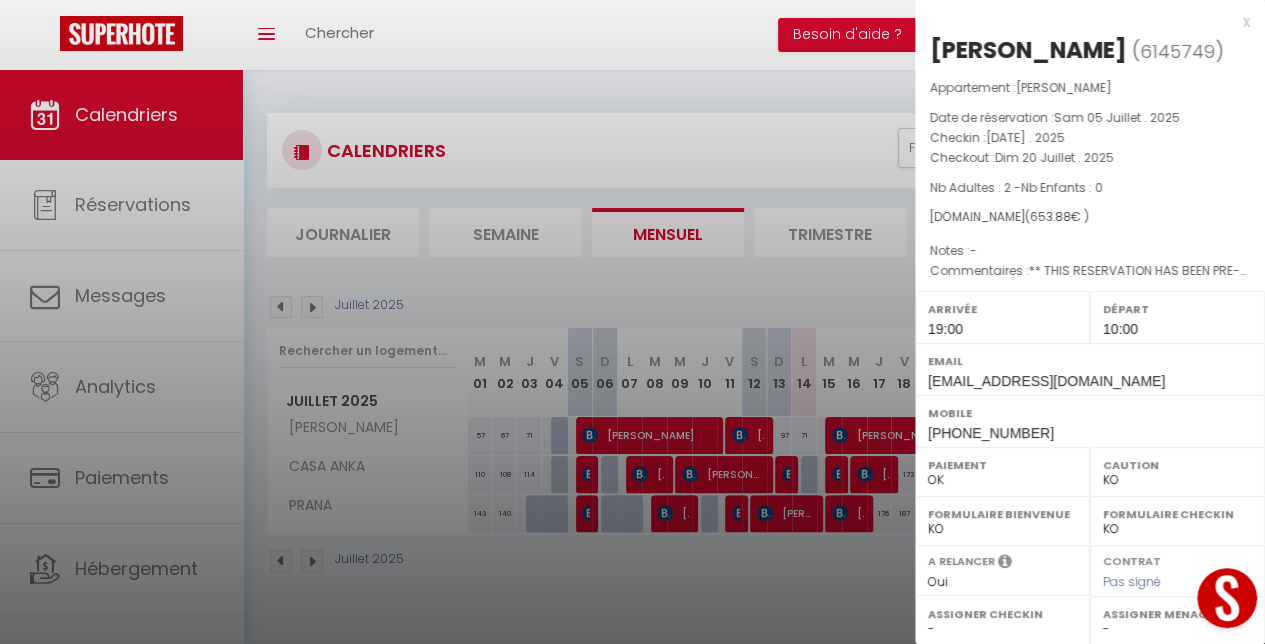 click at bounding box center [632, 322] 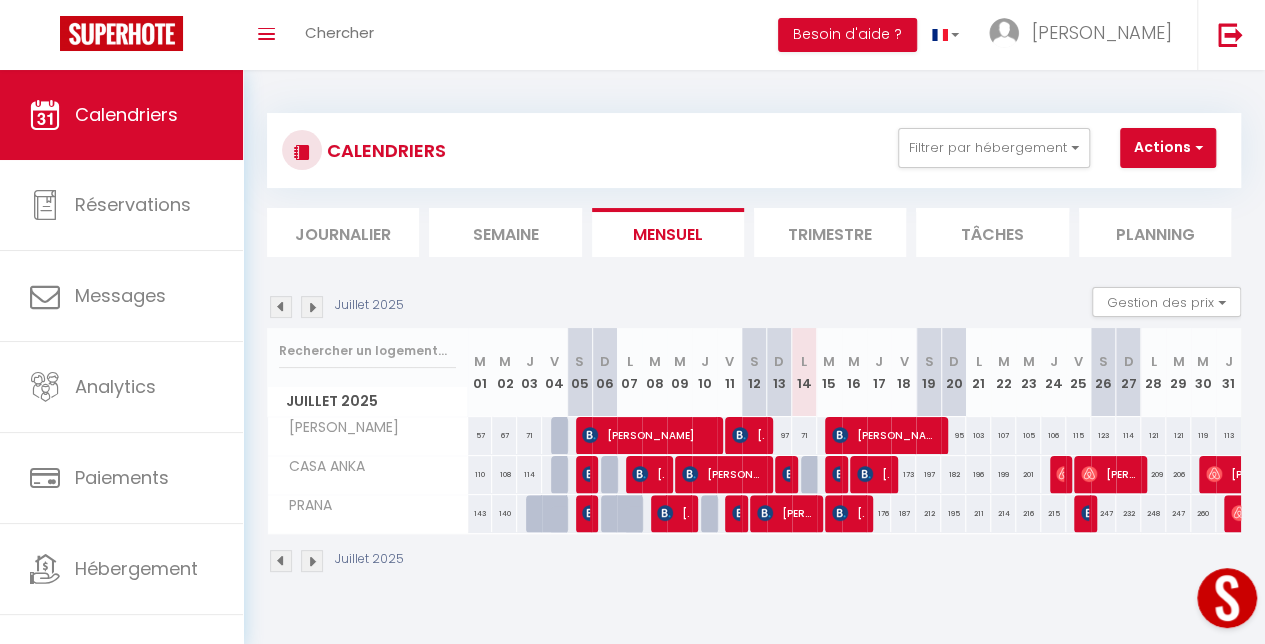 click at bounding box center (835, 475) 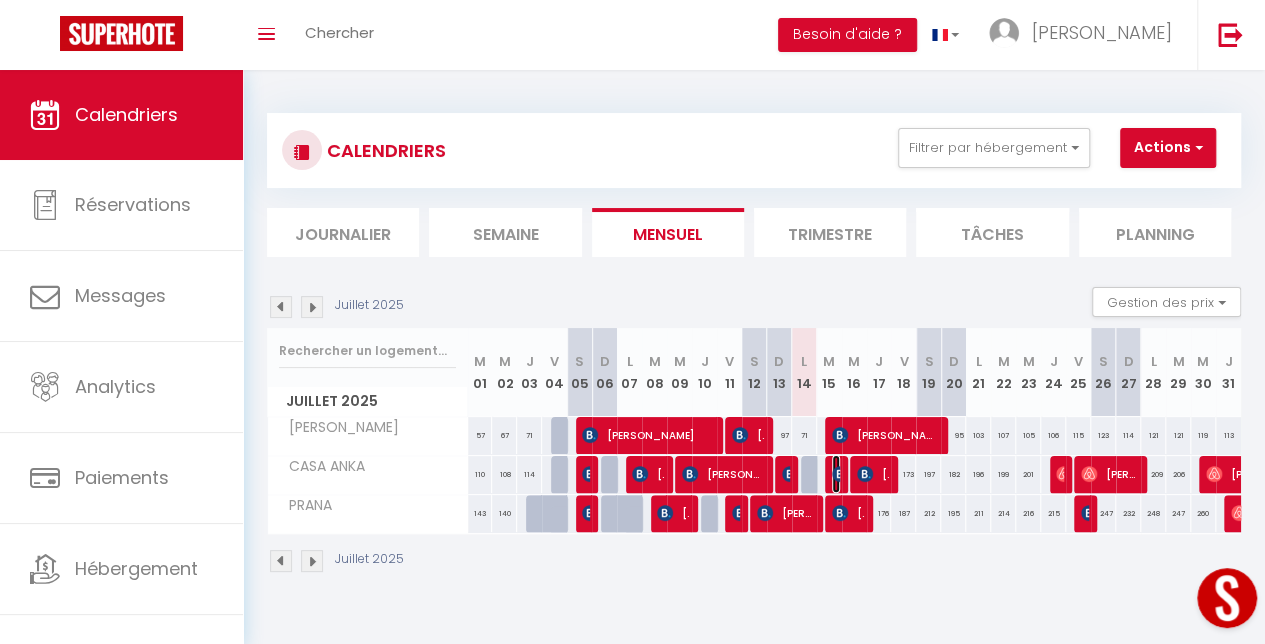click at bounding box center [840, 474] 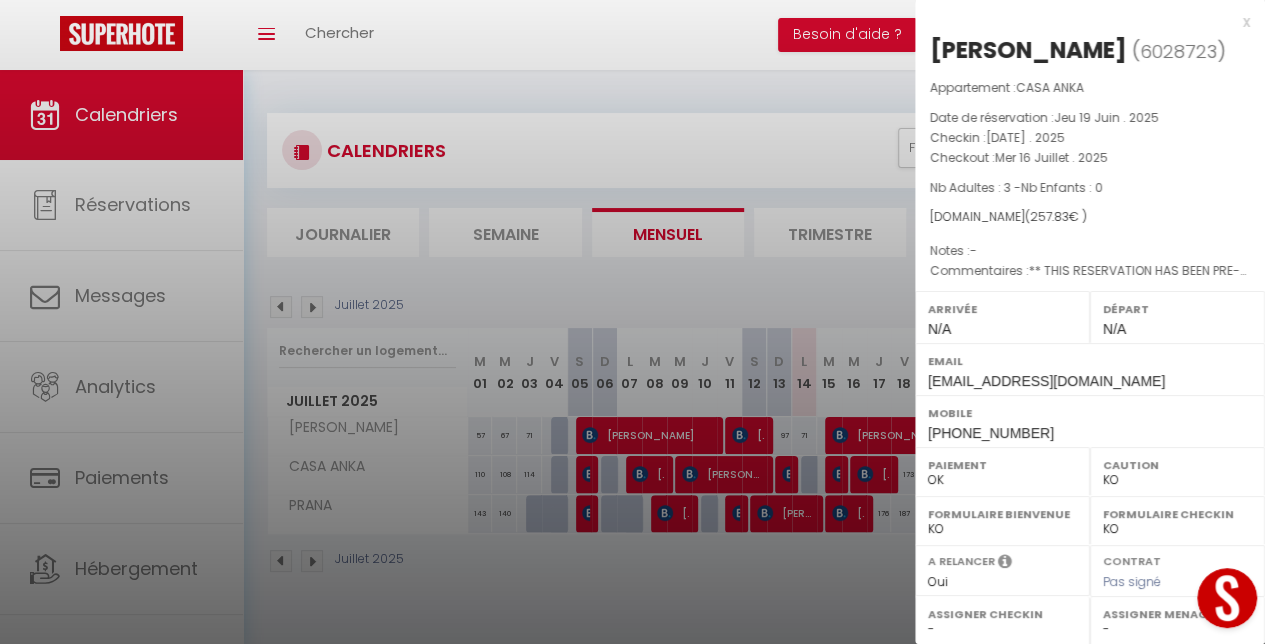 click at bounding box center (632, 322) 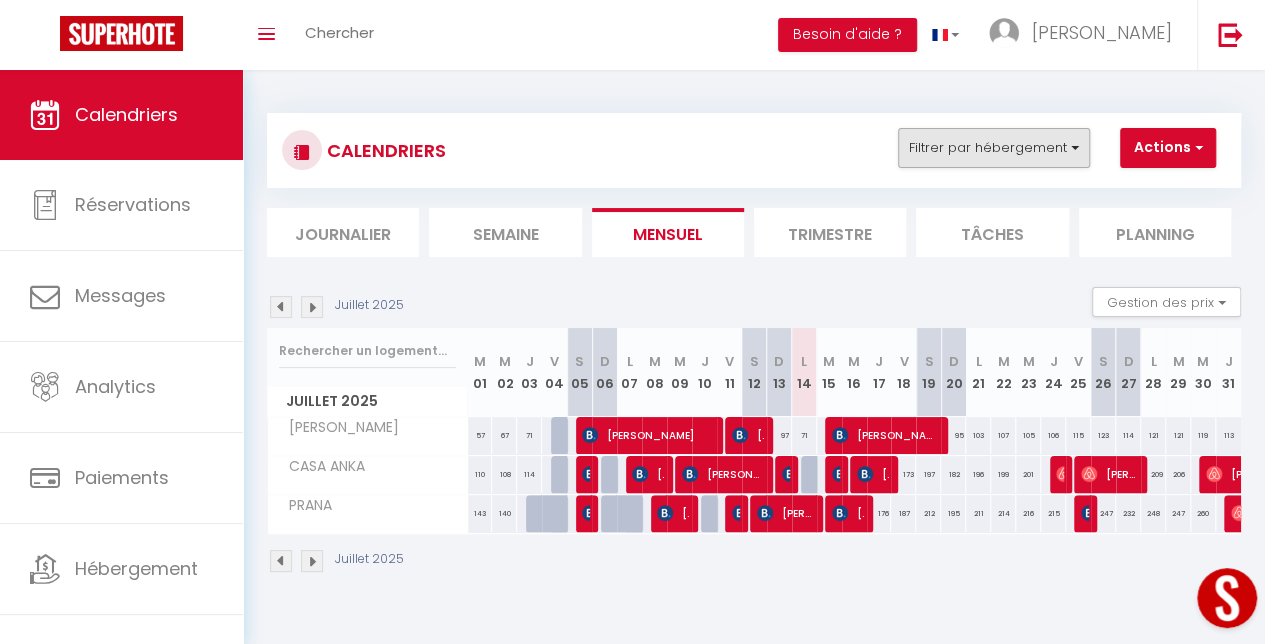 drag, startPoint x: 1035, startPoint y: 125, endPoint x: 1038, endPoint y: 144, distance: 19.235384 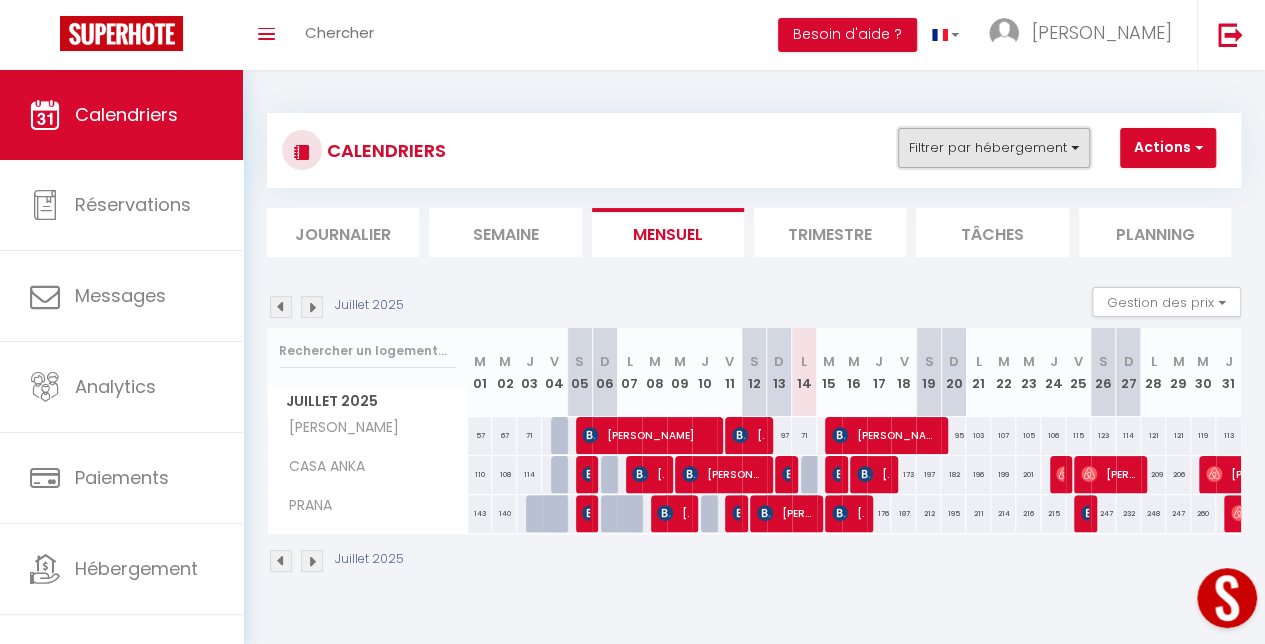 click on "Filtrer par hébergement" at bounding box center [994, 148] 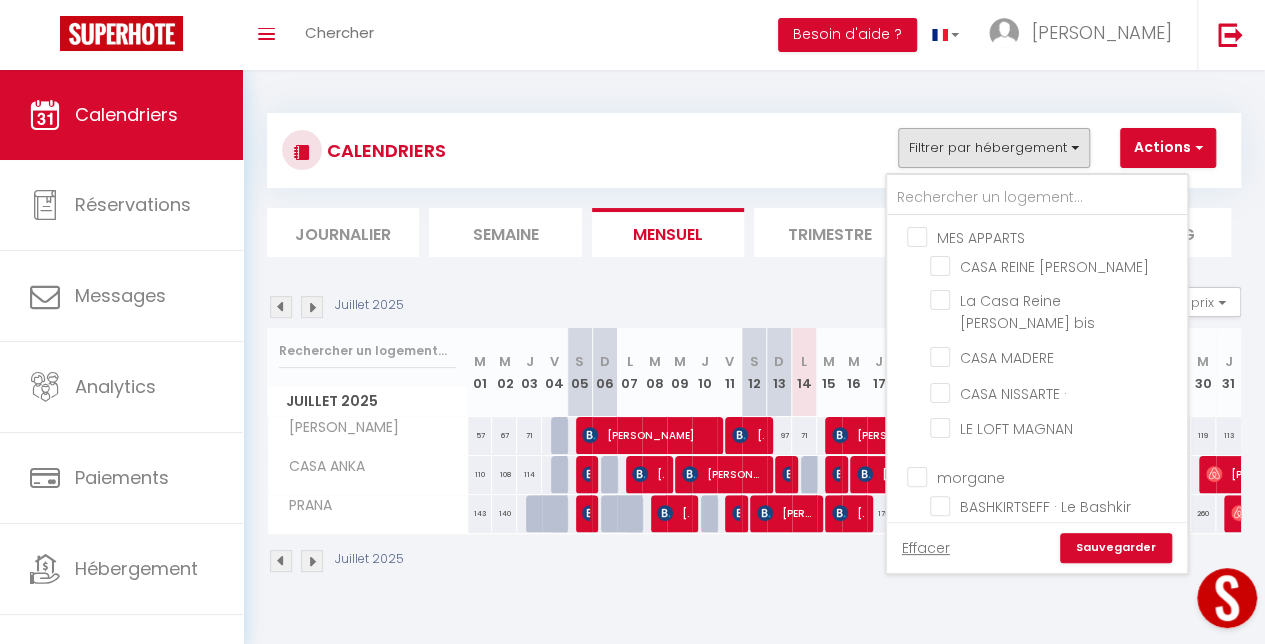 click on "MES APPARTS" at bounding box center (1057, 236) 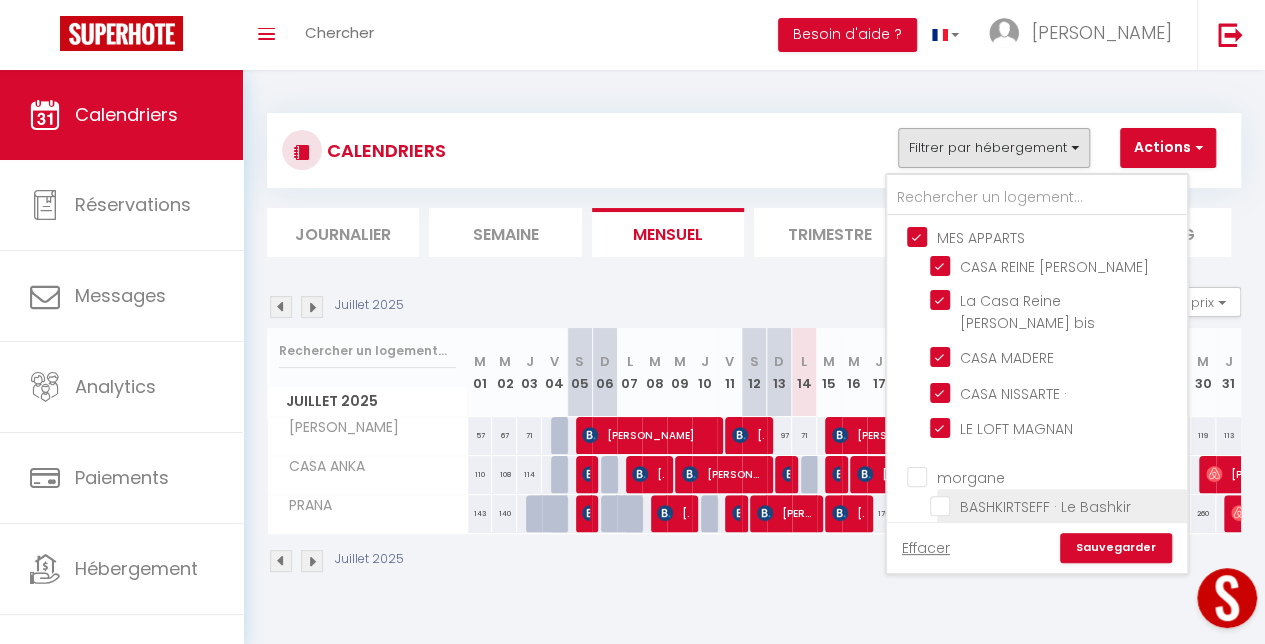 click on "BASHKIRTSEFF · Le Bashkir" at bounding box center [1055, 505] 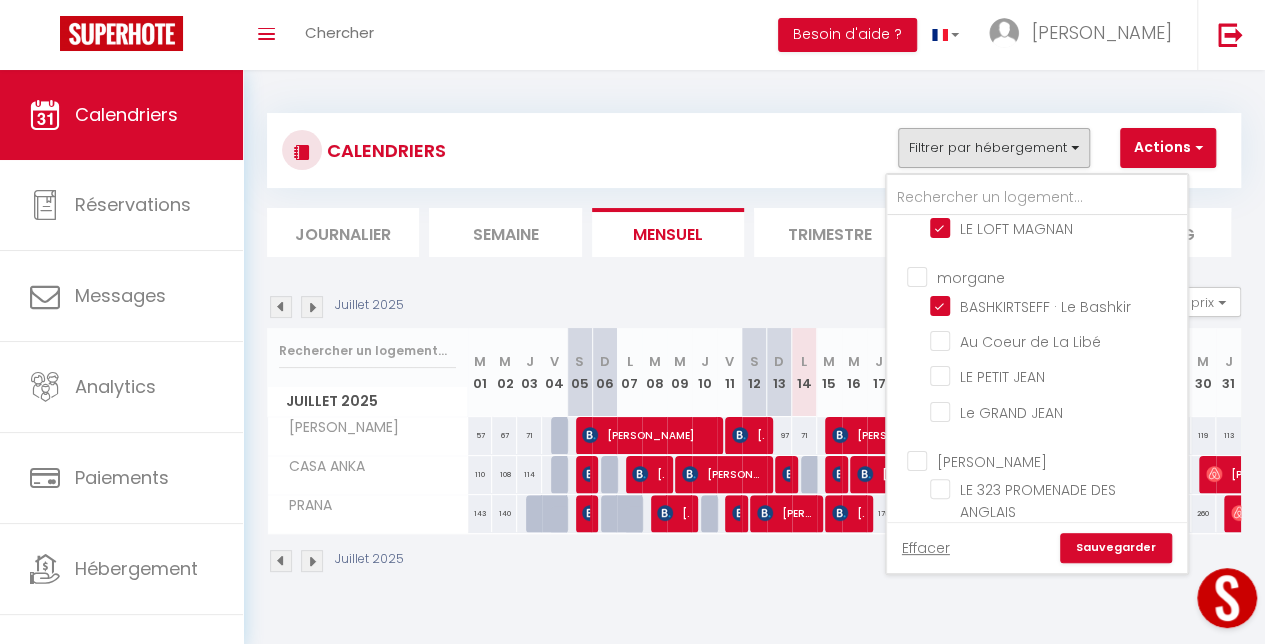 scroll, scrollTop: 240, scrollLeft: 0, axis: vertical 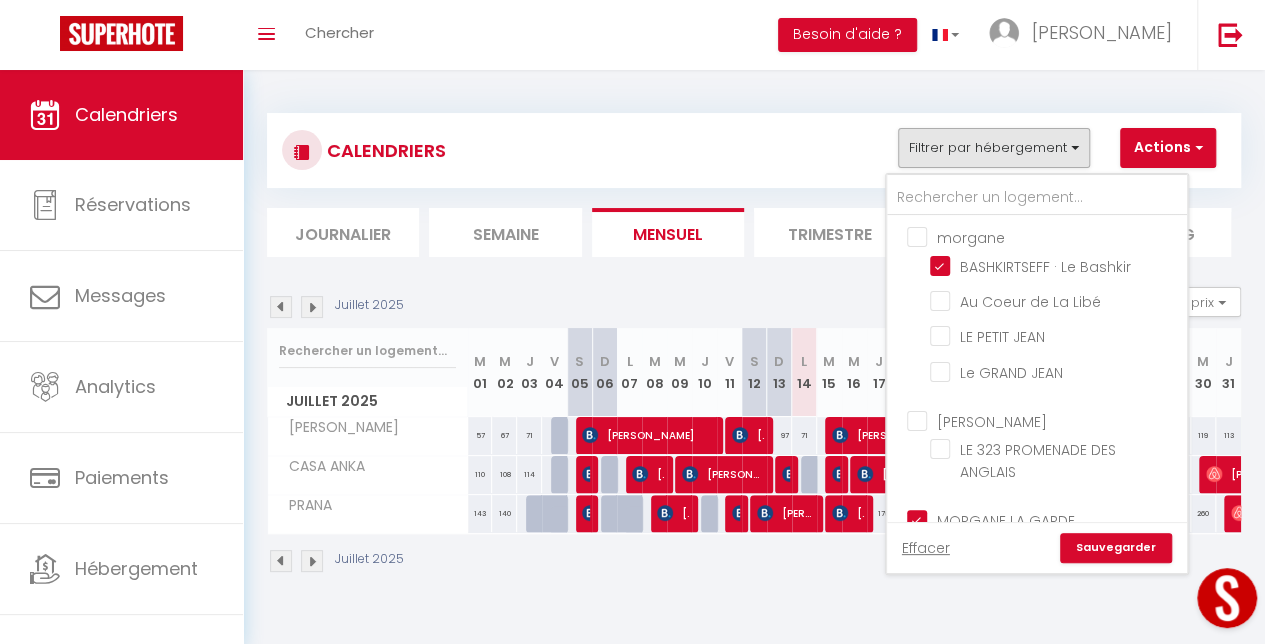 click on "[PERSON_NAME]" at bounding box center [1057, 420] 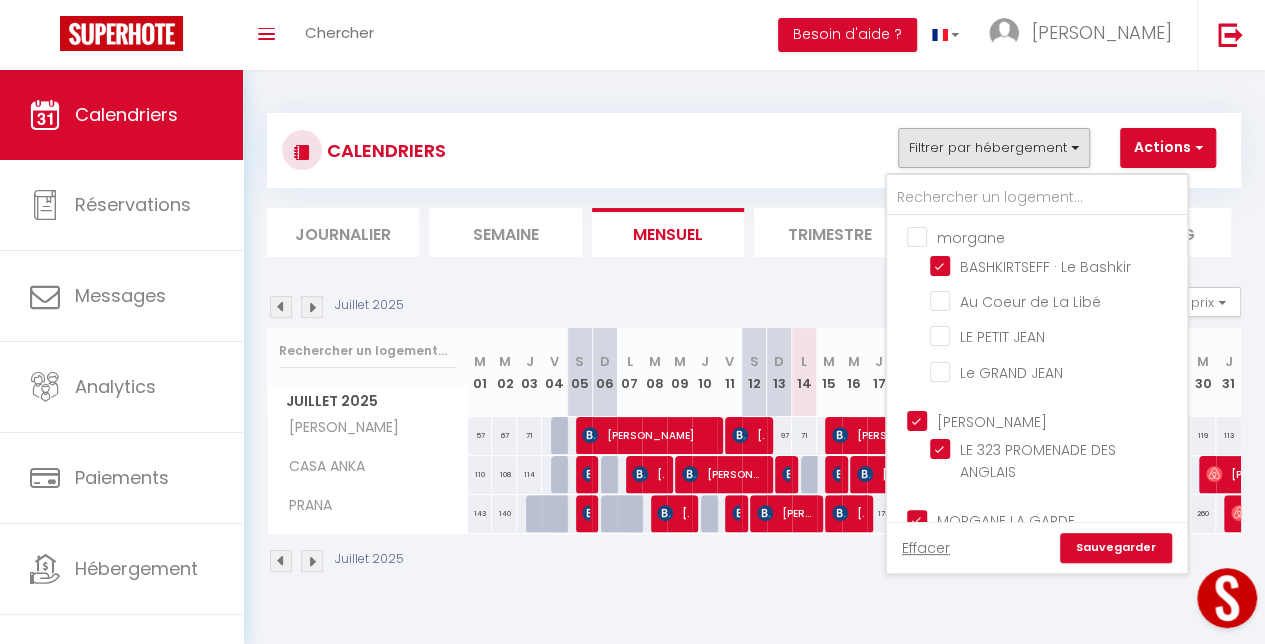 click on "MORGANE LA GARDE" at bounding box center (1057, 519) 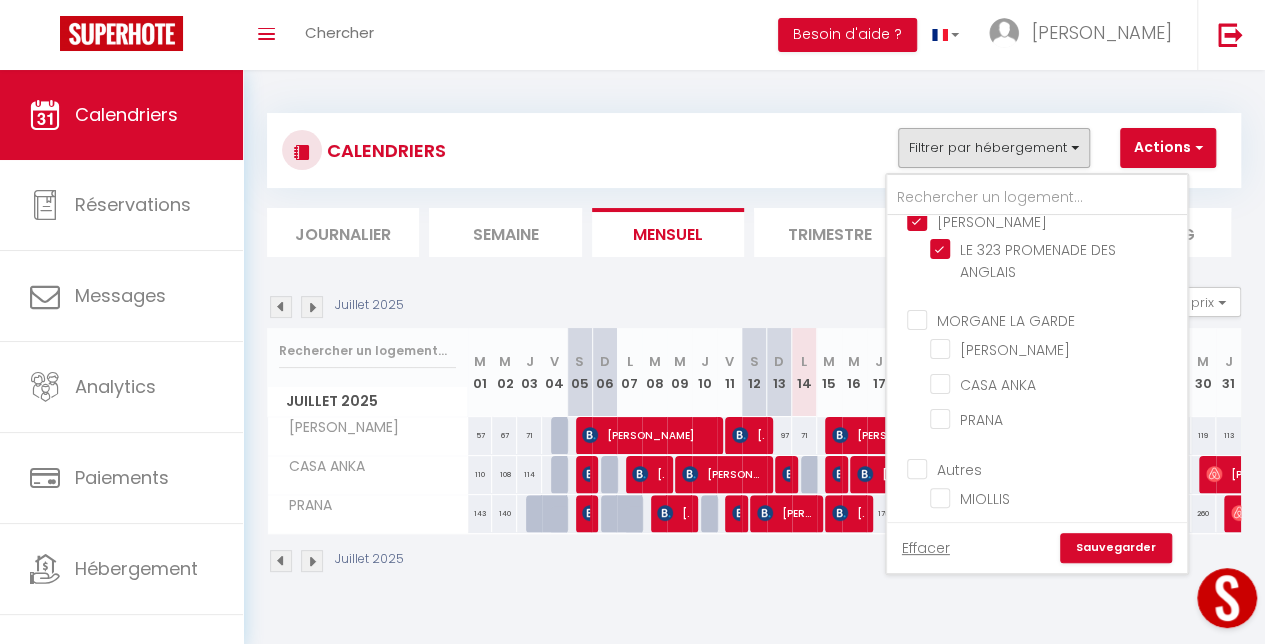 scroll, scrollTop: 480, scrollLeft: 0, axis: vertical 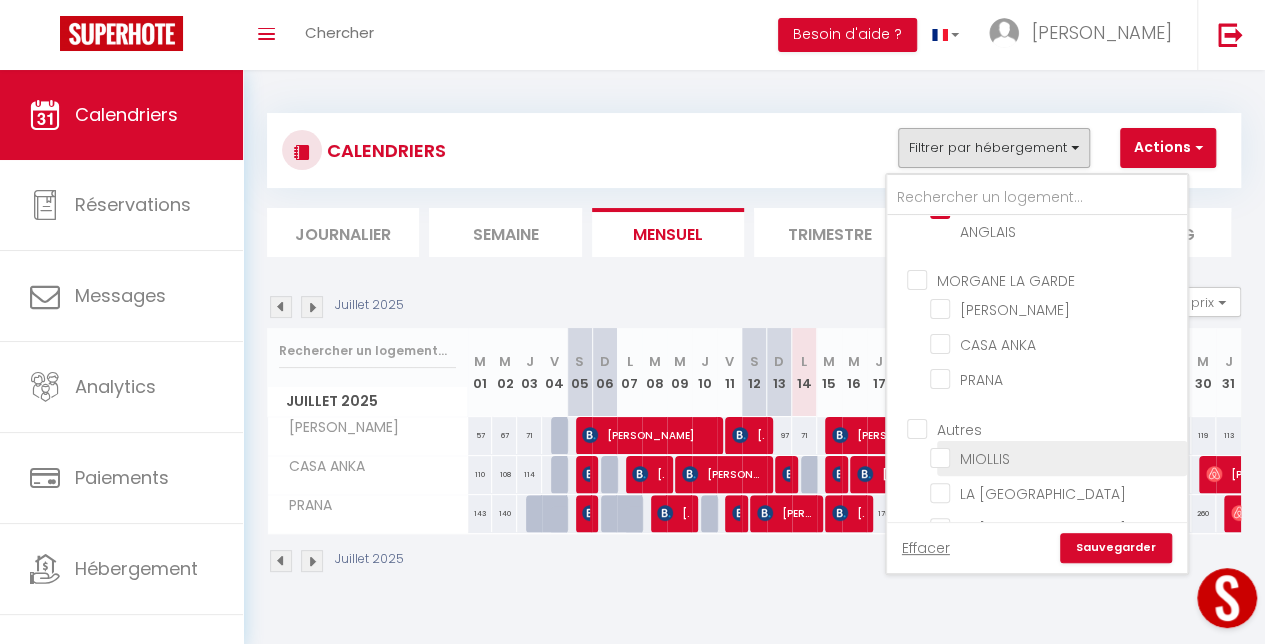 click on "MIOLLIS" at bounding box center [1055, 457] 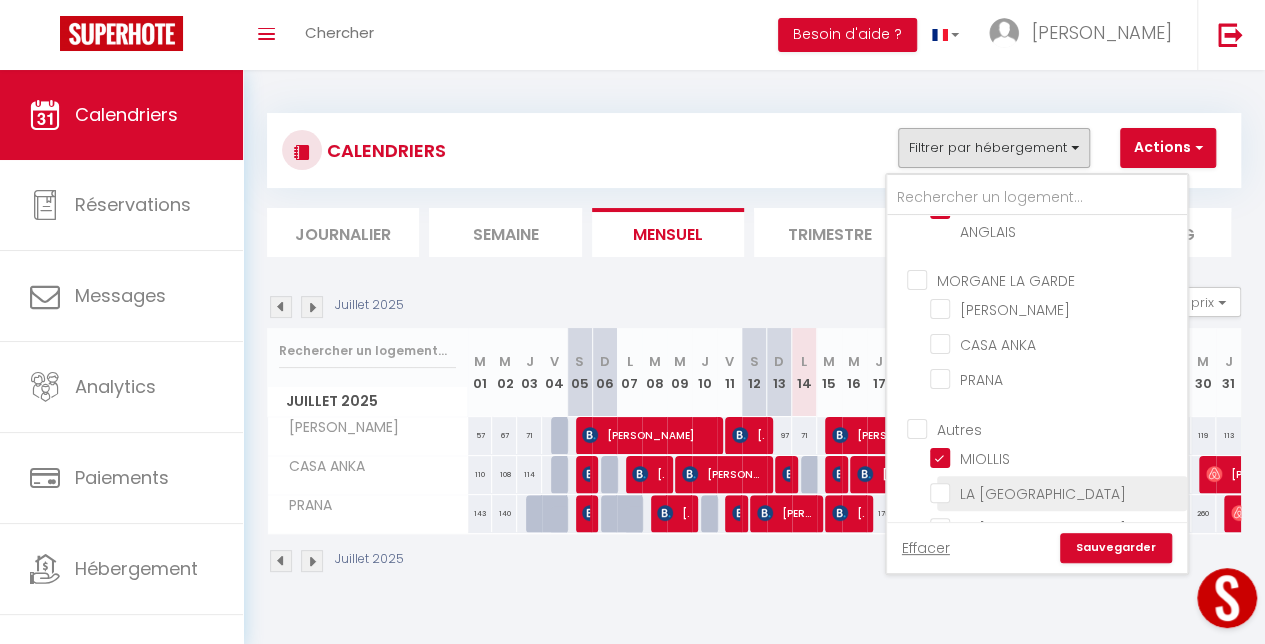 click on "LA [GEOGRAPHIC_DATA]" at bounding box center (1055, 492) 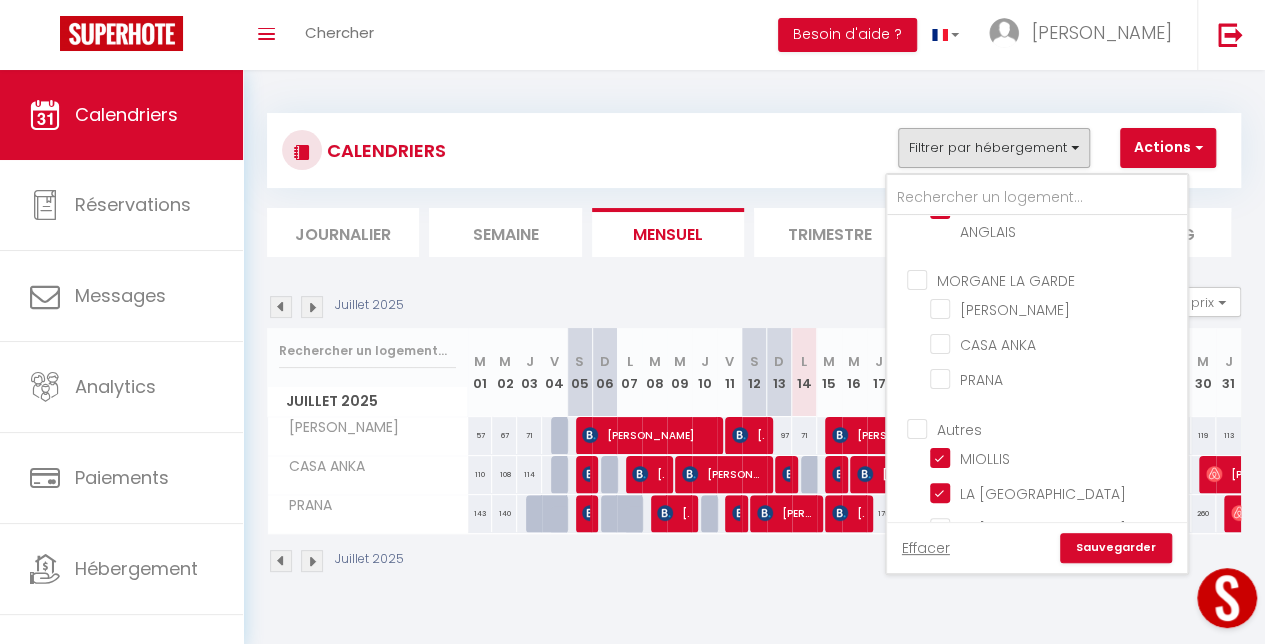 scroll, scrollTop: 520, scrollLeft: 0, axis: vertical 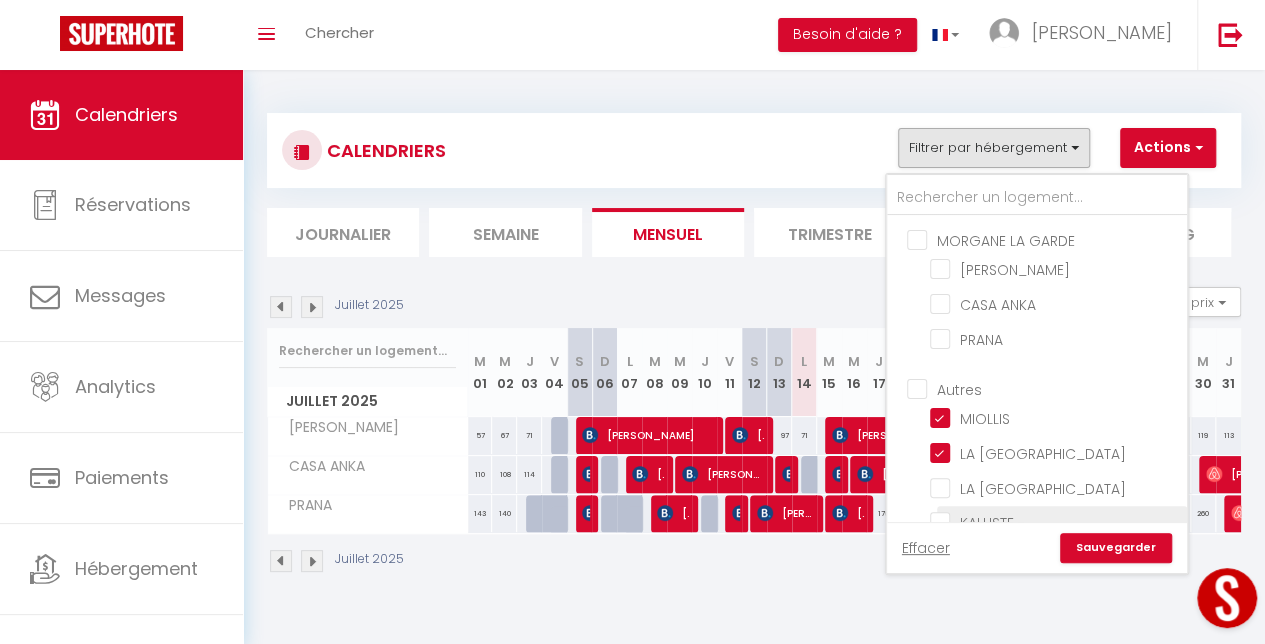 click on "KALLISTE - [GEOGRAPHIC_DATA]" at bounding box center (1055, 522) 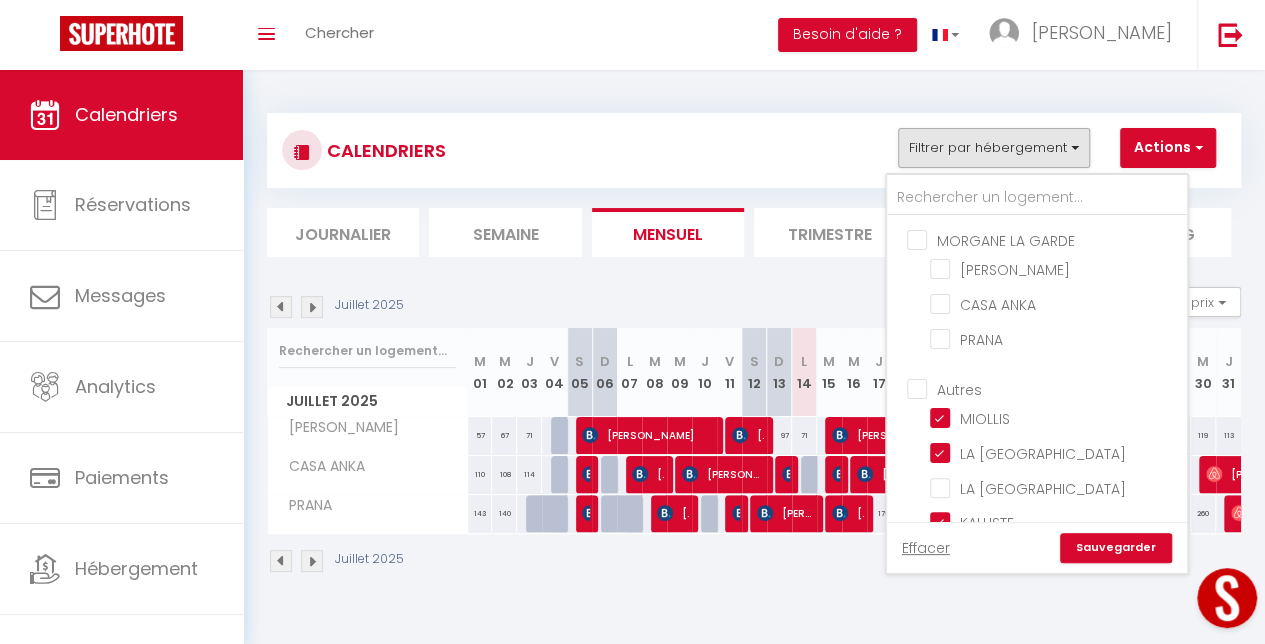 click on "Sauvegarder" at bounding box center [1116, 548] 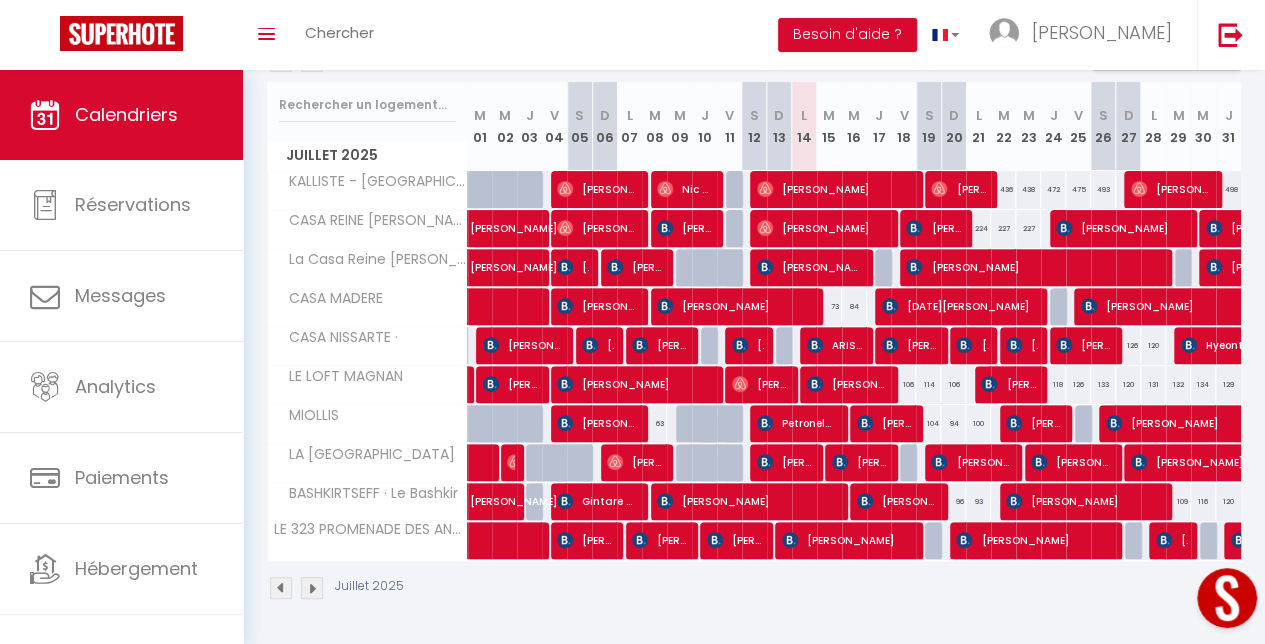 scroll, scrollTop: 216, scrollLeft: 0, axis: vertical 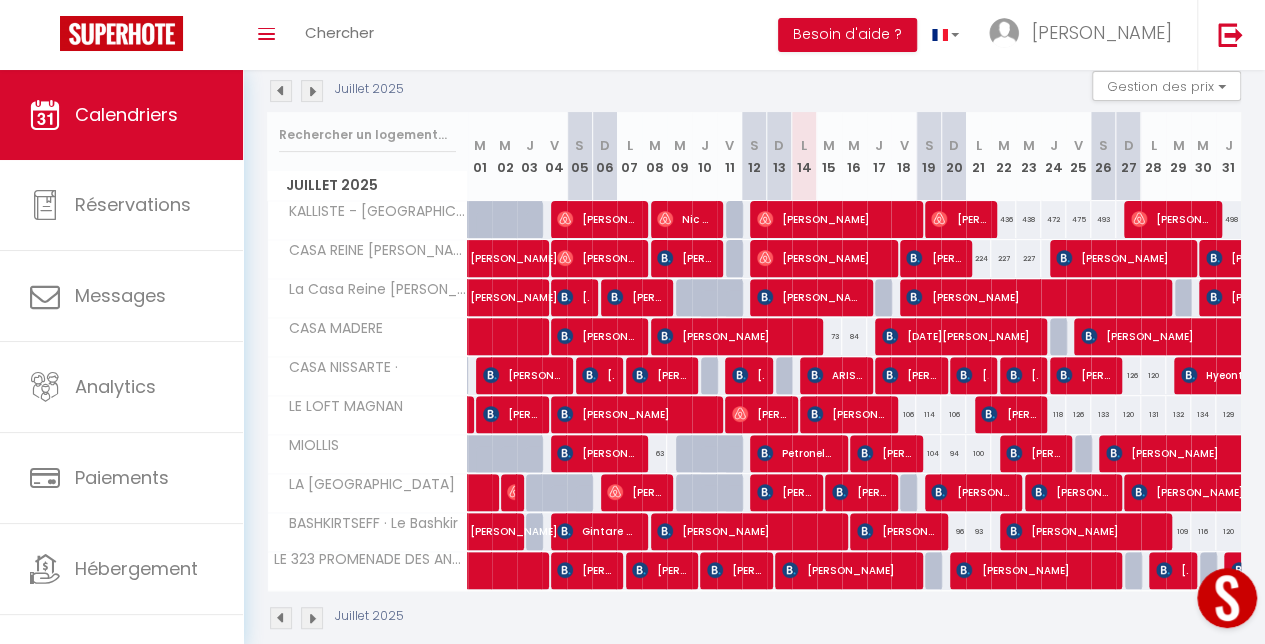 click on "114" at bounding box center (928, 414) 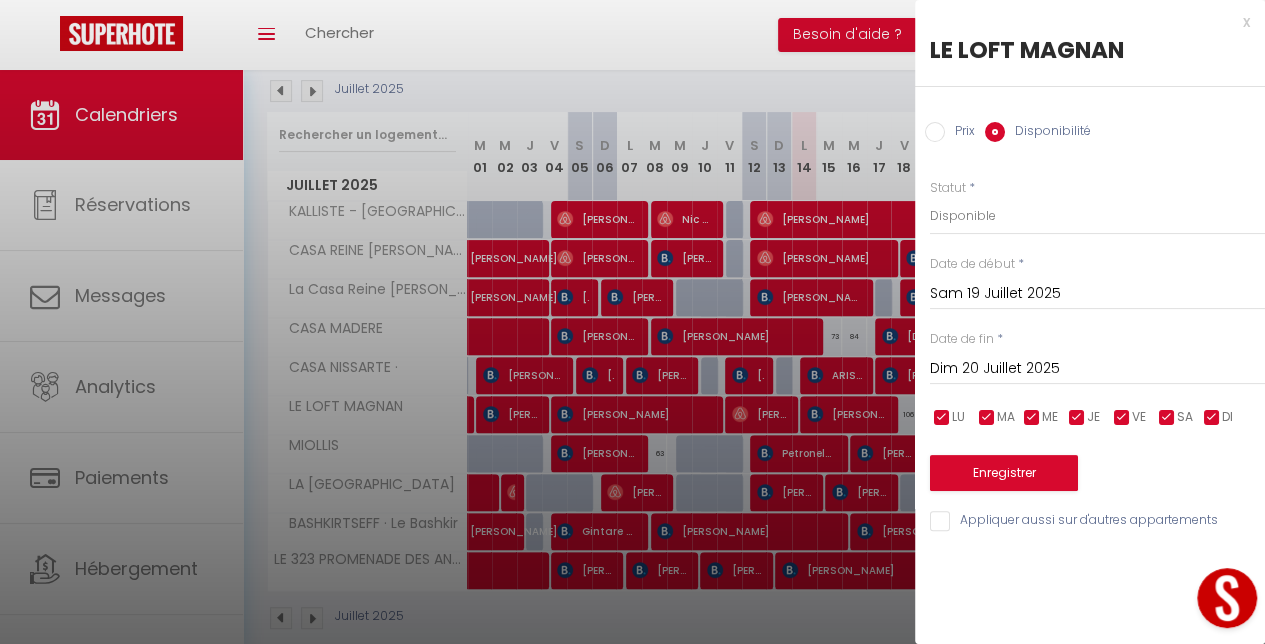 click on "x" at bounding box center (1082, 22) 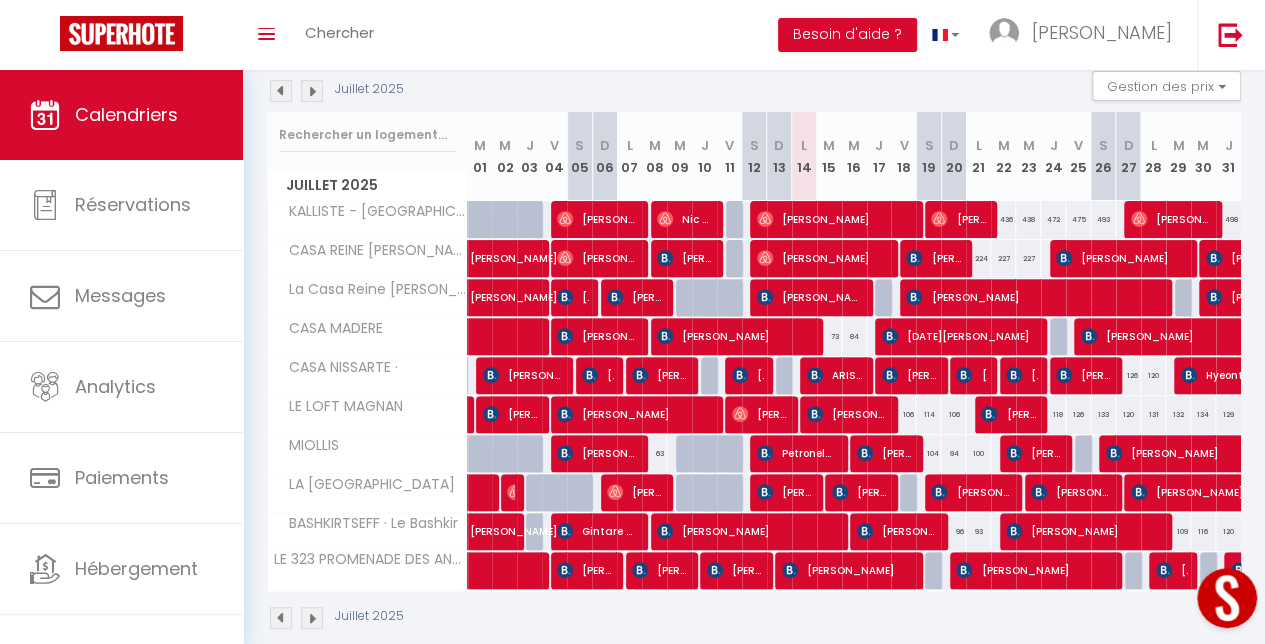 click on "106" at bounding box center [903, 414] 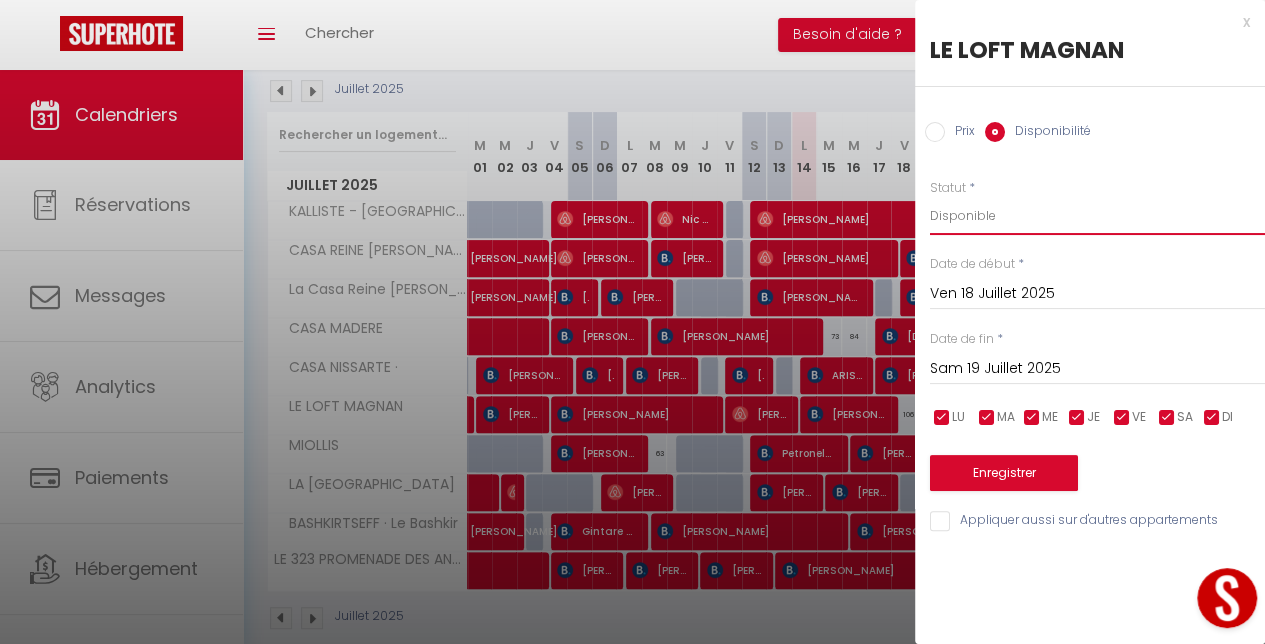 click on "Disponible
Indisponible" at bounding box center (1097, 216) 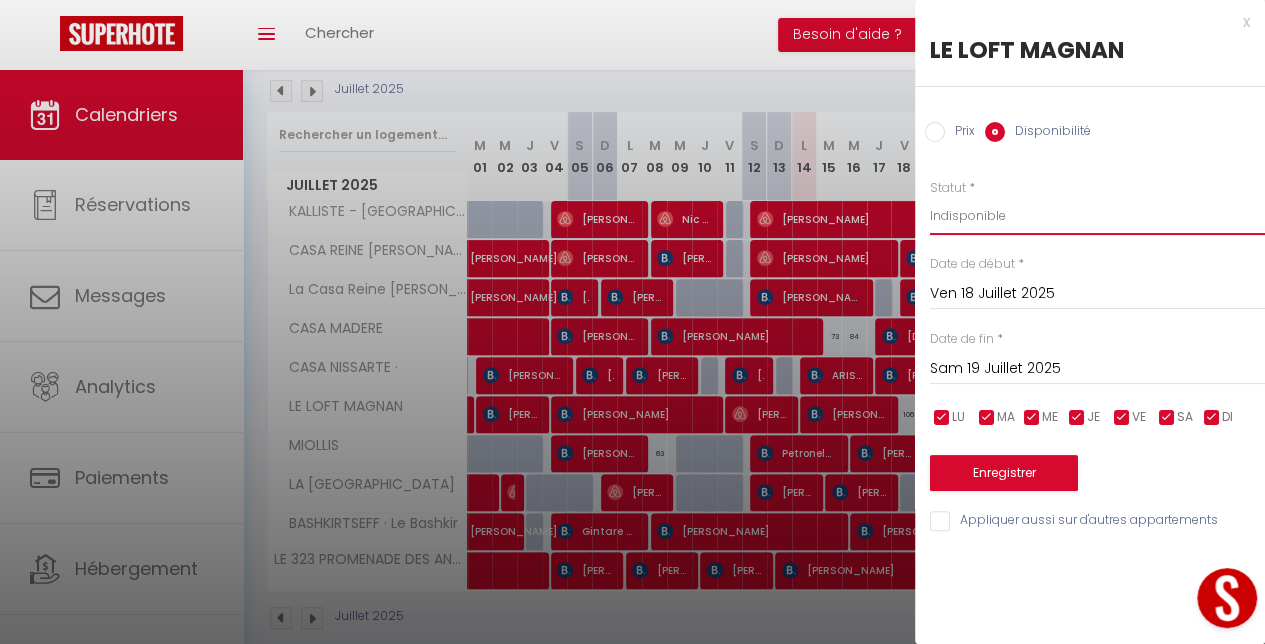 click on "Disponible
Indisponible" at bounding box center (1097, 216) 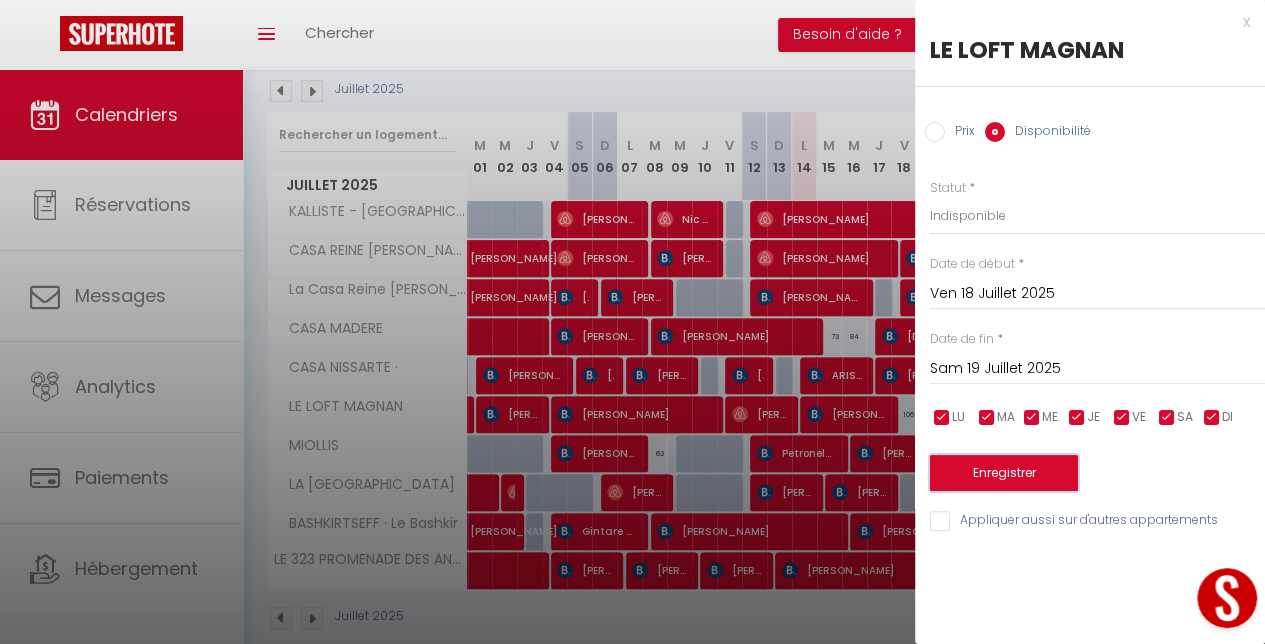 click on "Enregistrer" at bounding box center [1004, 473] 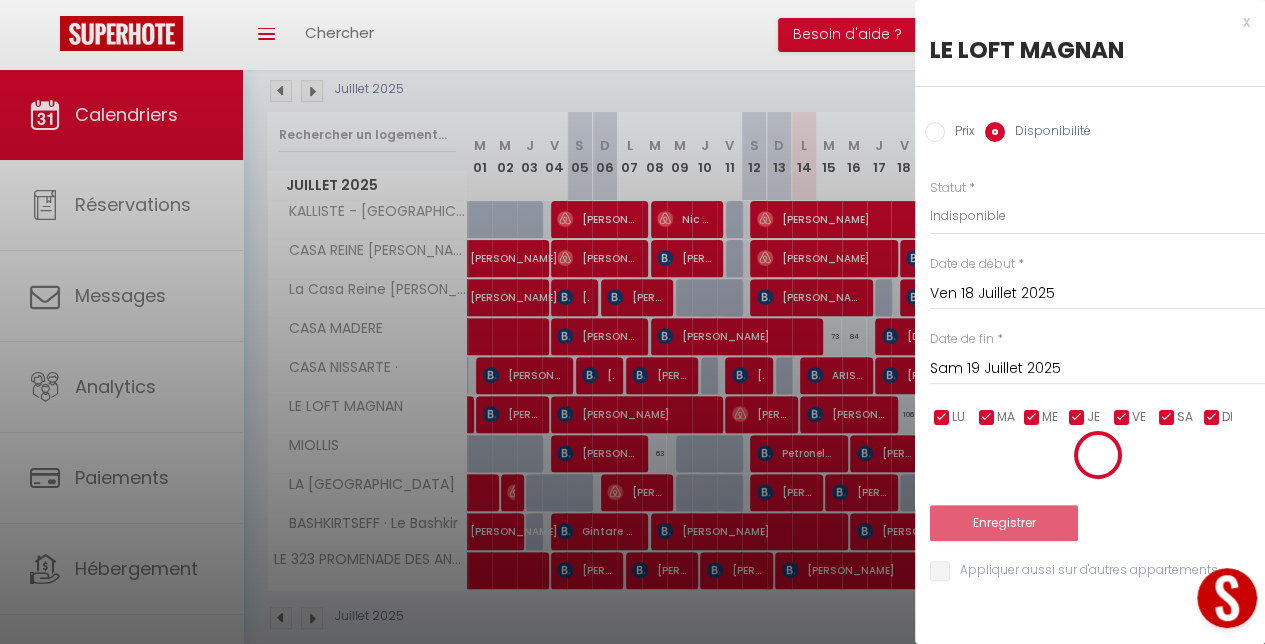 click at bounding box center (632, 322) 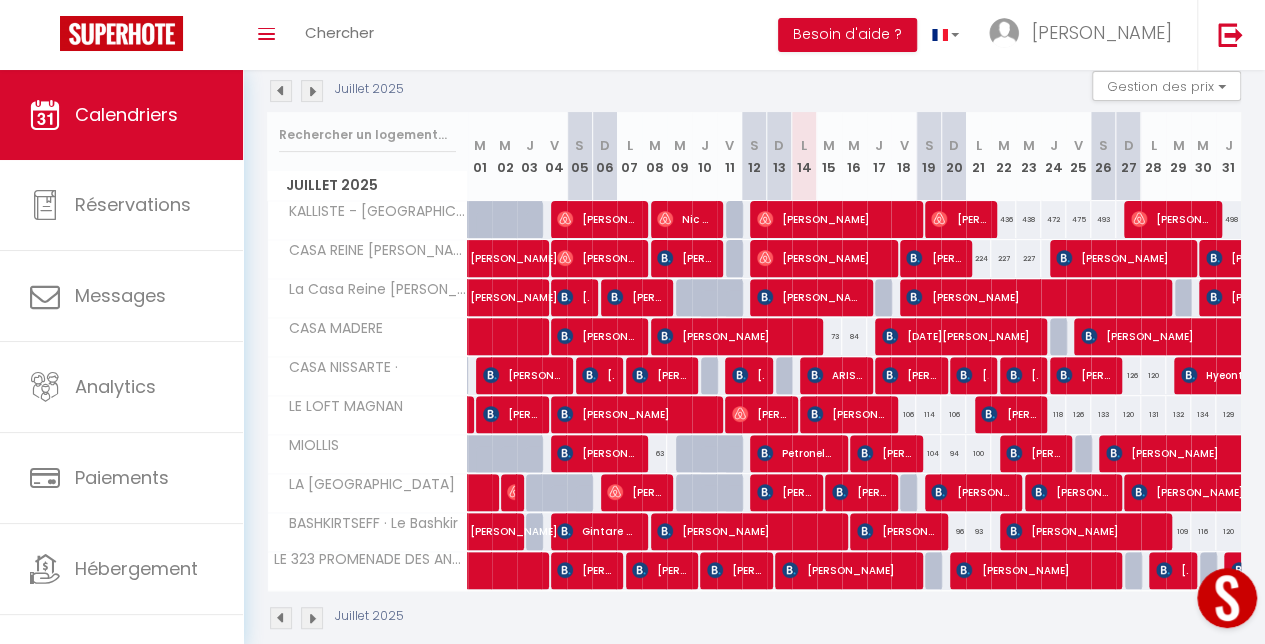 click on "106" at bounding box center [903, 414] 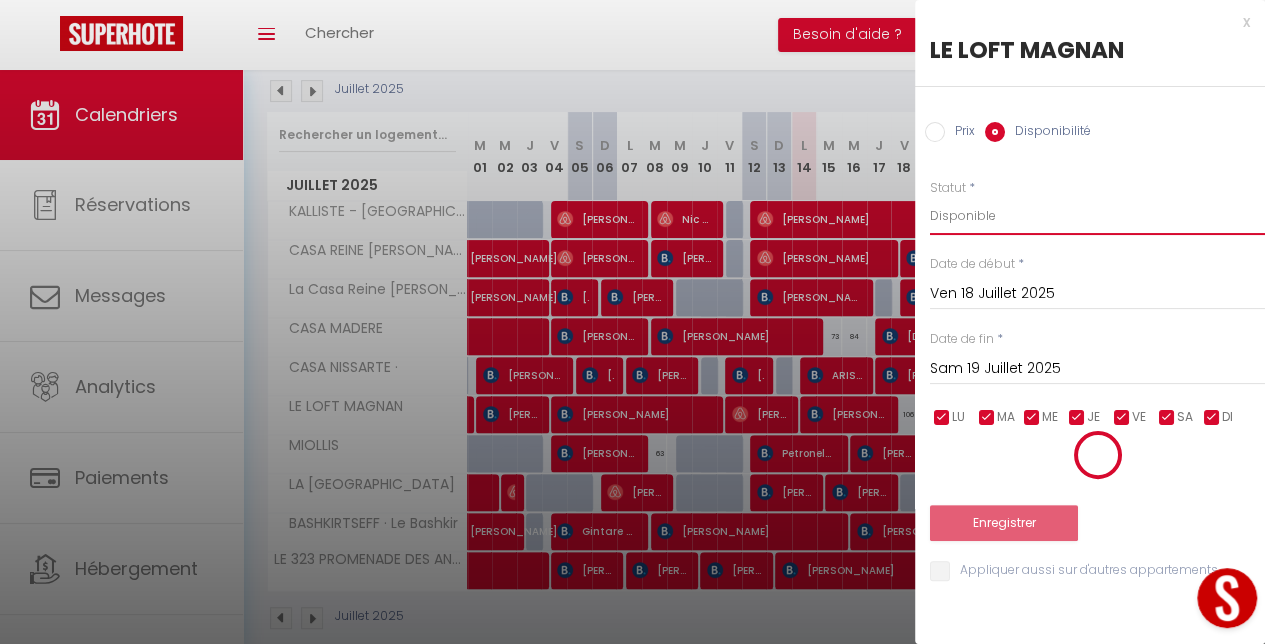 click on "Disponible
Indisponible" at bounding box center (1097, 216) 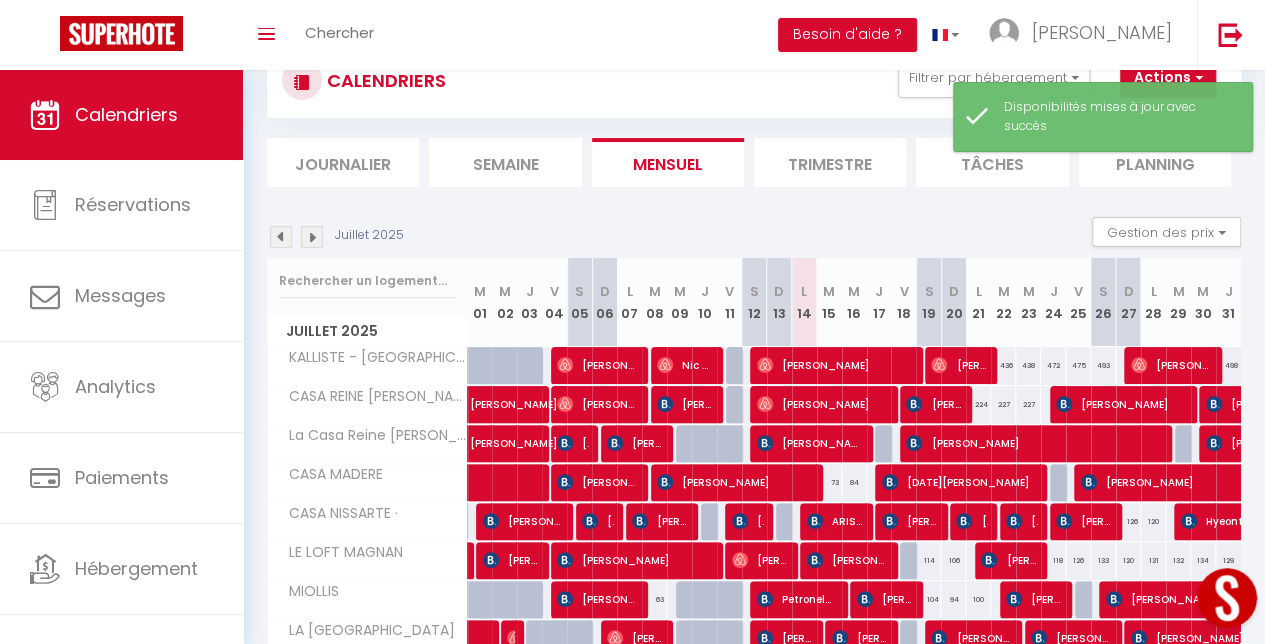 scroll, scrollTop: 216, scrollLeft: 0, axis: vertical 